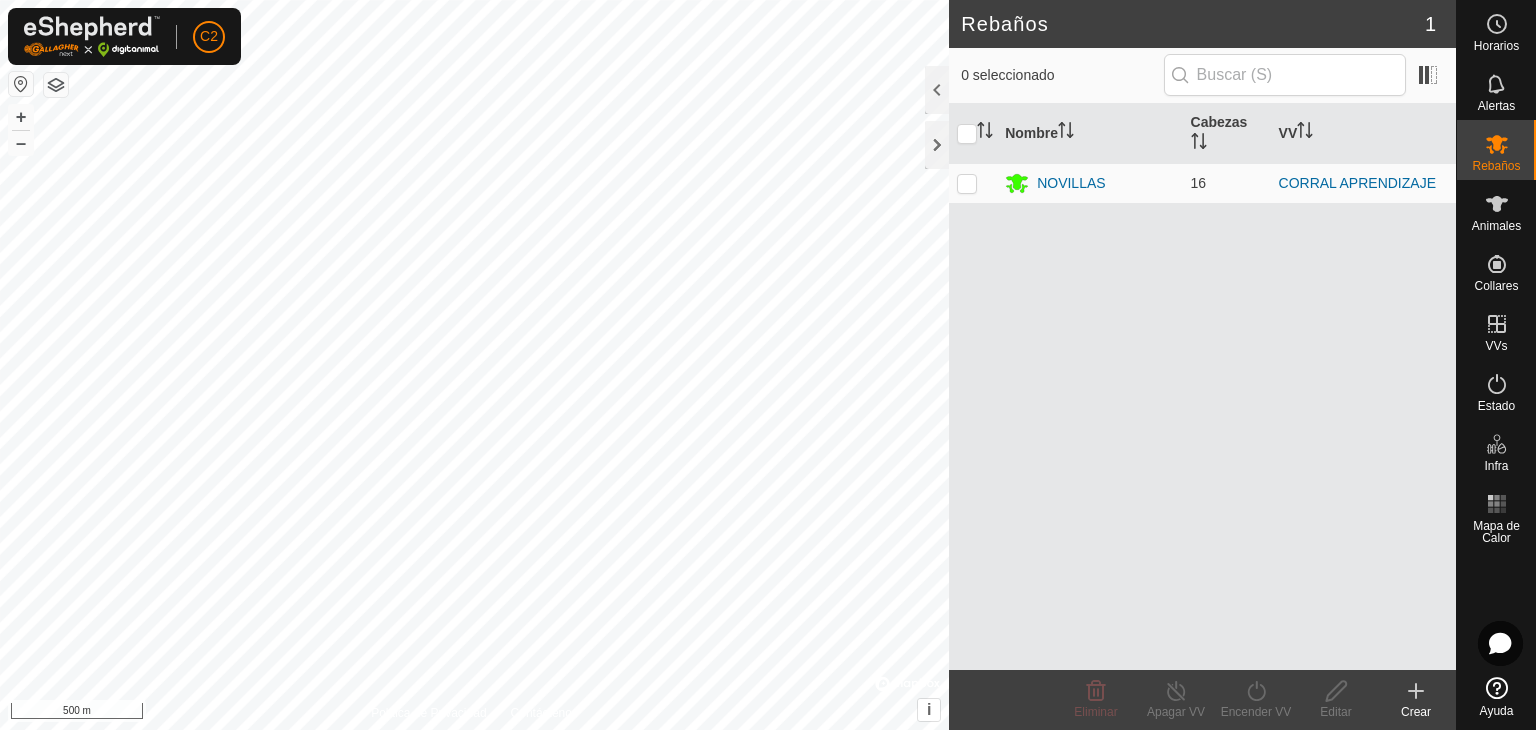 scroll, scrollTop: 0, scrollLeft: 0, axis: both 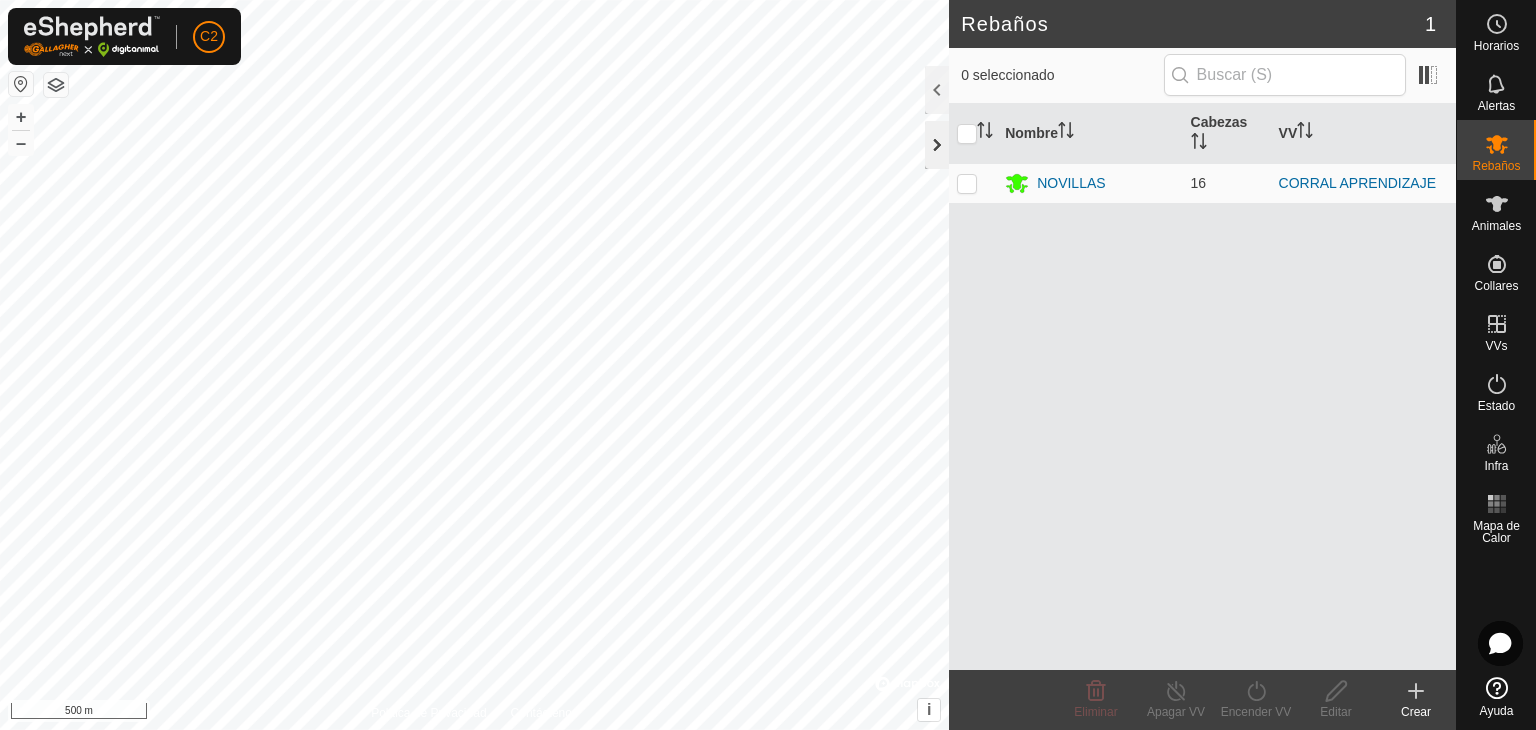 click 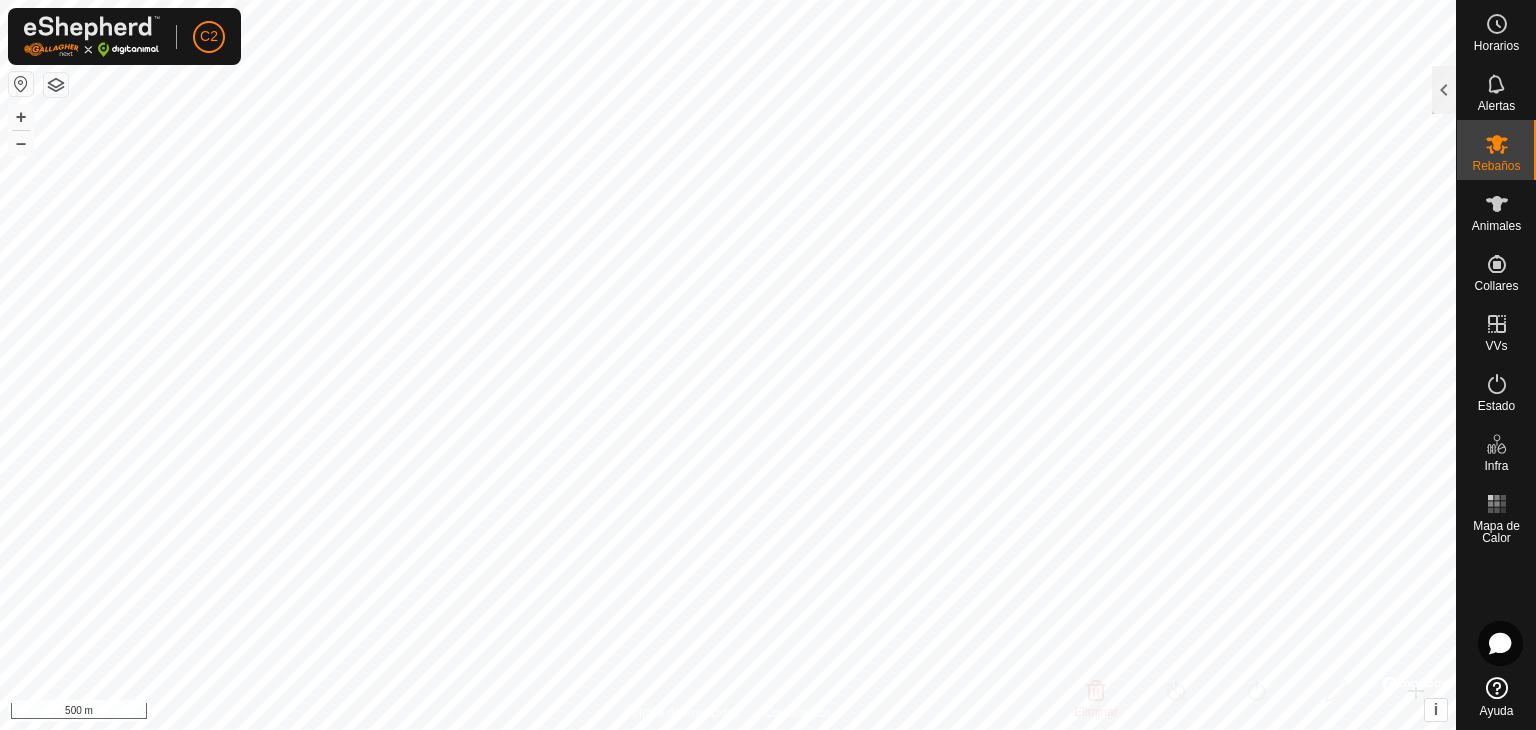 click on "C2 Horarios Alertas Rebaños Animales Collares VVs Estado Infra Mapa de Calor Ayuda Rebaños 1  0 seleccionado   Nombre   Cabezas   VV  NOVILLAS 16 CORRAL APRENDIZAJE Eliminar  Apagar VV   Encender VV   Editar   Crear  Política de Privacidad Contáctenos + – ⇧ i ©  Mapbox , ©  OpenStreetMap ,  Improve this map 500 m" at bounding box center (768, 365) 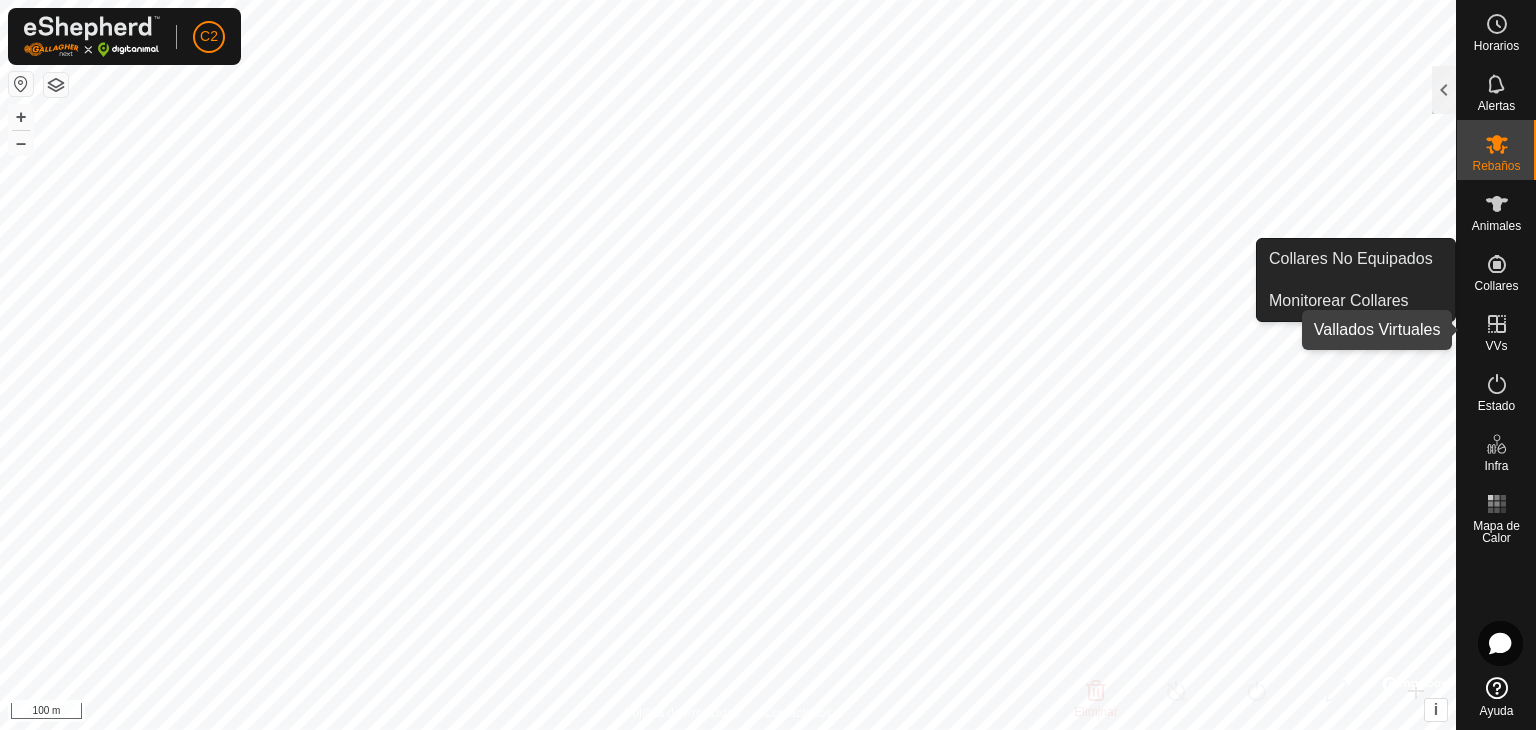 click 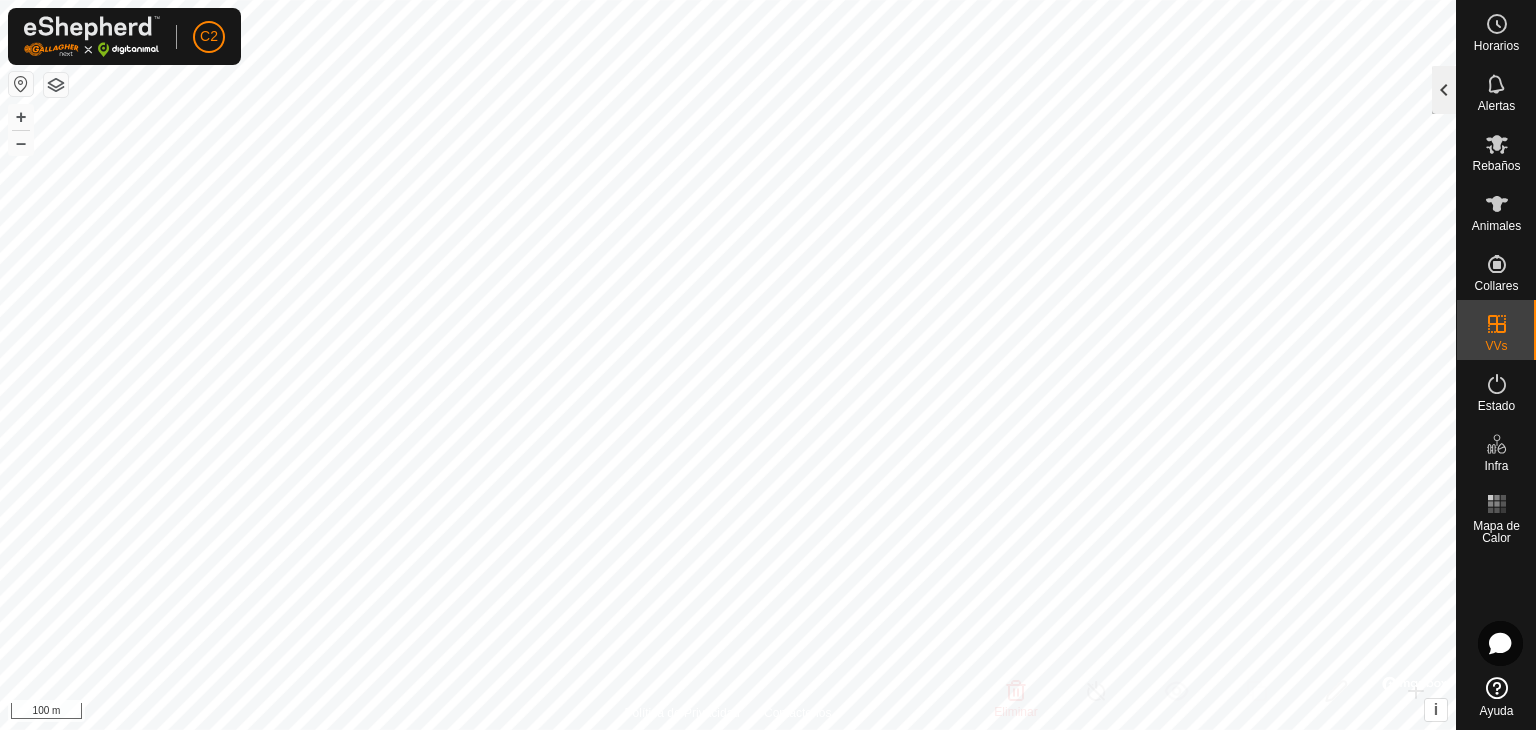 click 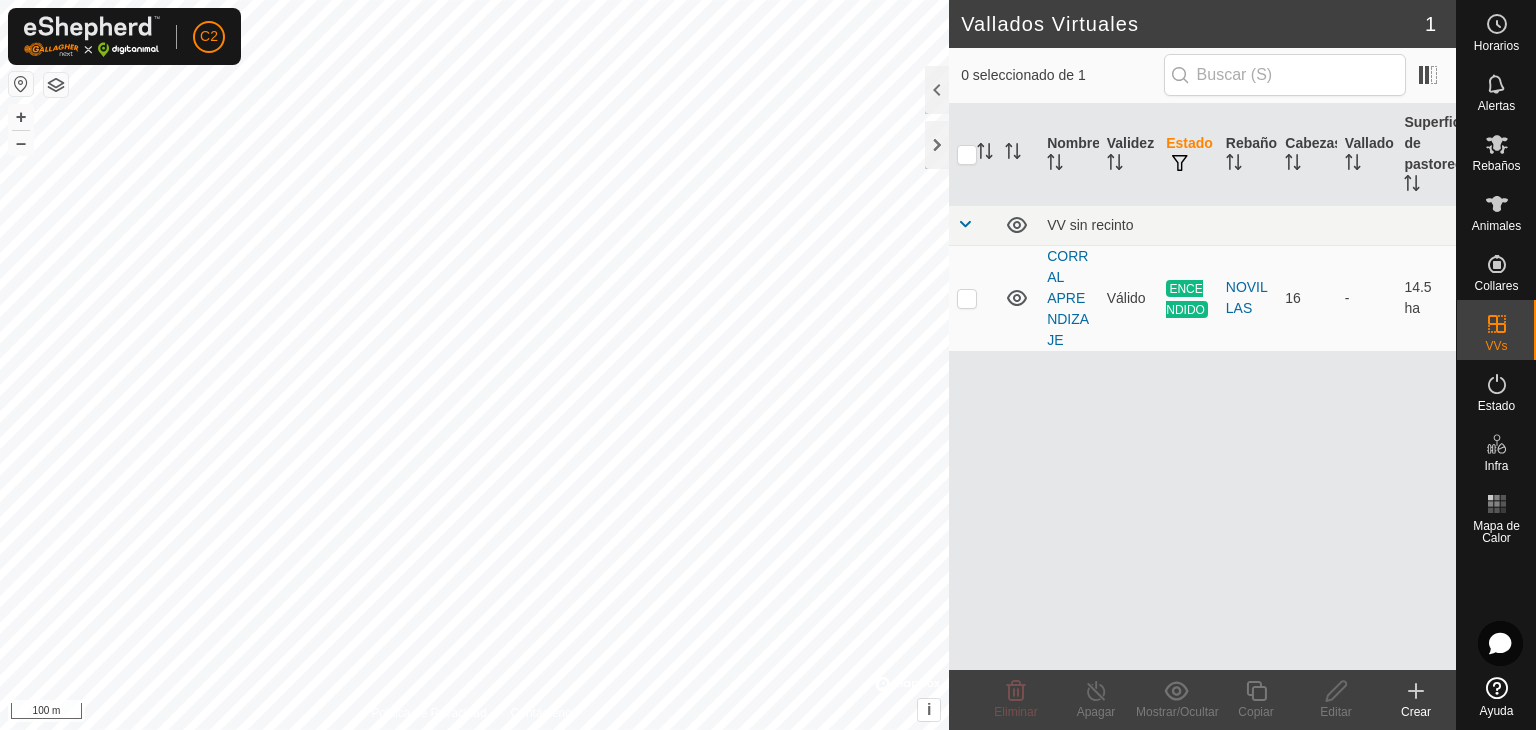 click 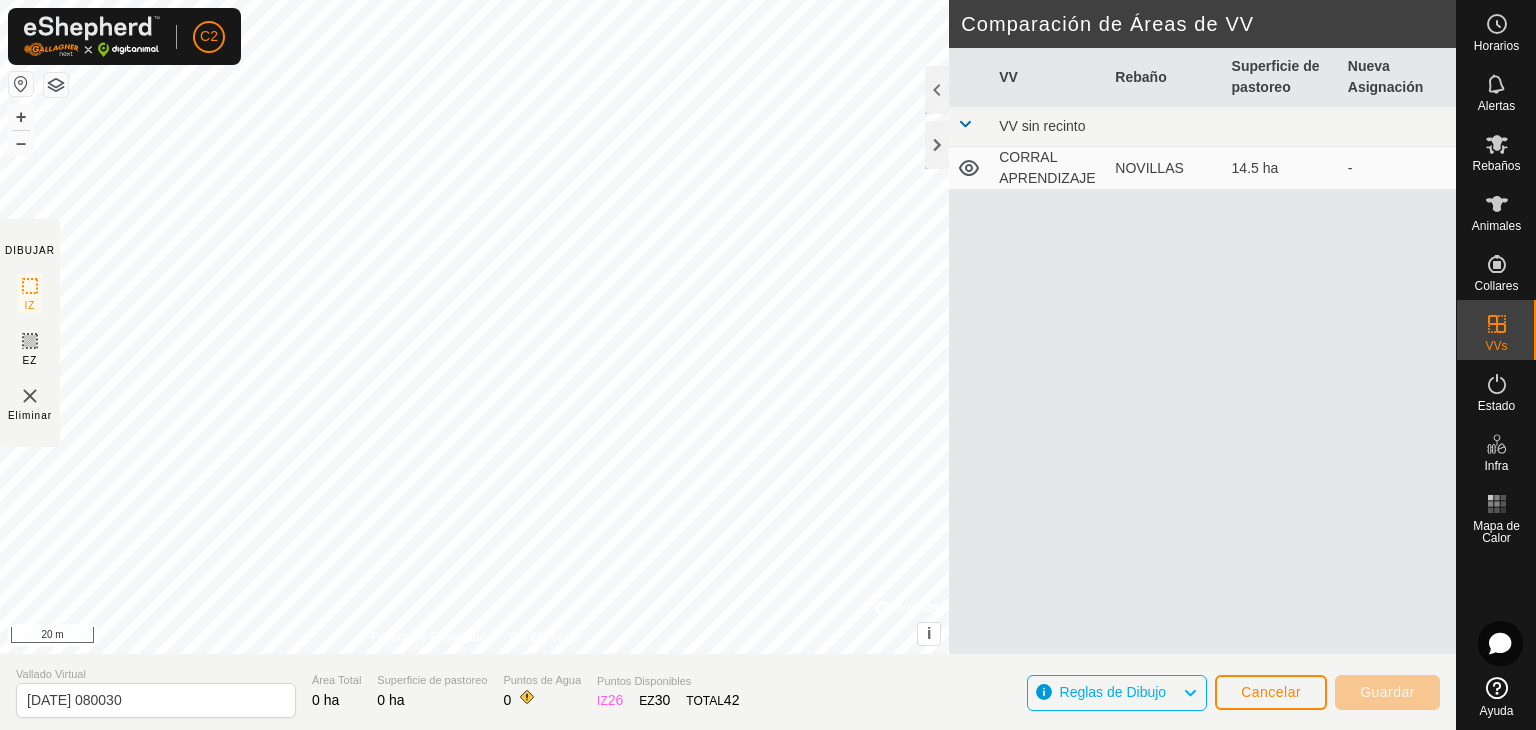 click at bounding box center (21, 84) 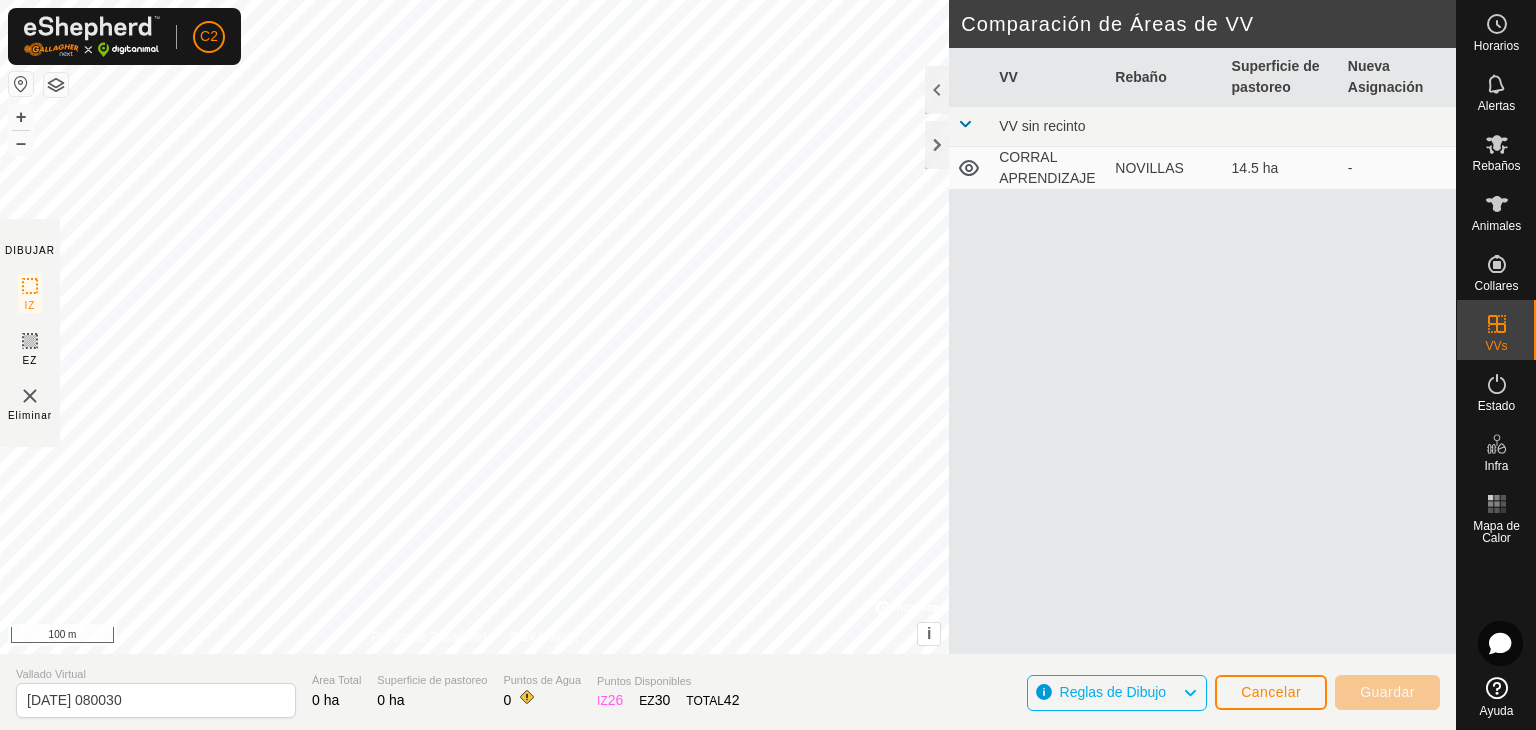 click 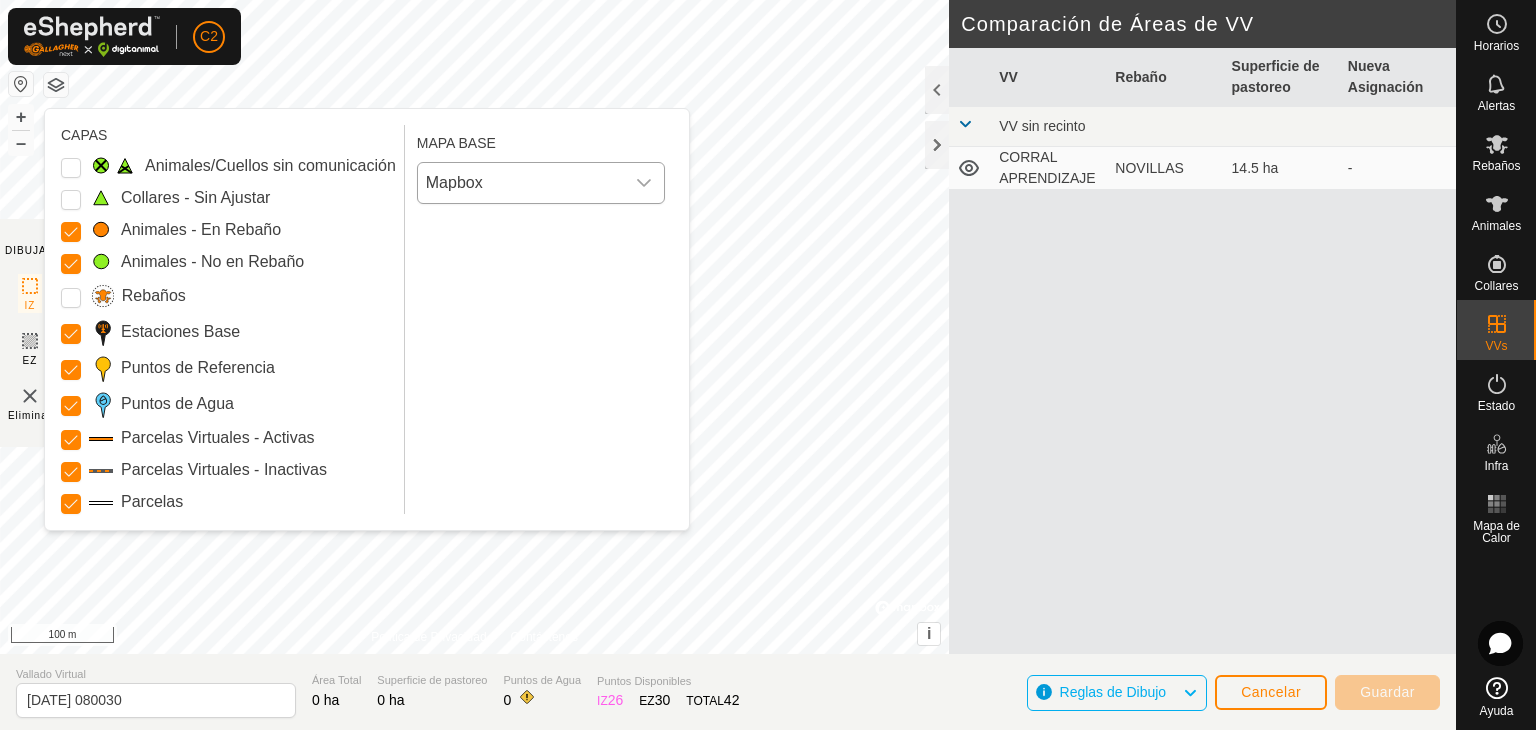 click 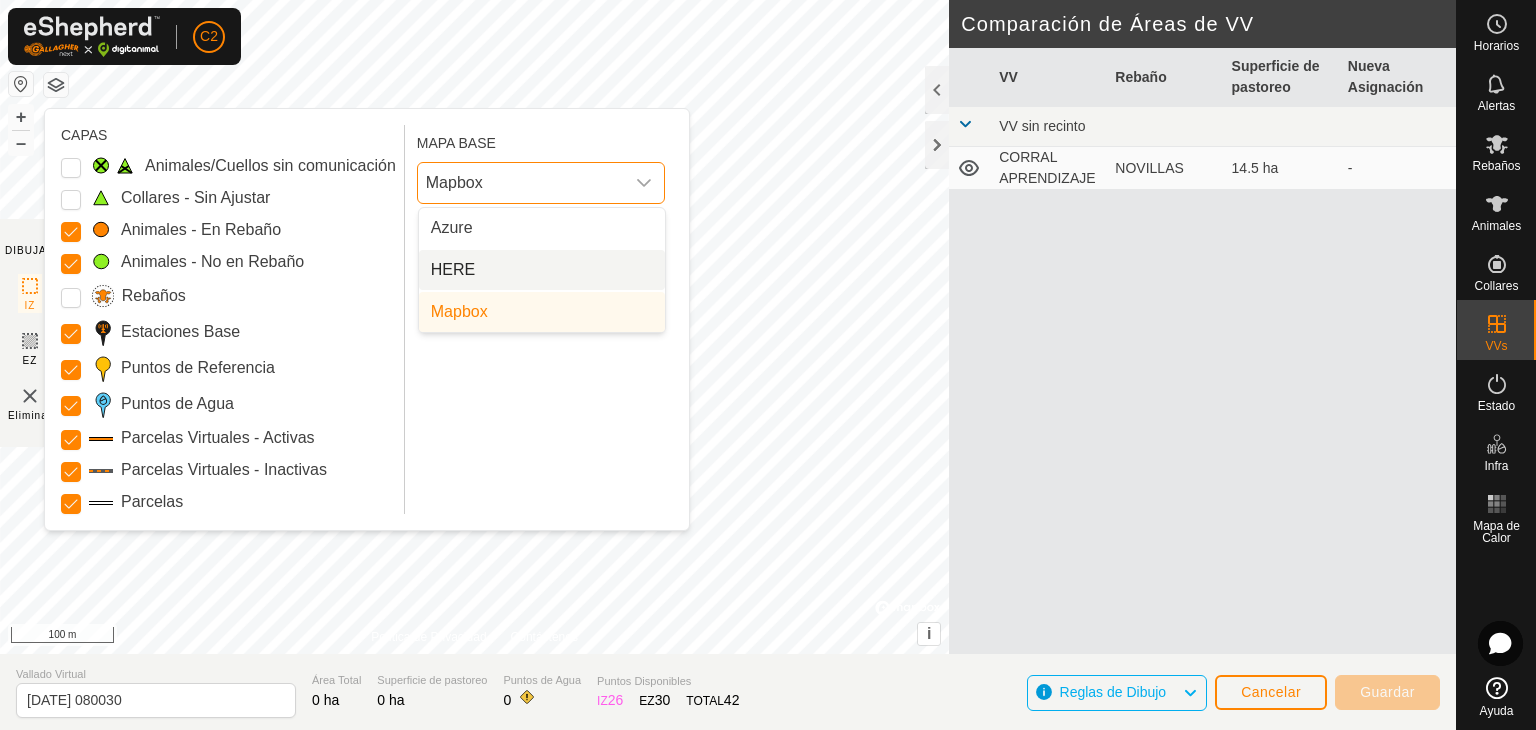 click on "HERE" at bounding box center (542, 270) 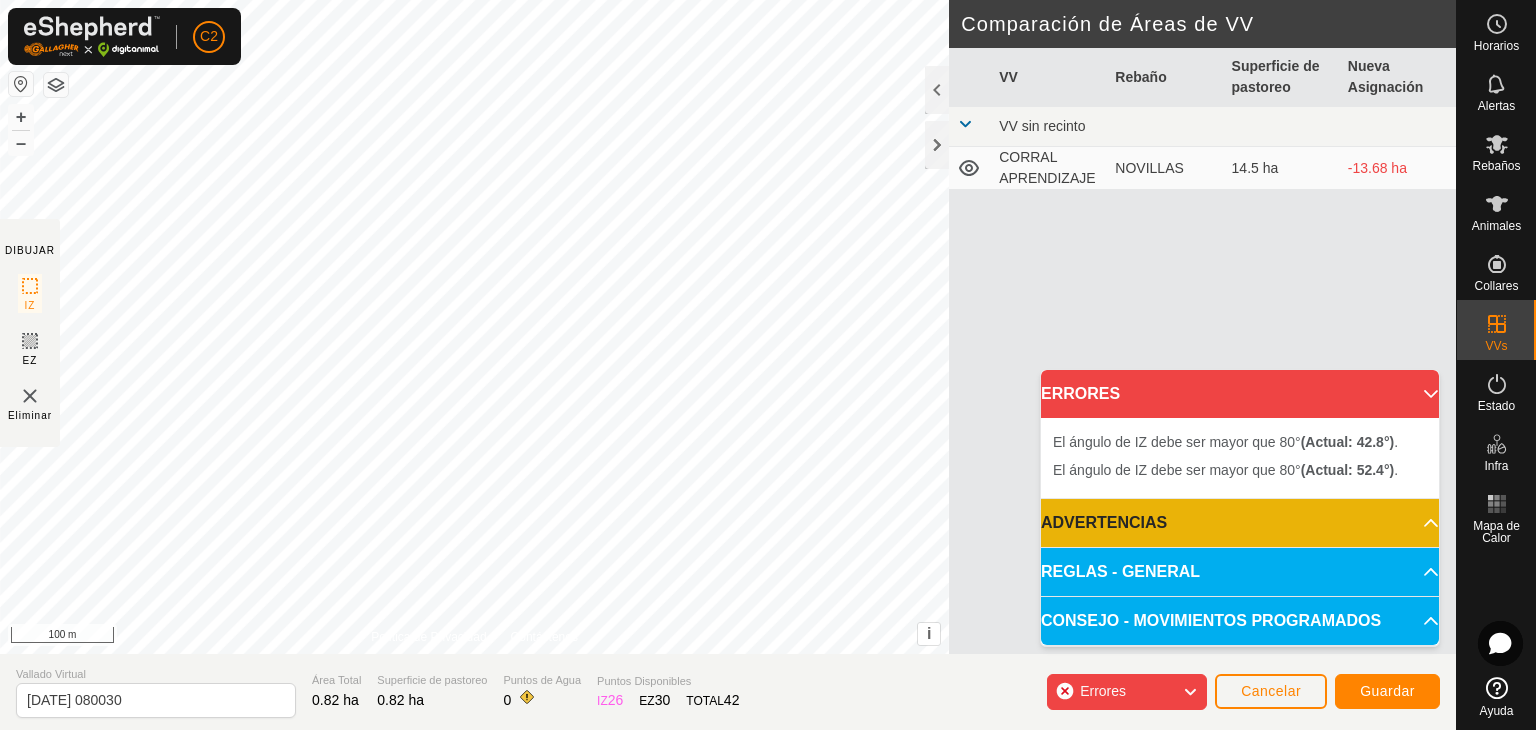 click on "C2 Horarios Alertas Rebaños Animales Collares VVs Estado Infra Mapa de Calor Ayuda DIBUJAR IZ EZ Eliminar Política de Privacidad Contáctenos El ángulo de IZ debe ser mayor que 80°  (Actual: 2.8°) . + – ⇧ i This application includes HERE Maps. © 2024 HERE. All rights reserved. 100 m Comparación de Áreas de VV     VV   Rebaño   Superficie de pastoreo   Nueva Asignación  VV sin recinto  CORRAL APRENDIZAJE   NOVILLAS   14.5 ha  -13.68 ha Vallado Virtual [DATE] 080030 Área Total 0.82 ha Superficie de pastoreo 0.82 ha Puntos de Agua 0 Puntos Disponibles  IZ   26  EZ  30  TOTAL   42 Errores Cancelar Guardar
ERRORES El ángulo de IZ debe ser mayor que 80°  (Actual: 42.8°) . El ángulo de IZ debe ser mayor que 80°  (Actual: 52.4°) . ADVERTENCIAS No hay  puntos de agua  dentro del VV. REGLAS - GENERAL Para activar un VV, debe cumplir con los siguientes requisitos: No esquinas pronunciadas: Cada ángulo del  IZ  debe ser mayor de 80° – Utilice al menos  4 puntos . EZ 5 puntos . IZ" at bounding box center [768, 365] 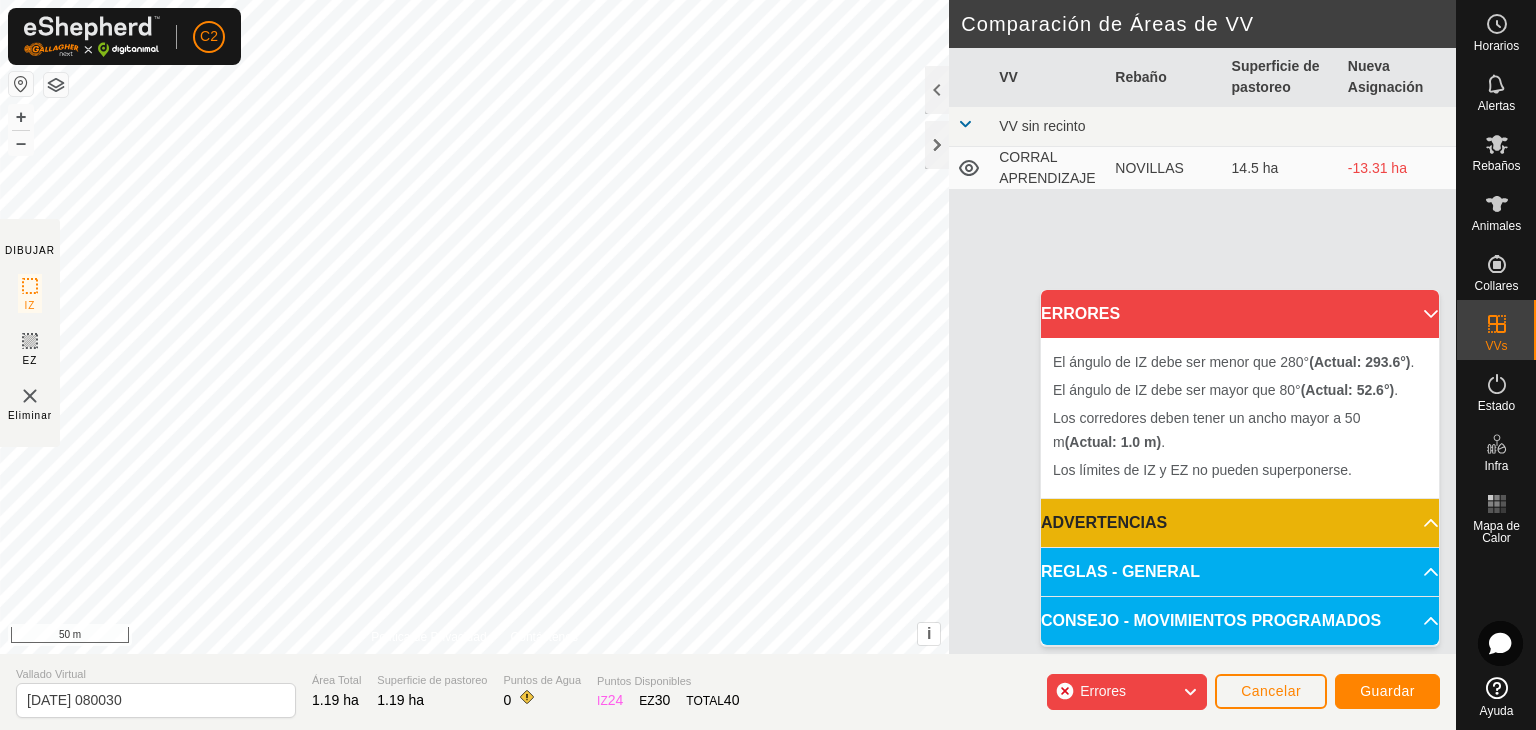 click on "DIBUJAR IZ EZ Eliminar Política de Privacidad Contáctenos El ángulo de IZ debe ser mayor que 80°  (Actual: 11.0°) . + – ⇧ i This application includes HERE Maps. © 2024 HERE. All rights reserved. 50 m Comparación de Áreas de VV     VV   Rebaño   Superficie de pastoreo   Nueva Asignación  VV sin recinto  CORRAL APRENDIZAJE   NOVILLAS   14.5 ha  -13.31 ha Vallado Virtual [DATE] 080030 Área Total 1.19 ha Superficie de pastoreo 1.19 ha Puntos de Agua 0 Puntos Disponibles  IZ   24  EZ  30  TOTAL   40 Errores Cancelar Guardar" 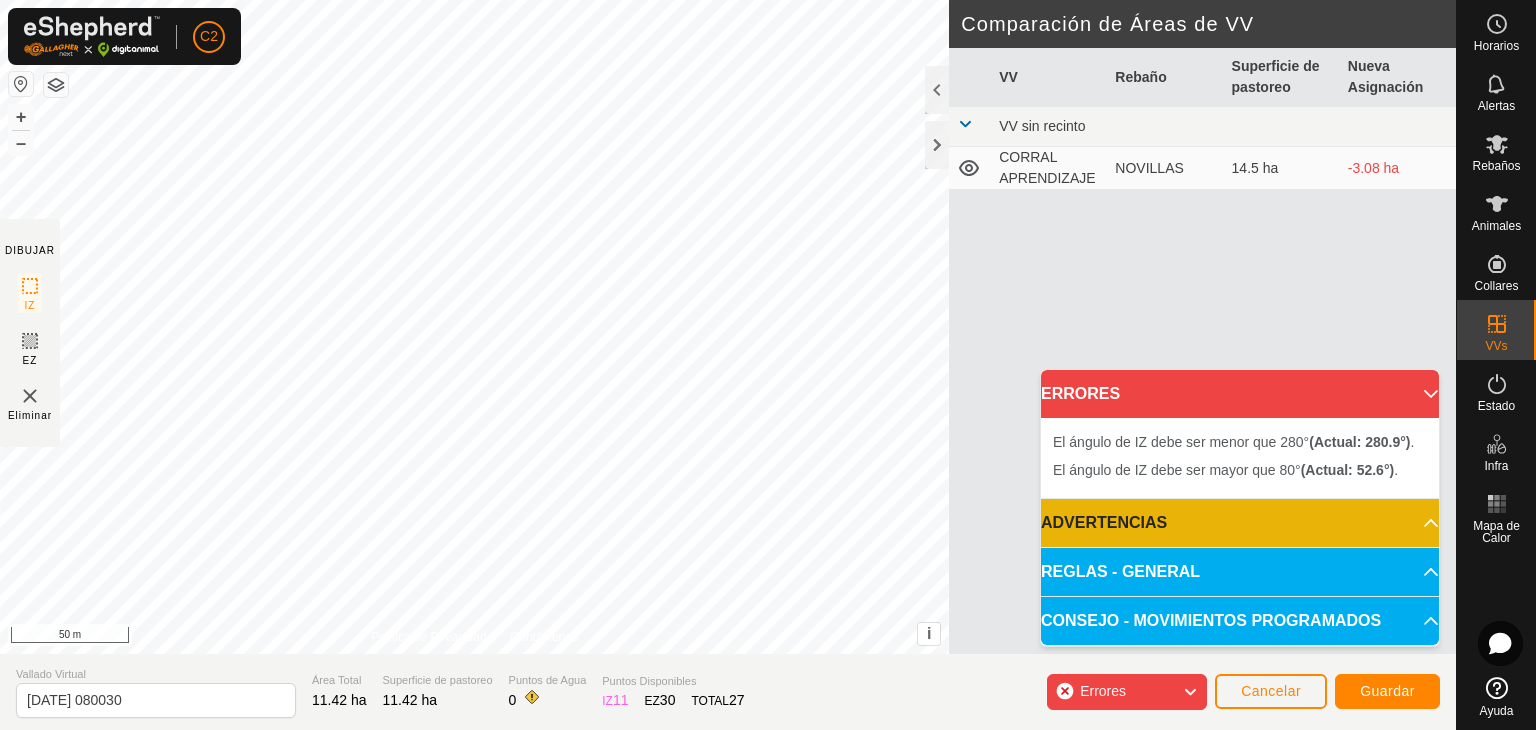click on "C2 Horarios Alertas Rebaños Animales Collares VVs Estado Infra Mapa de Calor Ayuda DIBUJAR IZ EZ Eliminar Política de Privacidad Contáctenos El ángulo de IZ debe ser menor que 280°  (Actual: 280.9°) . + – ⇧ i This application includes HERE Maps. © 2024 HERE. All rights reserved. 50 m Comparación de Áreas de VV     VV   Rebaño   Superficie de pastoreo   Nueva Asignación  VV sin recinto  CORRAL APRENDIZAJE   NOVILLAS   14.5 ha  -3.08 ha Vallado Virtual [DATE] 080030 Área Total 11.42 ha Superficie de pastoreo 11.42 ha Puntos de Agua 0 Puntos Disponibles  IZ   11  EZ  30  TOTAL   27 Errores Cancelar Guardar
ERRORES El ángulo de IZ debe ser menor que 280°  (Actual: 280.9°) . El ángulo de IZ debe ser mayor que 80°  (Actual: 52.6°) . ADVERTENCIAS No hay  puntos de agua  dentro del VV. REGLAS - GENERAL Para activar un VV, debe cumplir con los siguientes requisitos: No esquinas pronunciadas: Cada ángulo del  IZ  debe ser mayor de 80° – Utilice al menos  4 puntos . EZ . ." at bounding box center (768, 365) 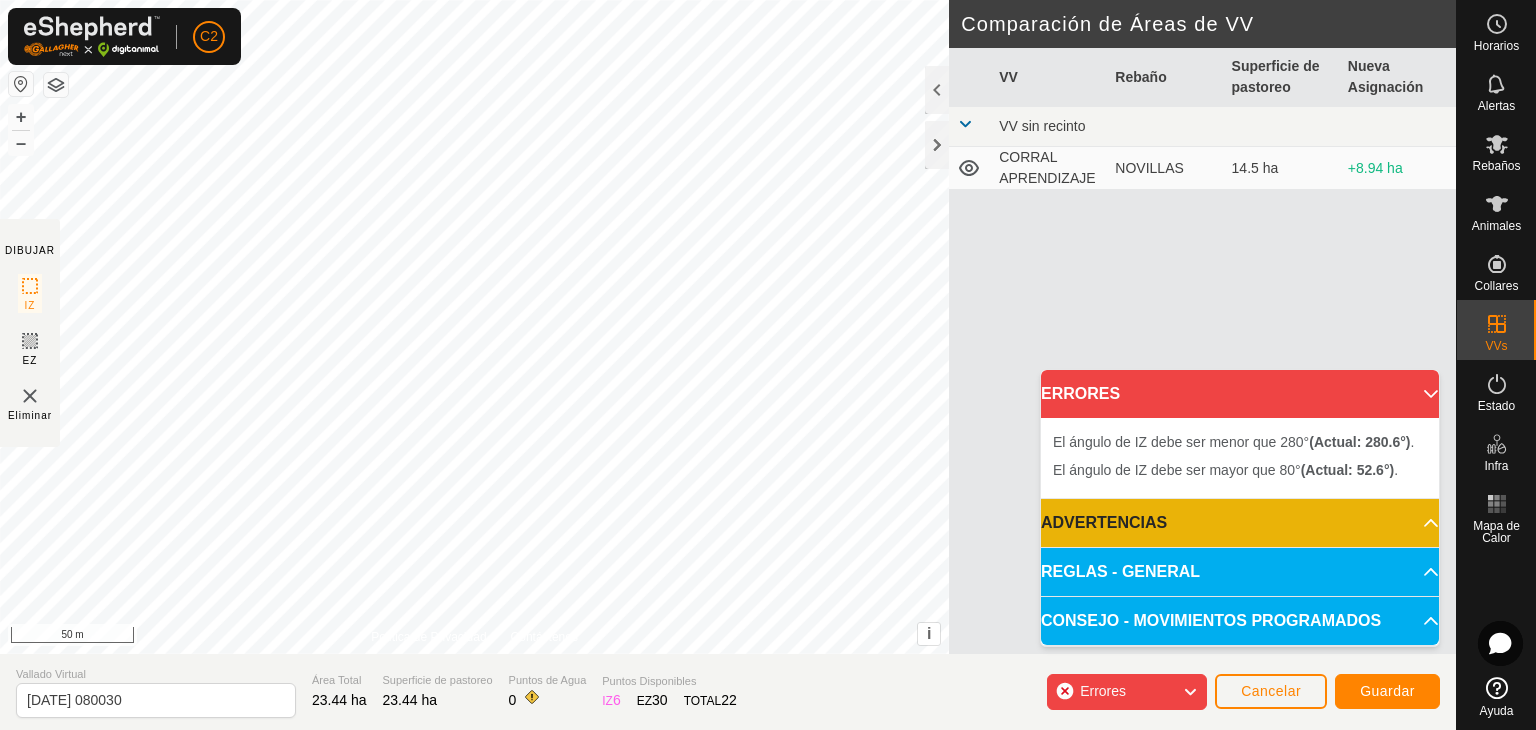 click on "C2 Horarios Alertas Rebaños Animales Collares VVs Estado Infra Mapa de Calor Ayuda DIBUJAR IZ EZ Eliminar Política de Privacidad Contáctenos El ángulo de IZ debe ser mayor que 80°  (Actual: 62.1°) . + – ⇧ i This application includes HERE Maps. © 2024 HERE. All rights reserved. 50 m Comparación de Áreas de VV     VV   Rebaño   Superficie de pastoreo   Nueva Asignación  VV sin recinto  CORRAL APRENDIZAJE   NOVILLAS   14.5 ha  +8.94 ha Vallado Virtual [DATE] 080030 Área Total 23.44 ha Superficie de pastoreo 23.44 ha Puntos de Agua 0 Puntos Disponibles  IZ   6  EZ  30  TOTAL   22 Errores Cancelar Guardar
ERRORES El ángulo de IZ debe ser menor que 280°  (Actual: 280.6°) . El ángulo de IZ debe ser mayor que 80°  (Actual: 52.6°) . ADVERTENCIAS No hay  puntos de agua  dentro del VV. REGLAS - GENERAL Para activar un VV, debe cumplir con los siguientes requisitos: No esquinas pronunciadas: Cada ángulo del  IZ  debe ser mayor de 80° – Utilice al menos  4 puntos . EZ . IZ ." at bounding box center (768, 365) 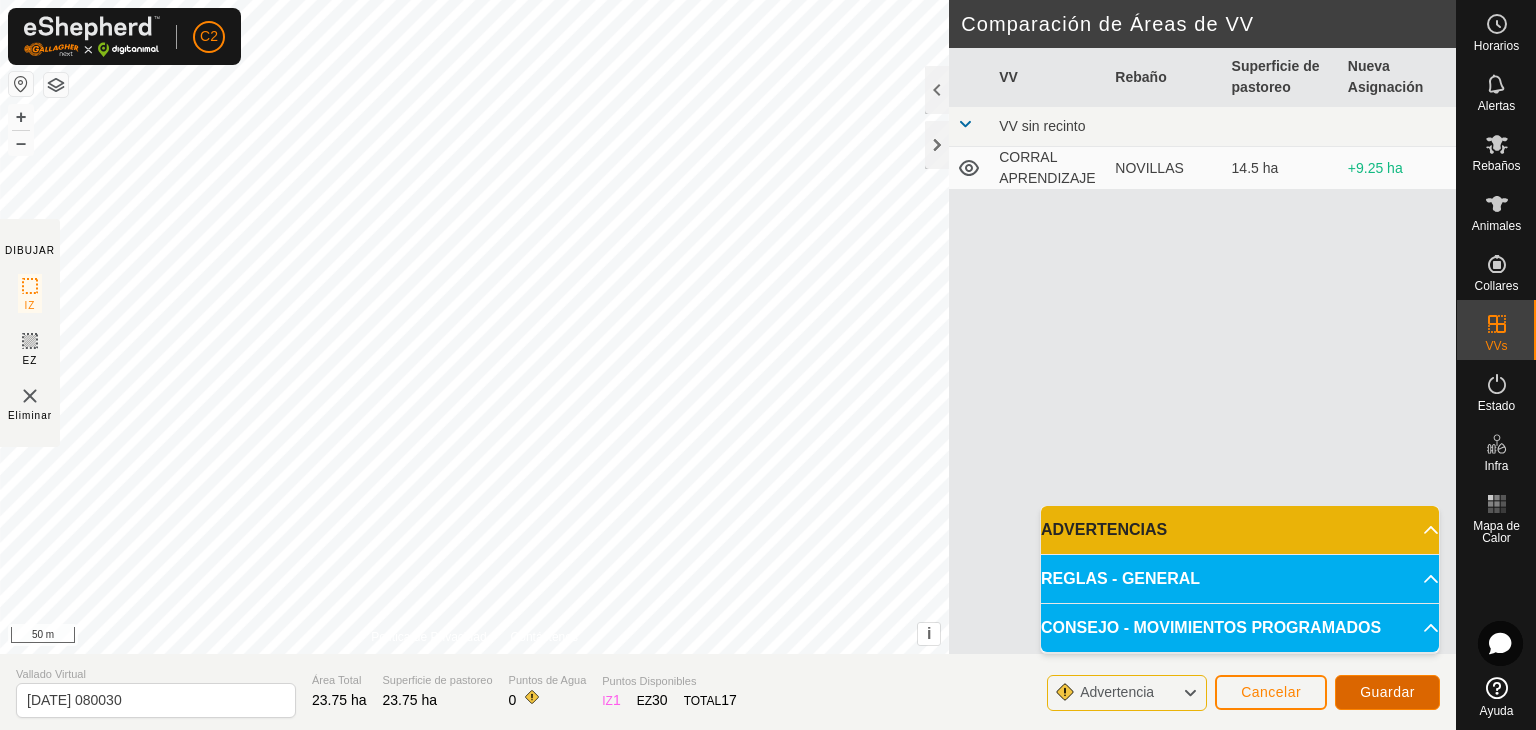 click on "Guardar" 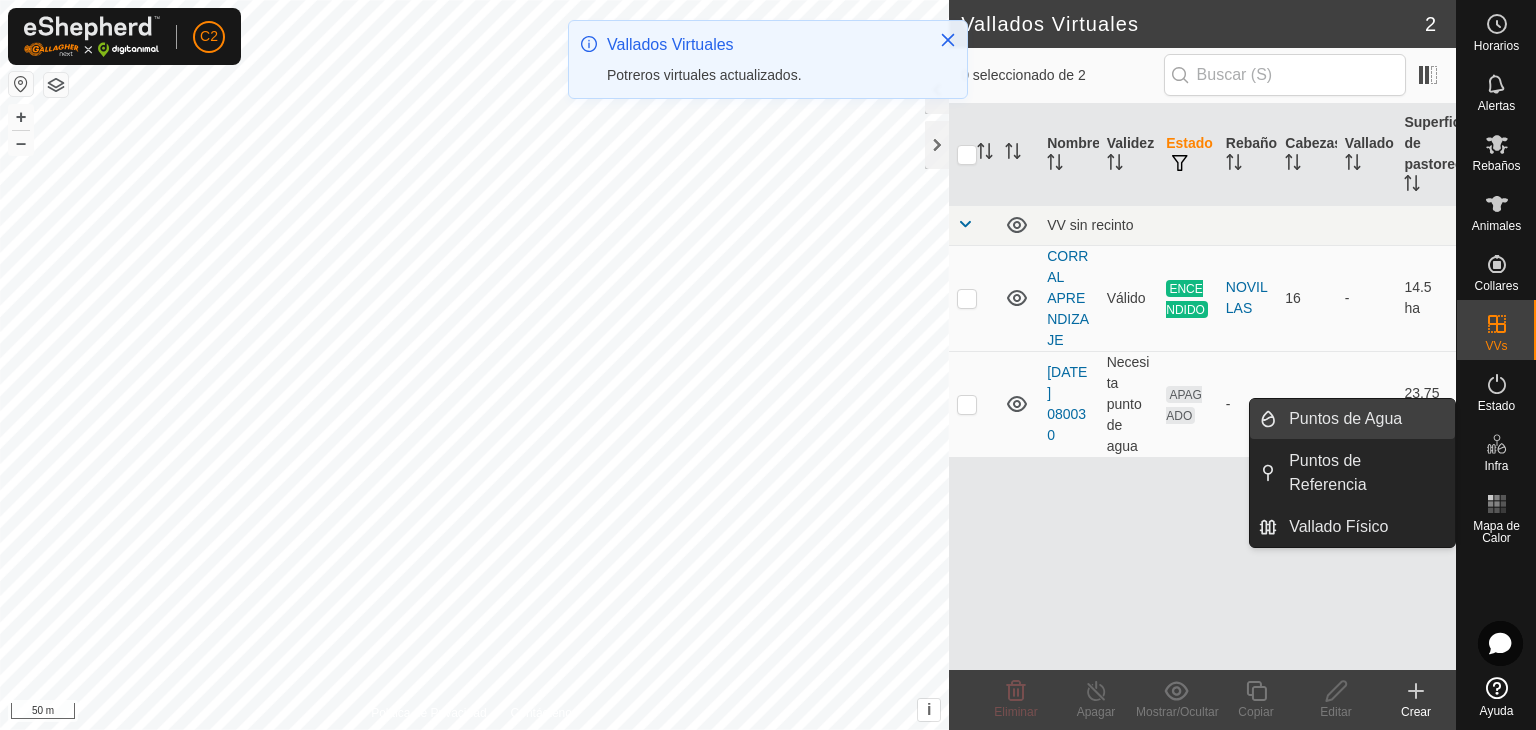 click on "Puntos de Agua" at bounding box center (1366, 419) 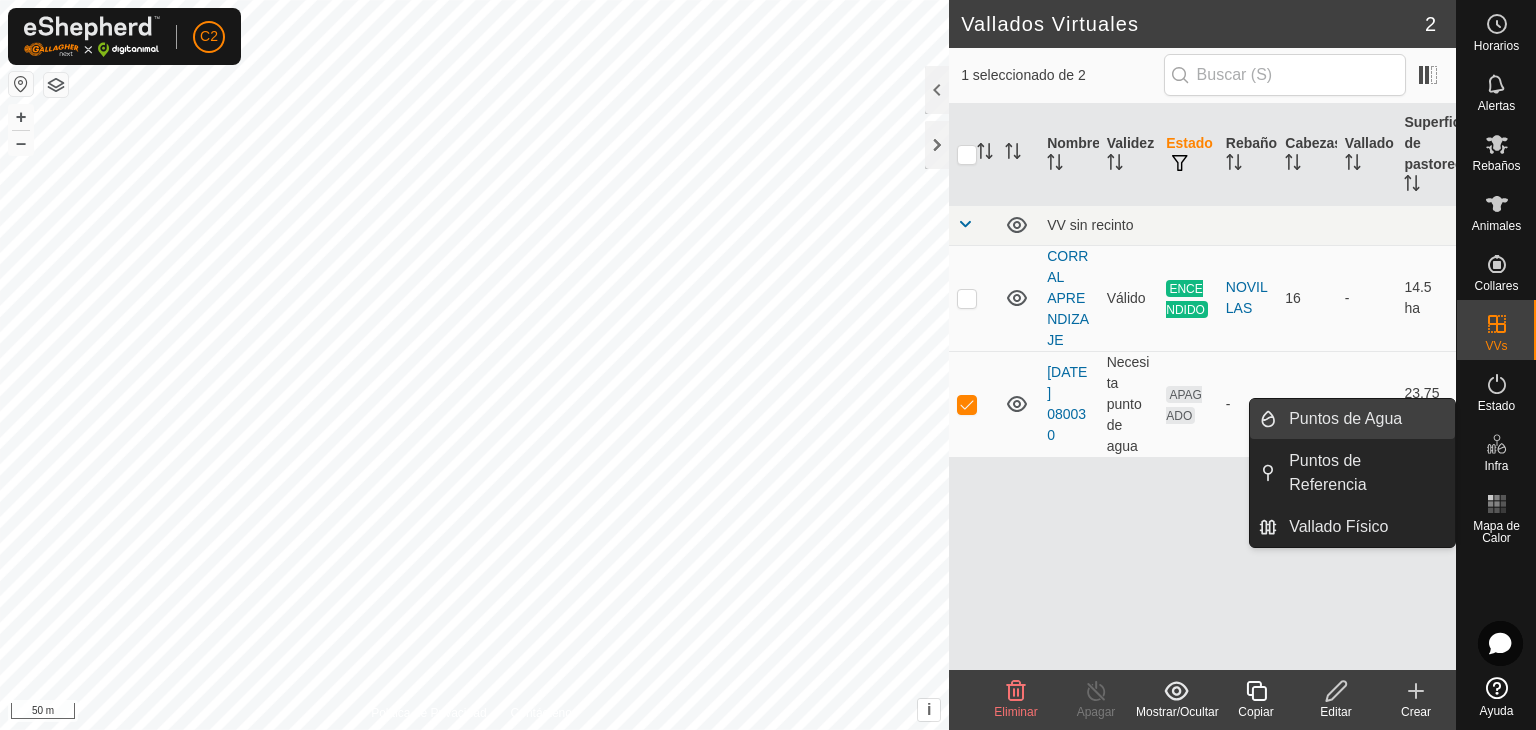 click on "Puntos de Agua" at bounding box center [1366, 419] 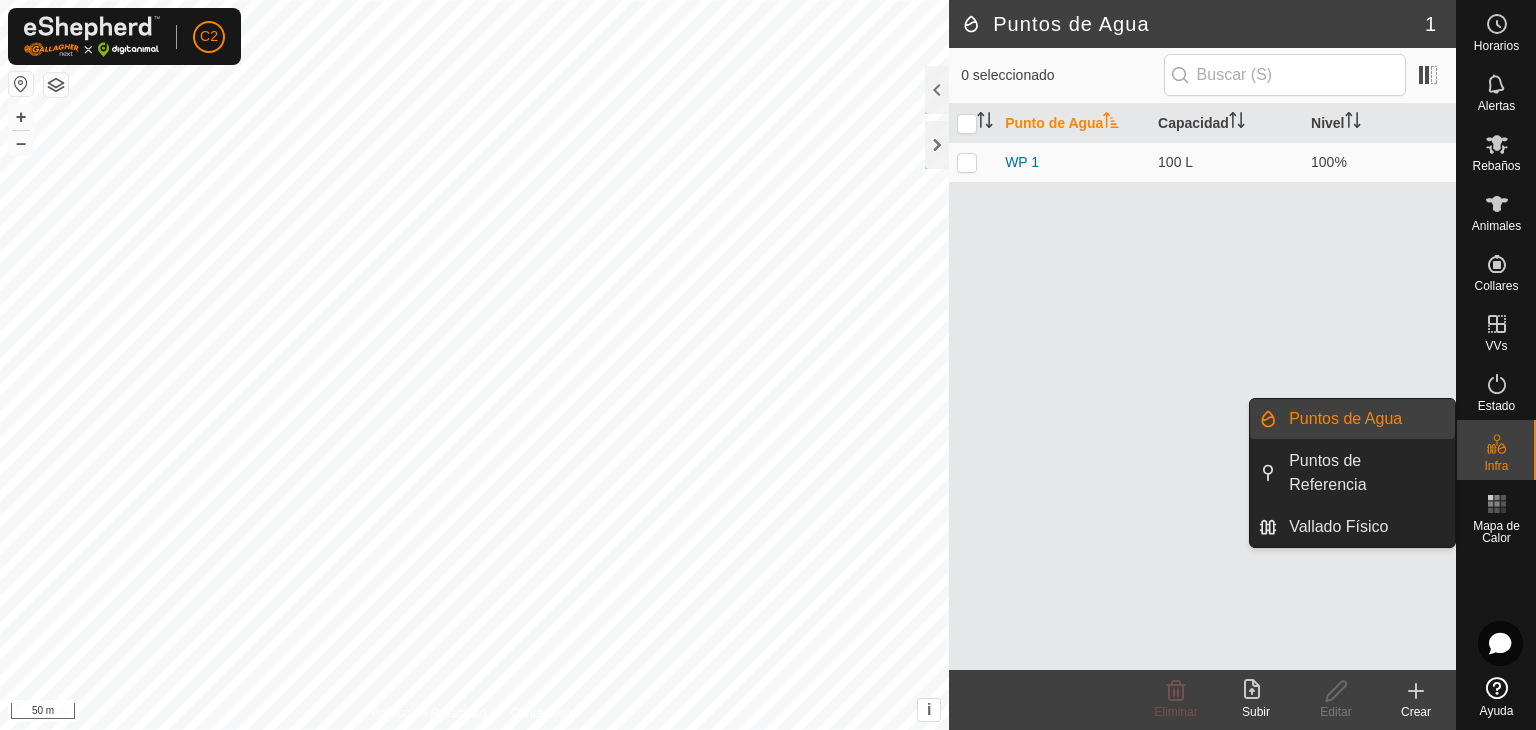 click on "Puntos de Agua" at bounding box center (1366, 419) 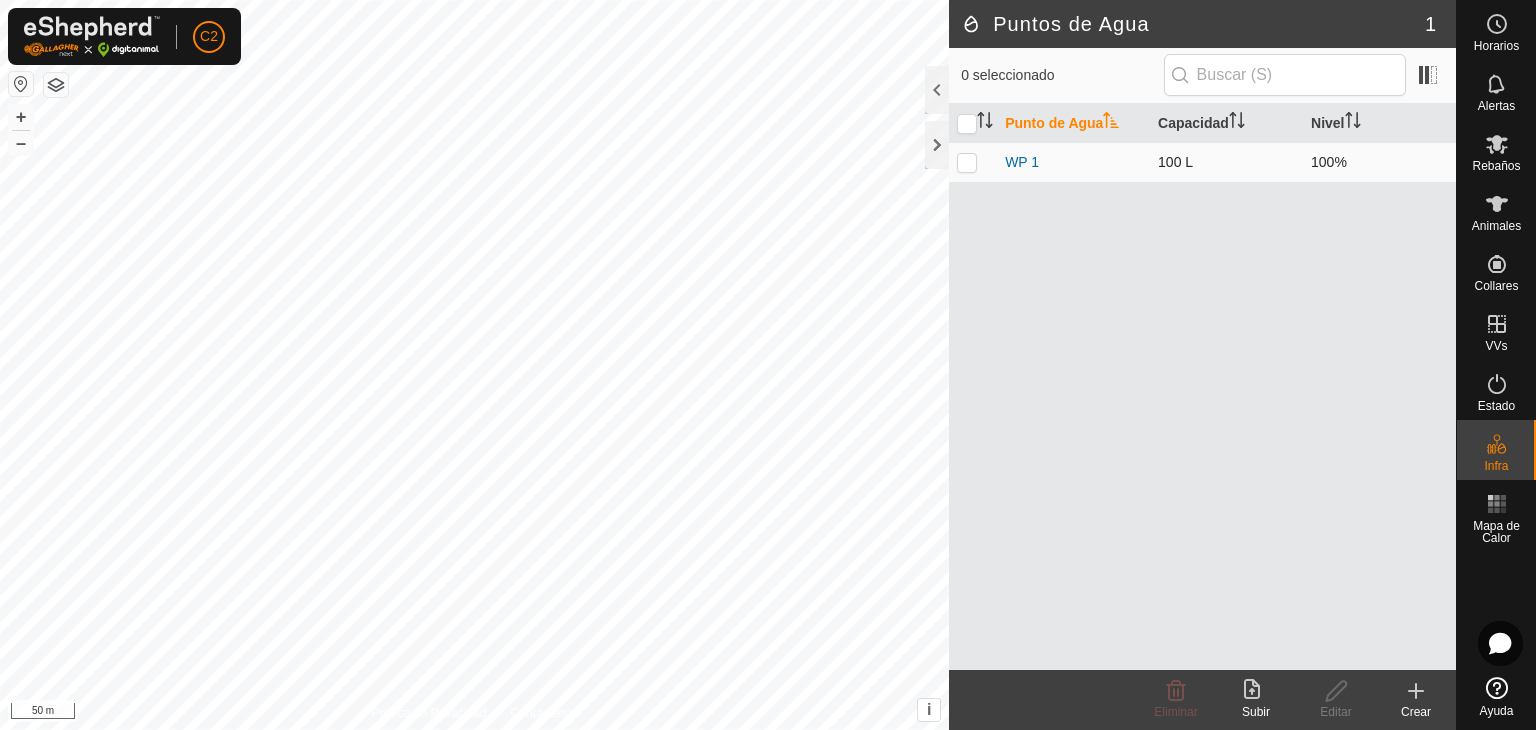 click at bounding box center (967, 162) 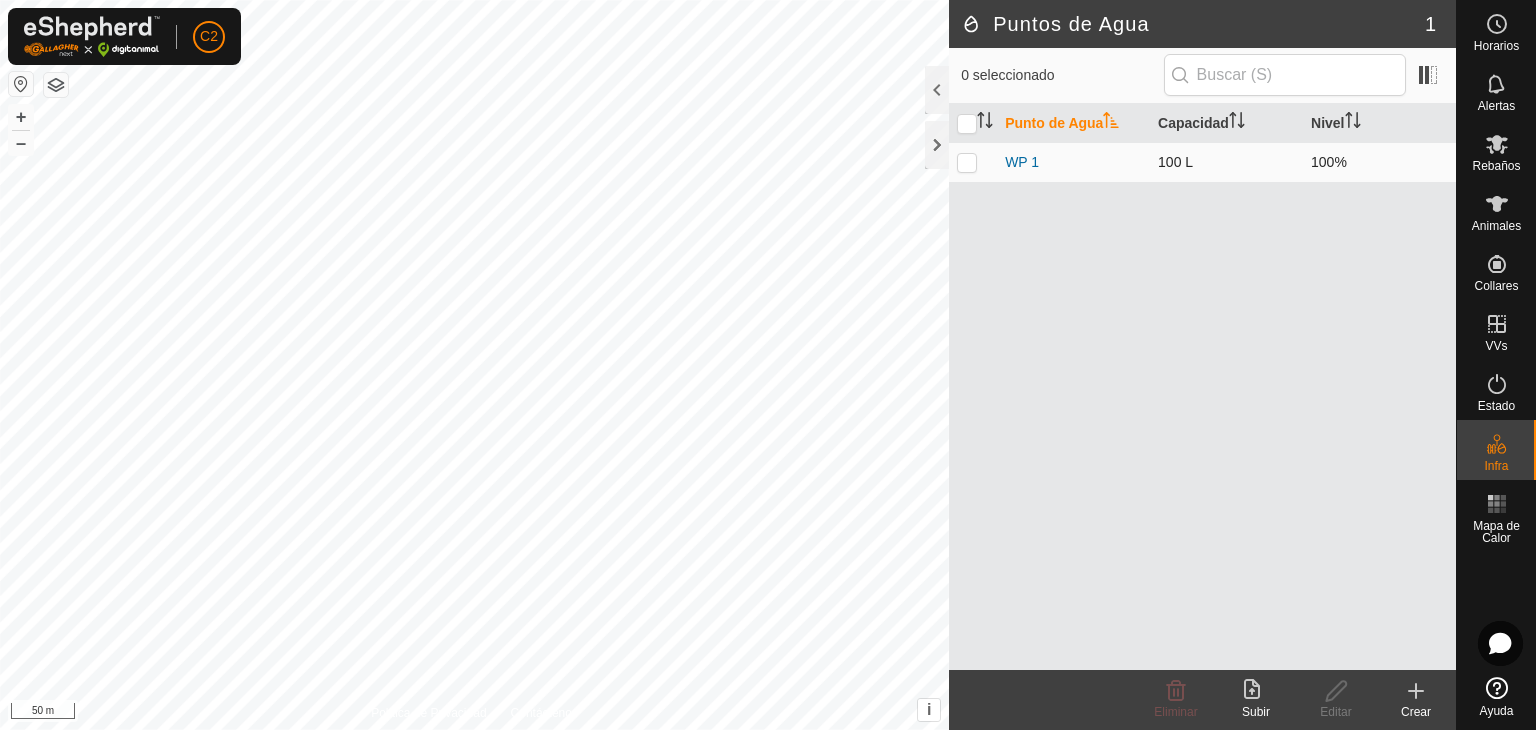 checkbox on "true" 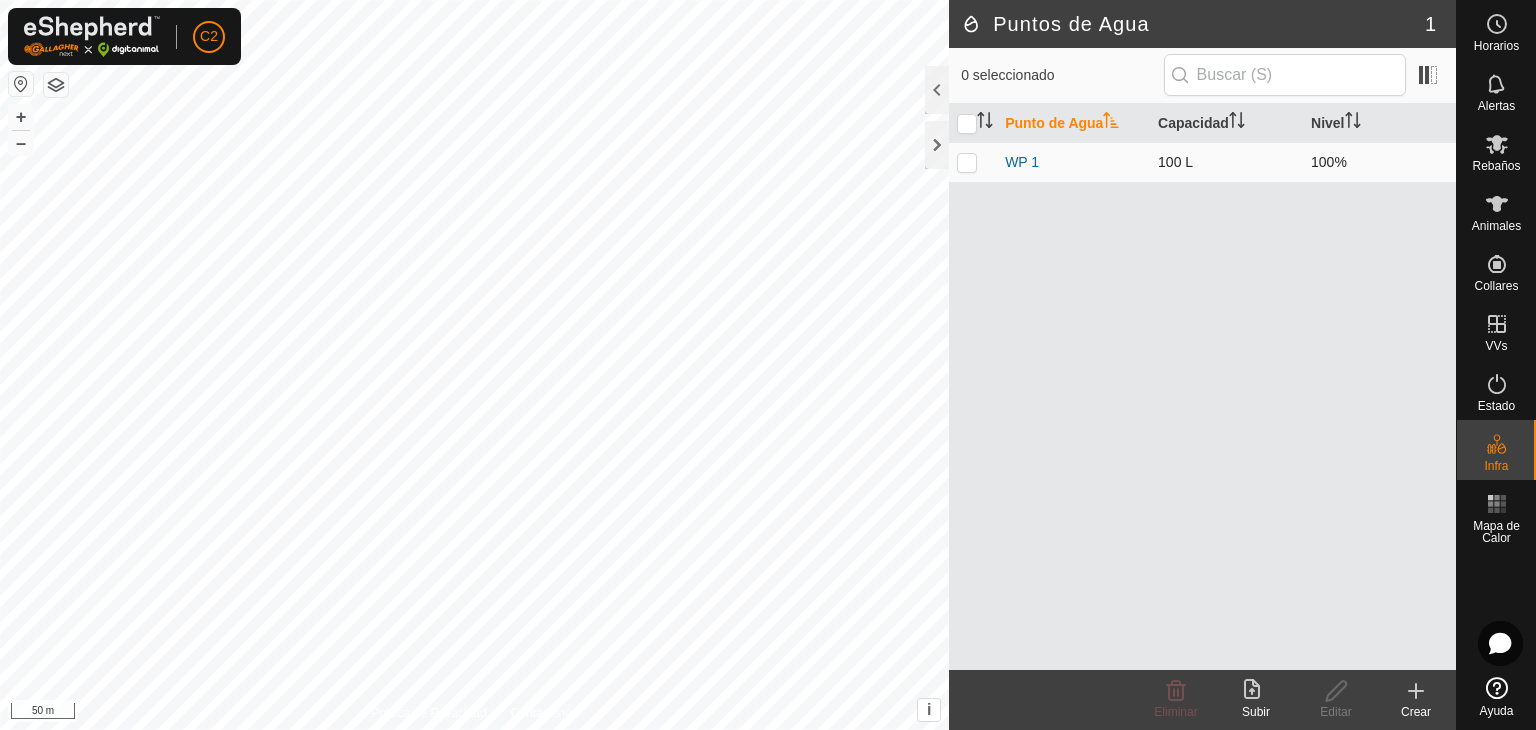 checkbox on "true" 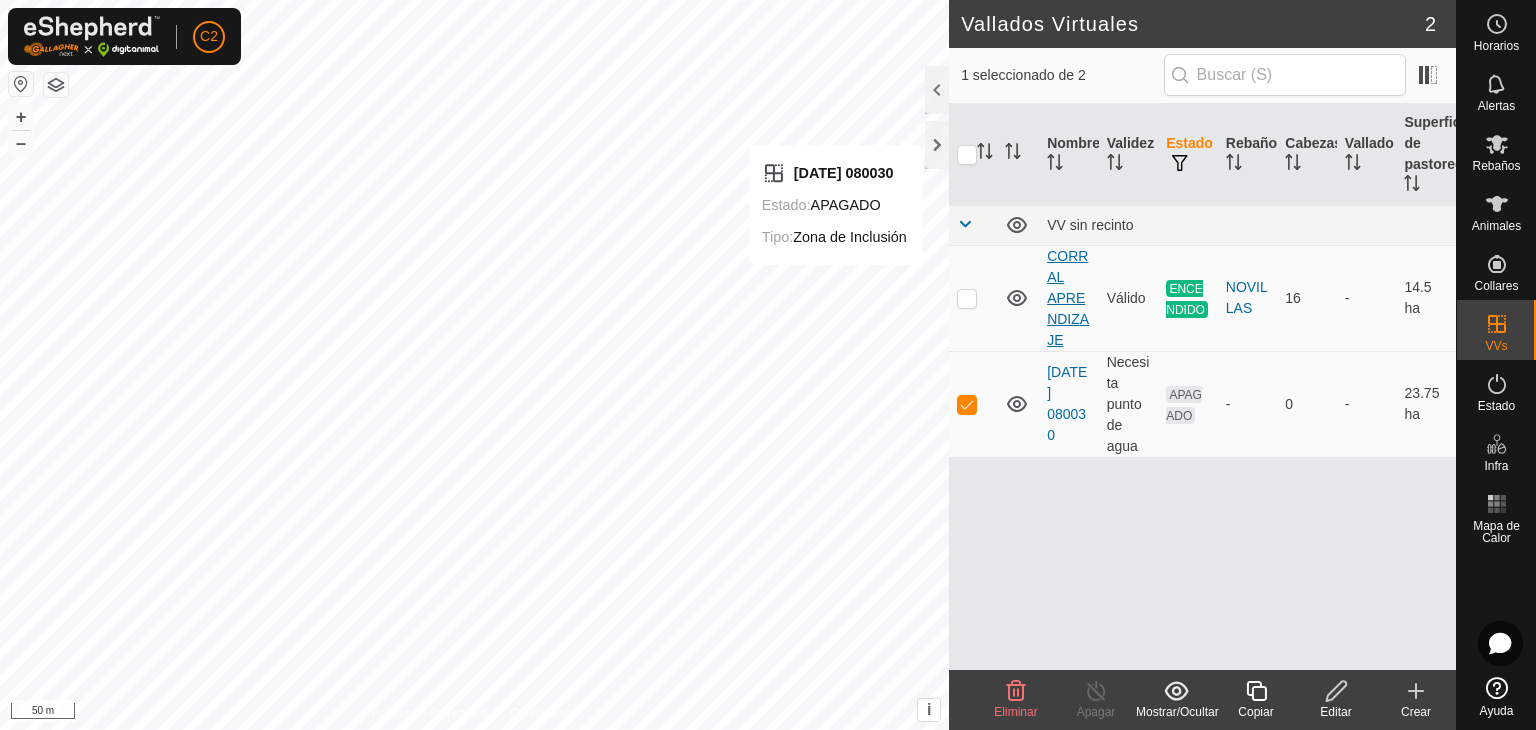 click on "CORRAL APRENDIZAJE" at bounding box center [1068, 298] 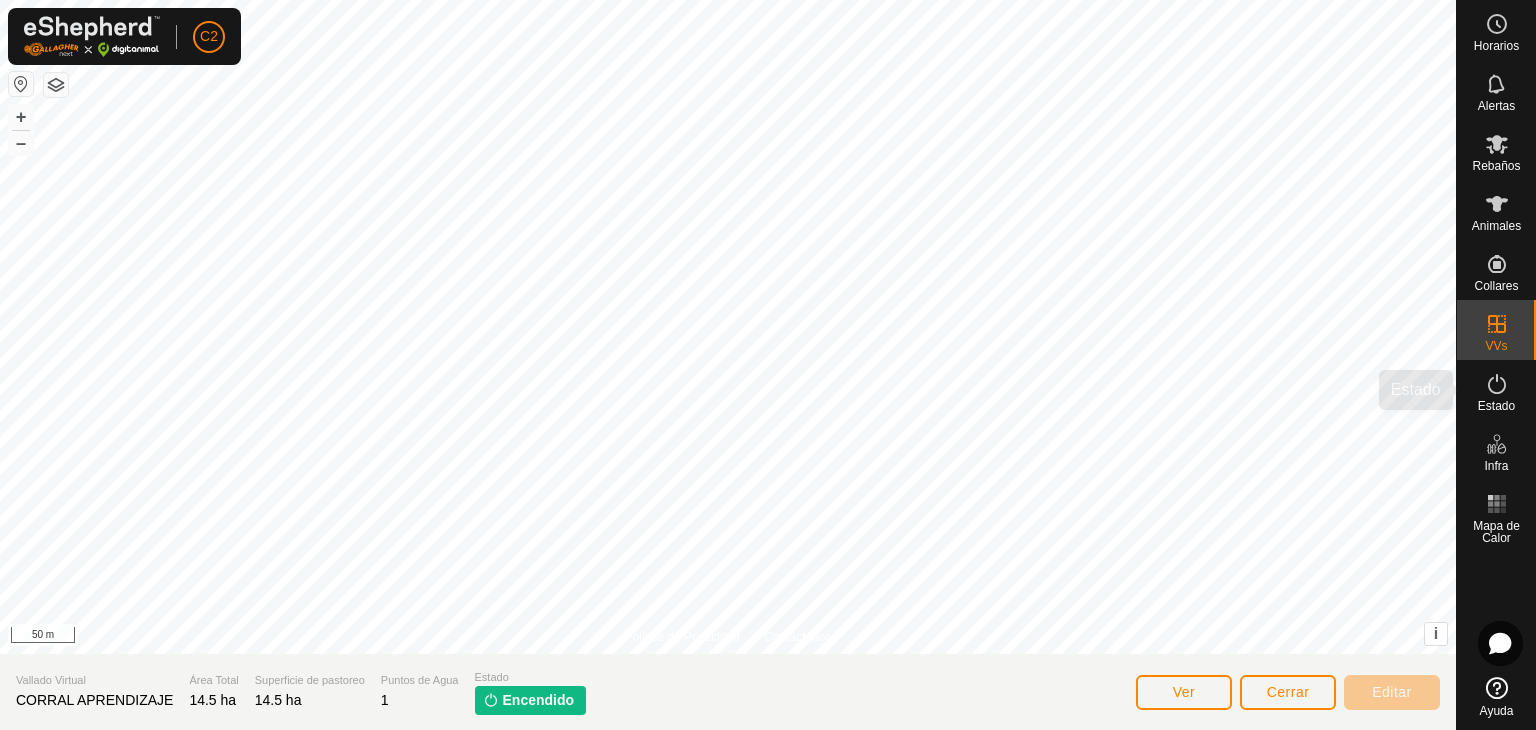 click 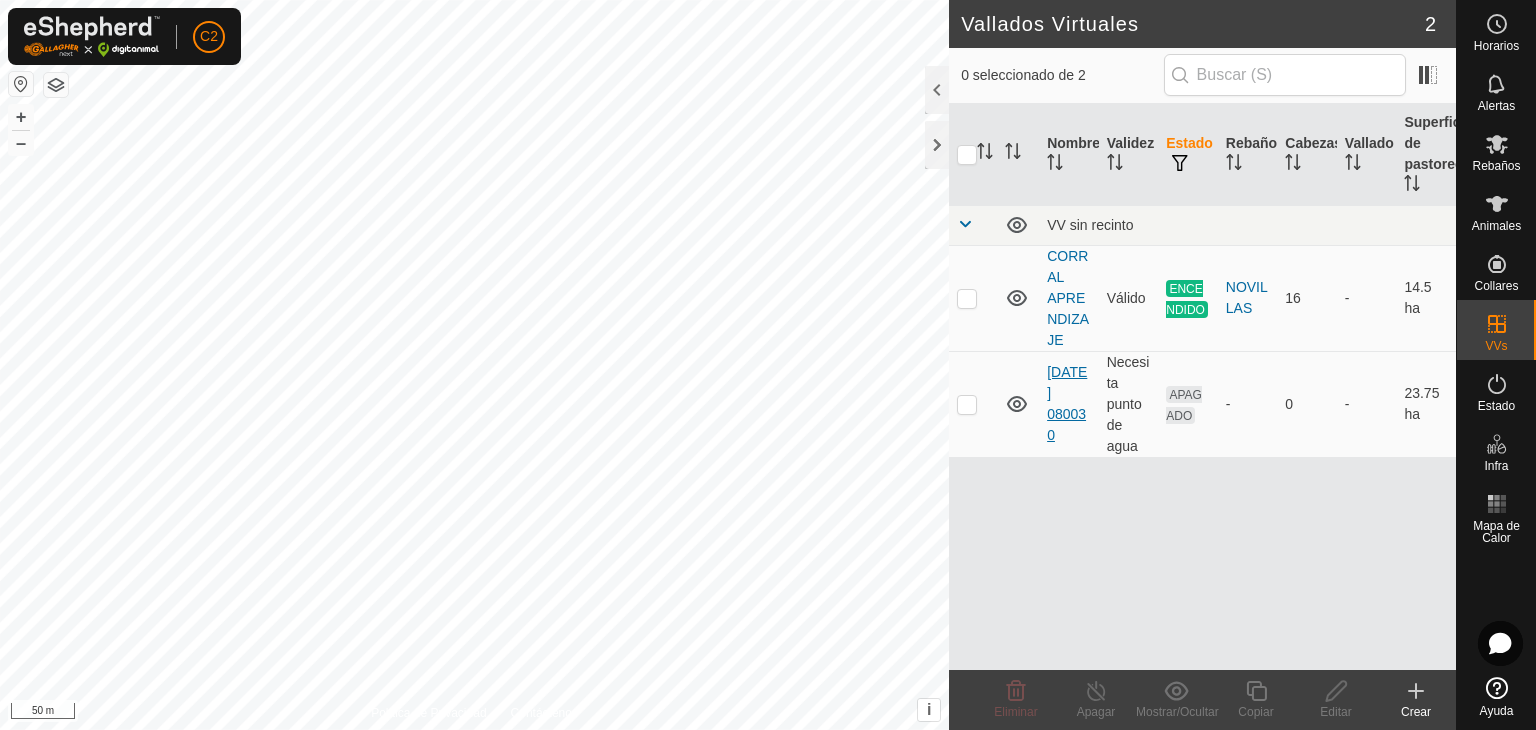 click on "[DATE] 080030" at bounding box center [1067, 403] 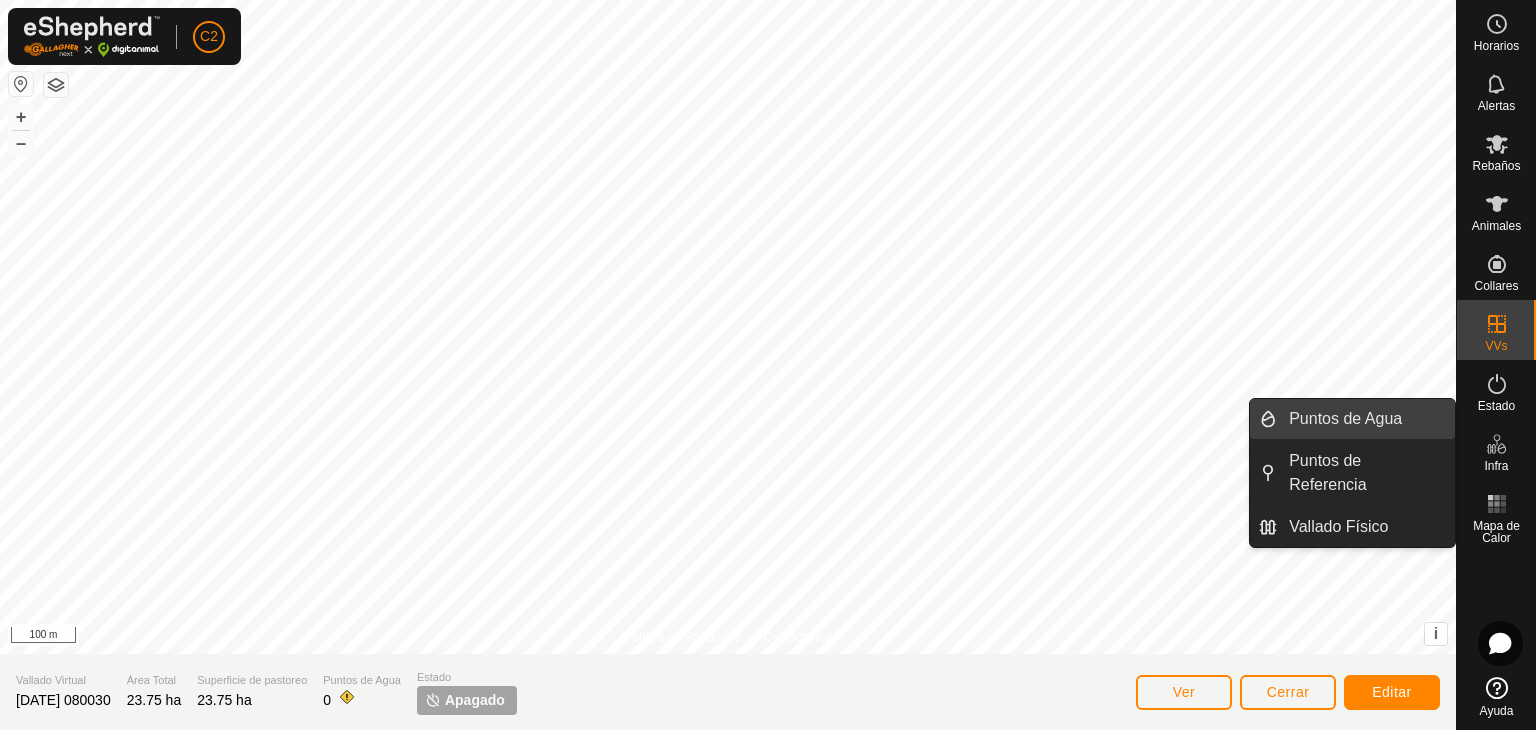 click on "Puntos de Agua" at bounding box center (1366, 419) 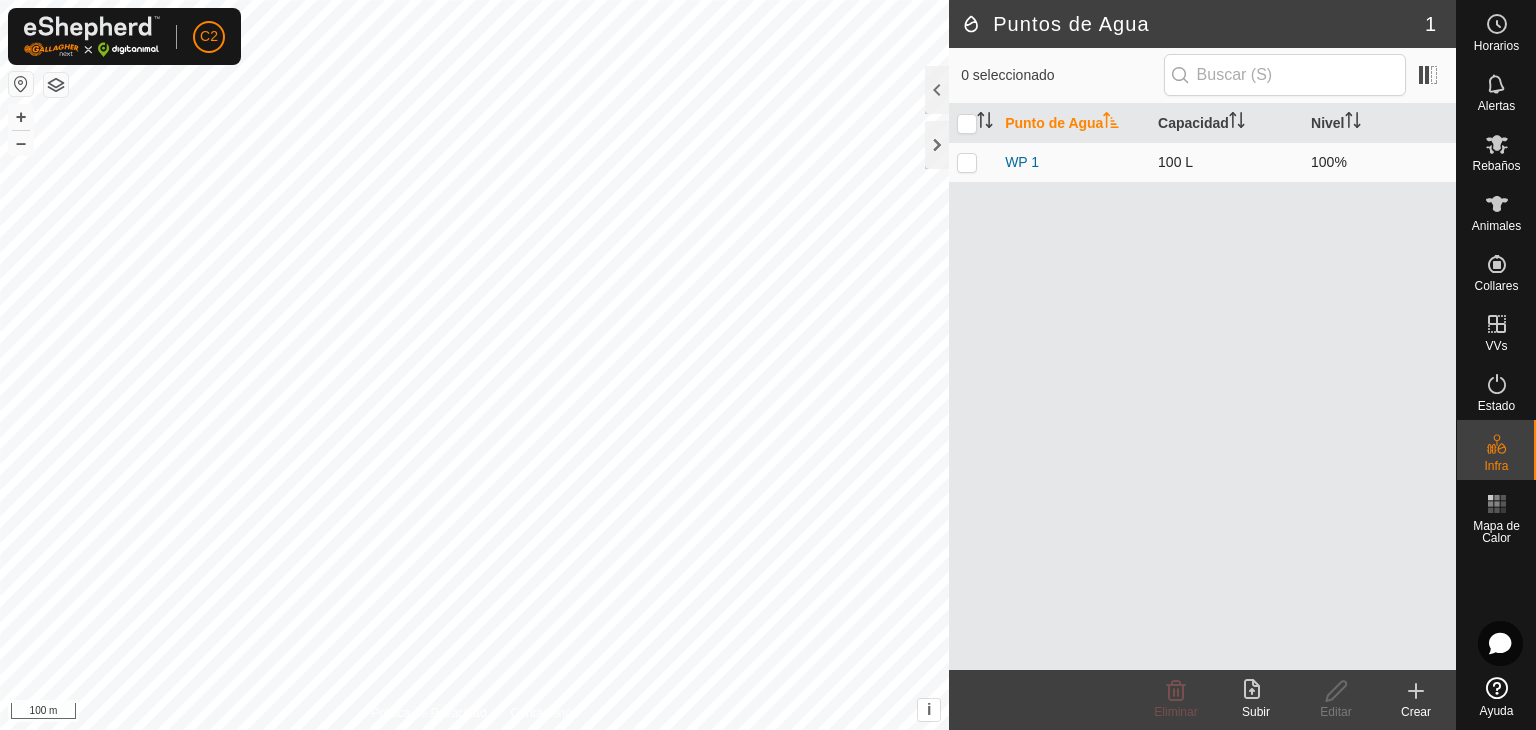 click at bounding box center [967, 162] 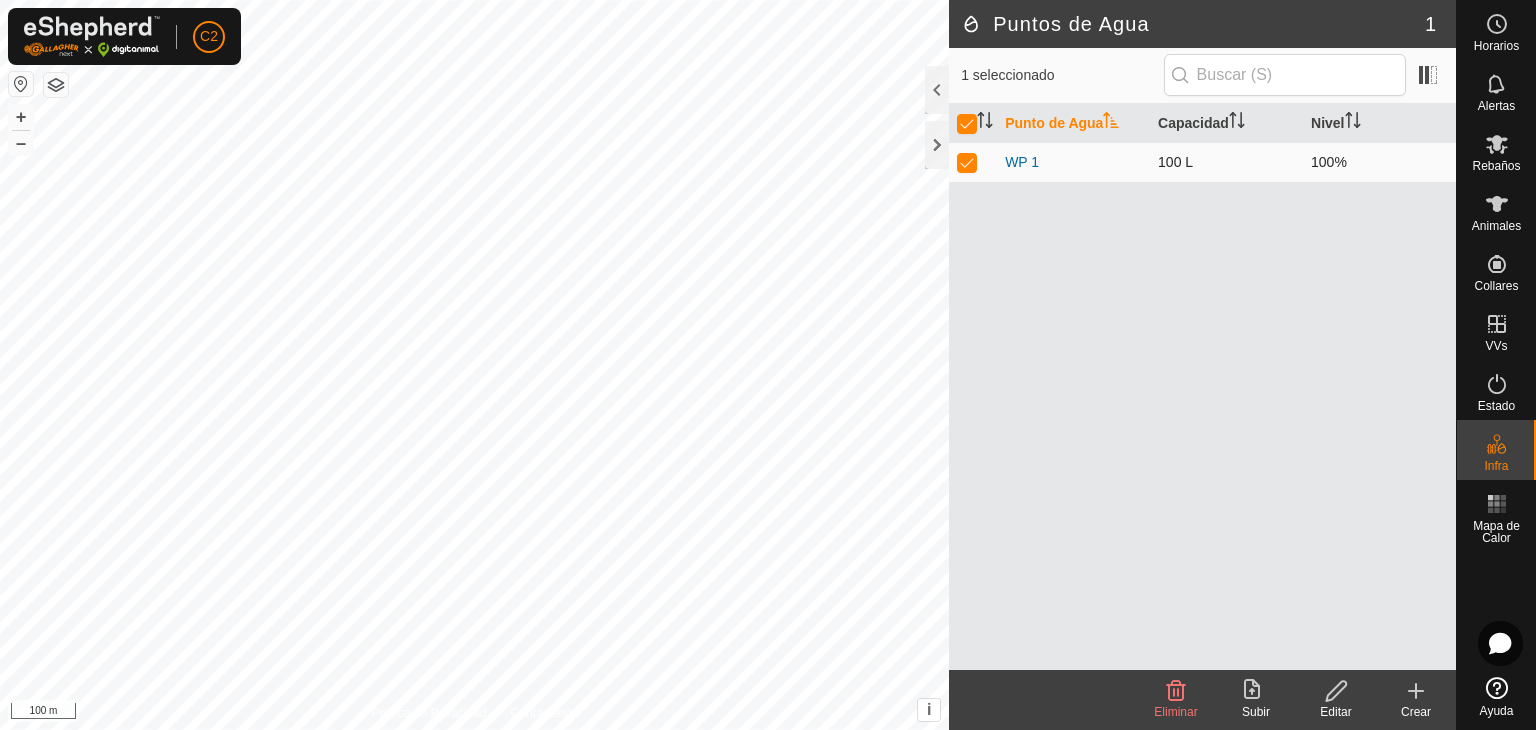 click at bounding box center [967, 162] 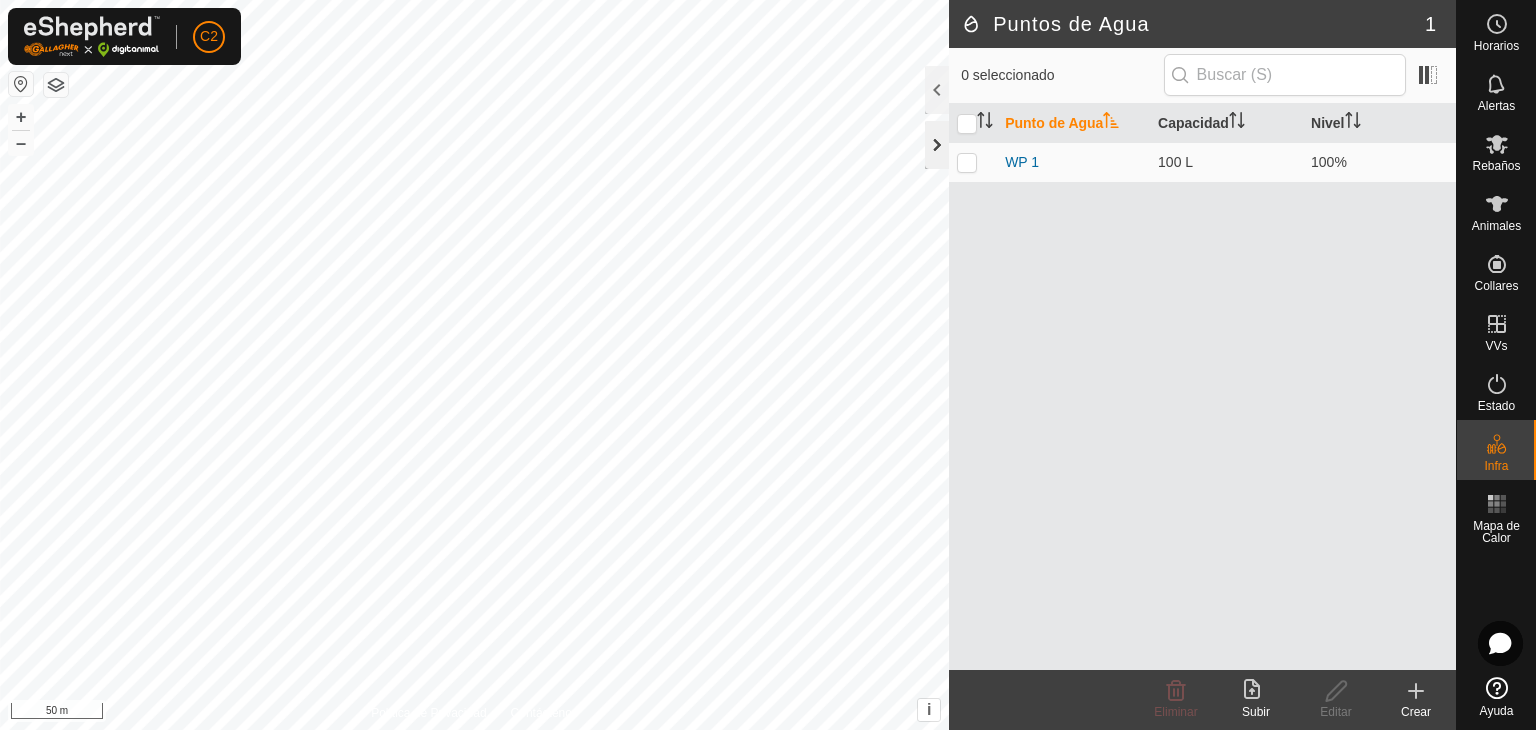 click 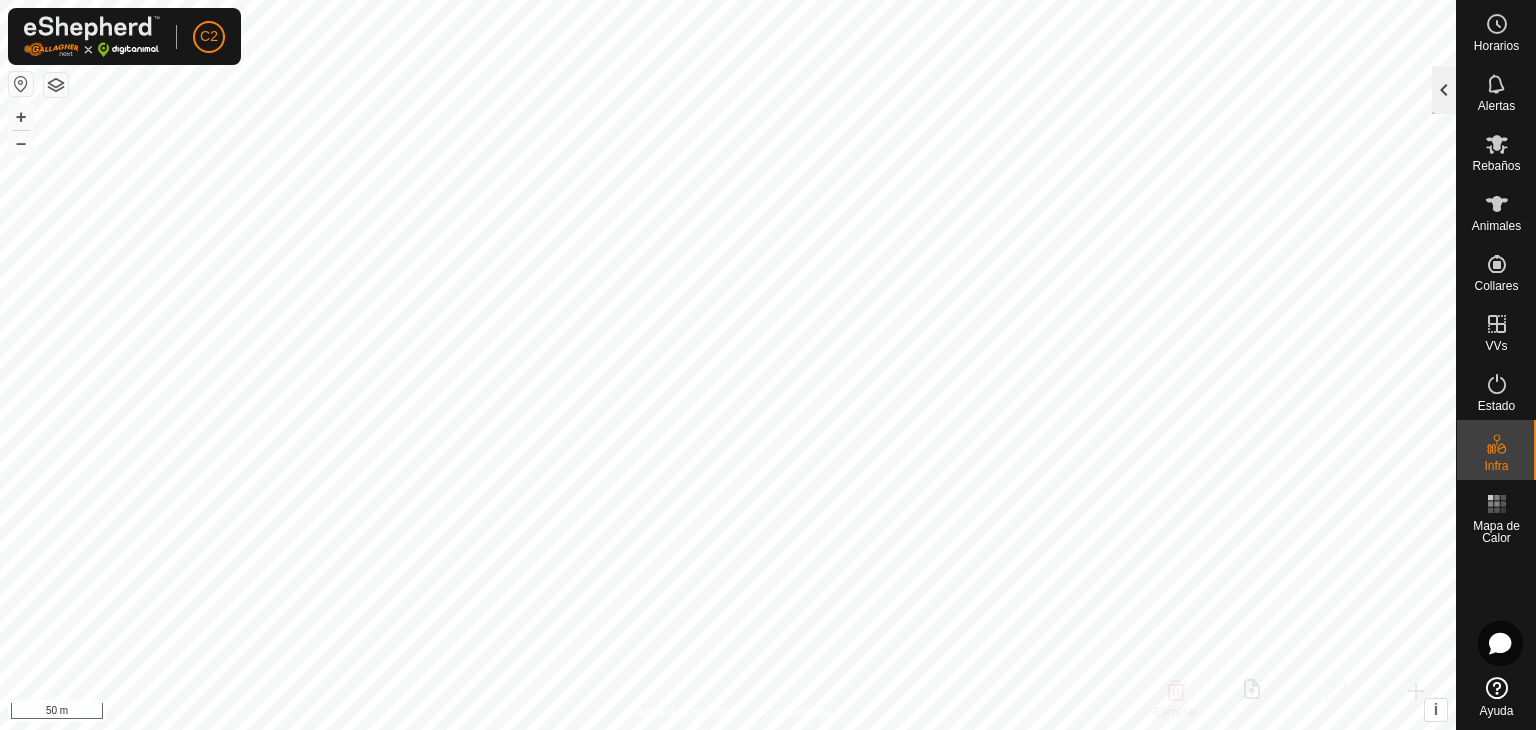 click 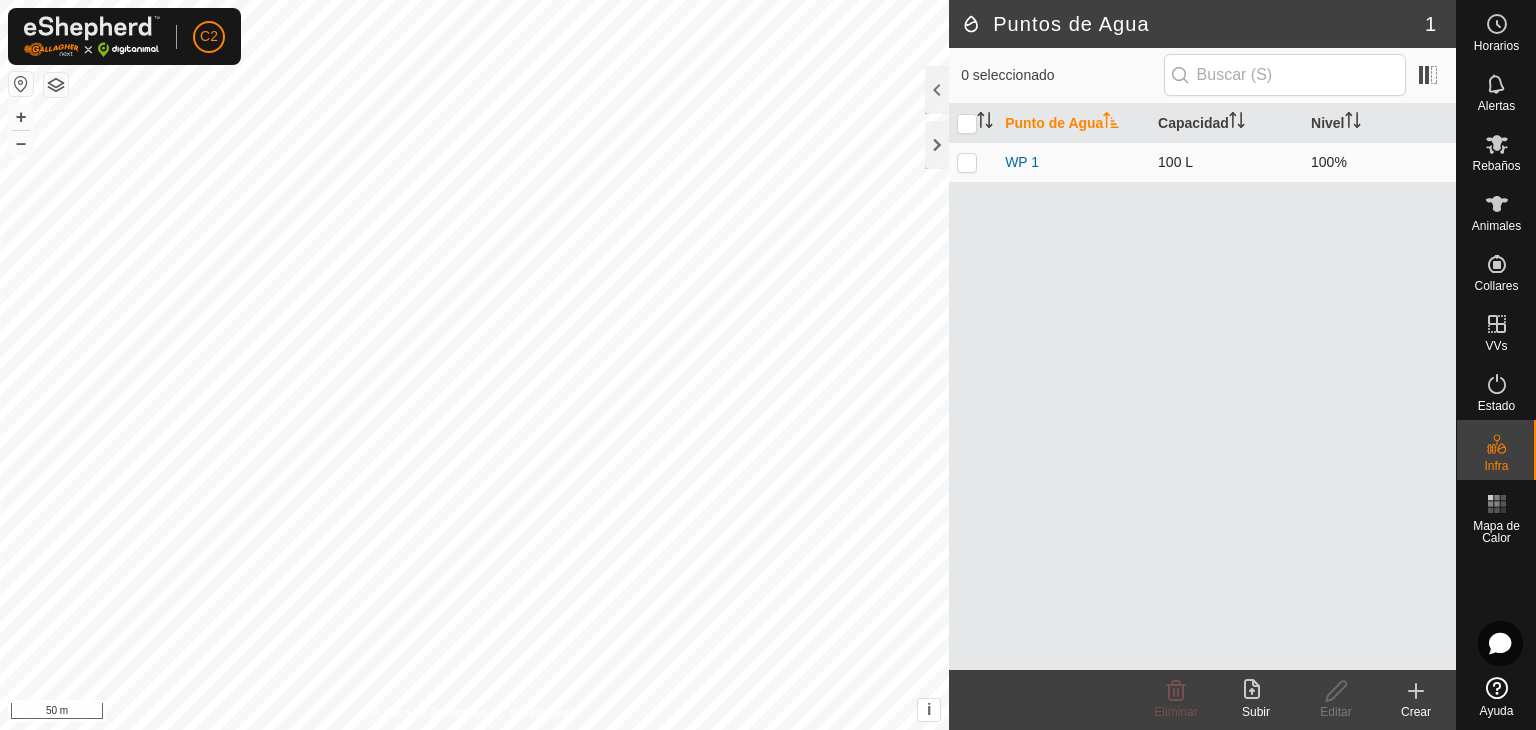 click at bounding box center (967, 162) 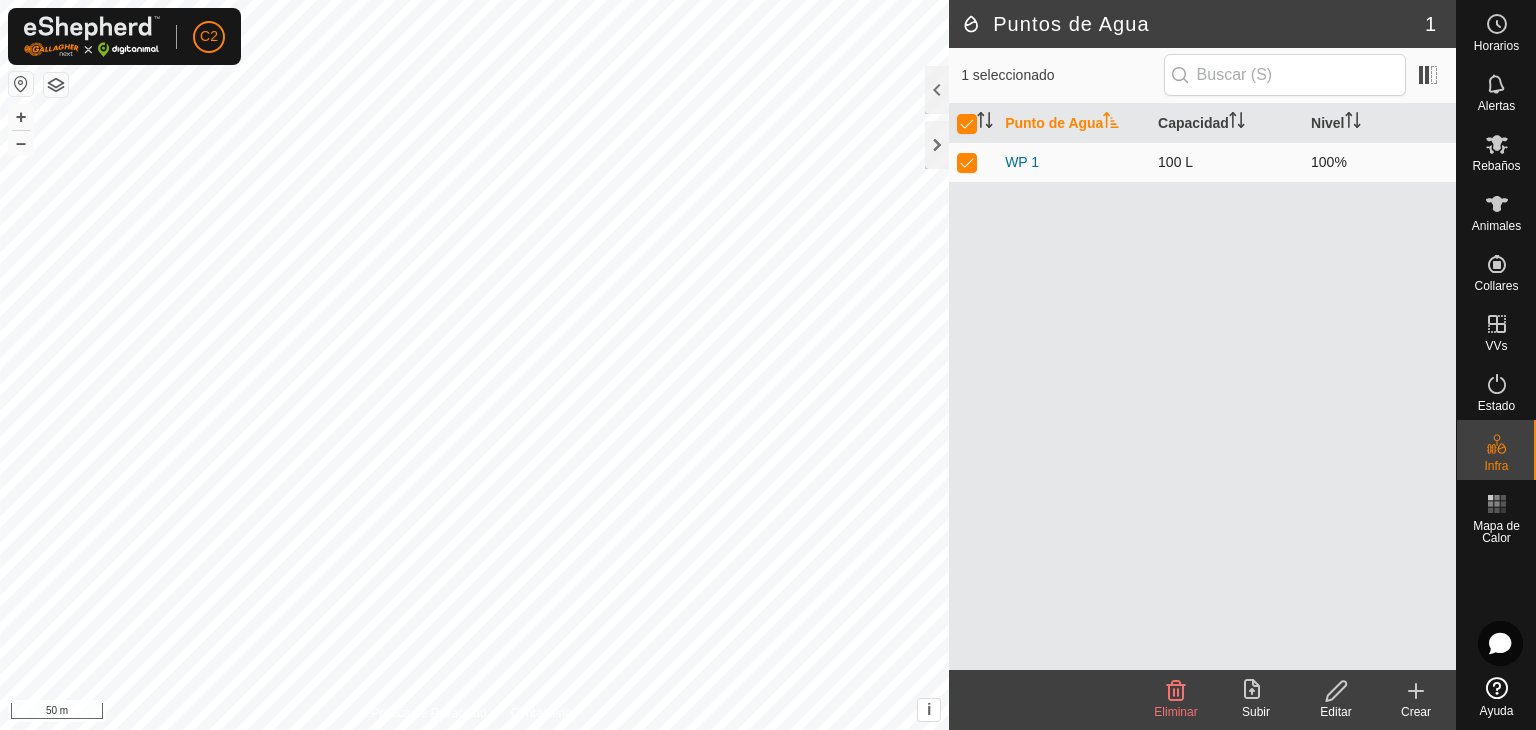 click at bounding box center (967, 162) 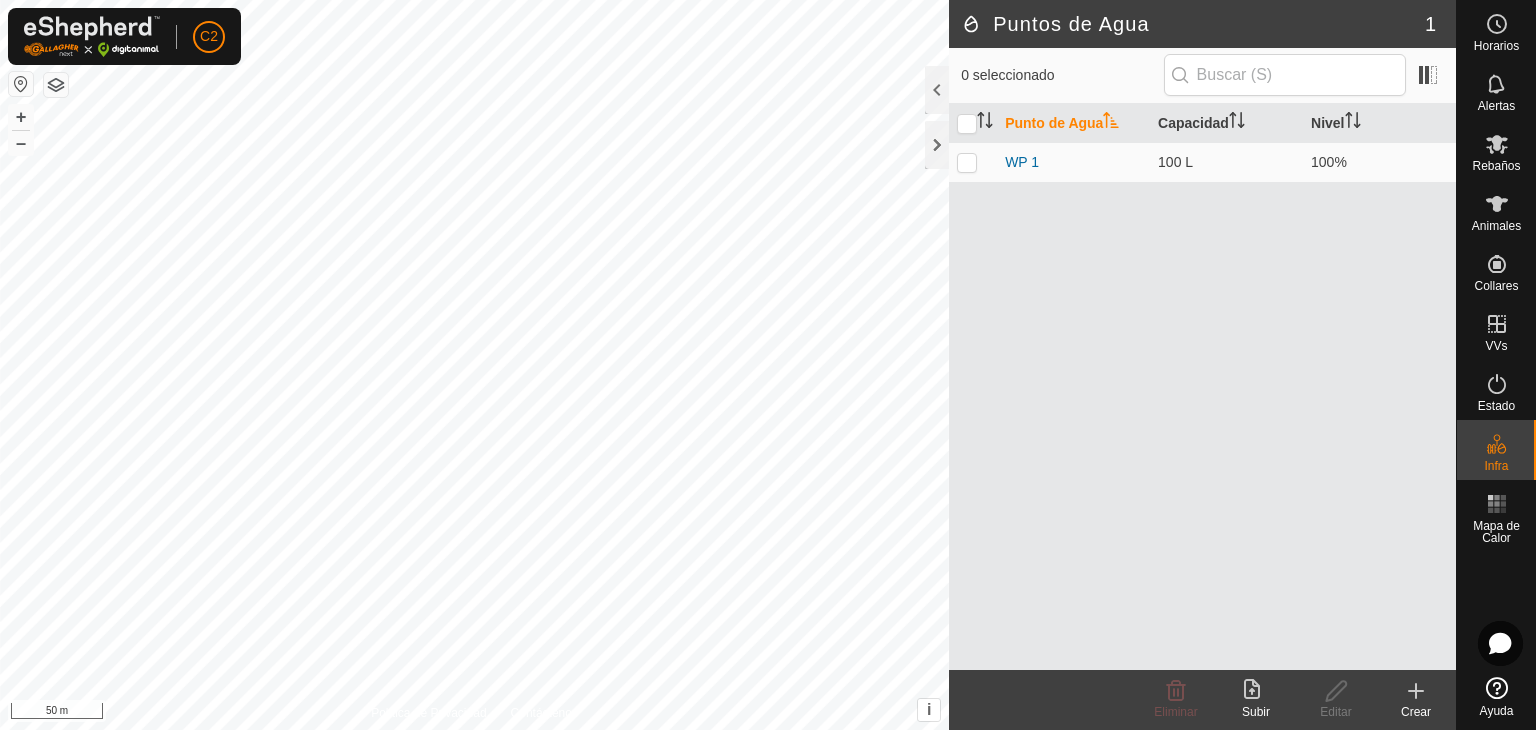 click 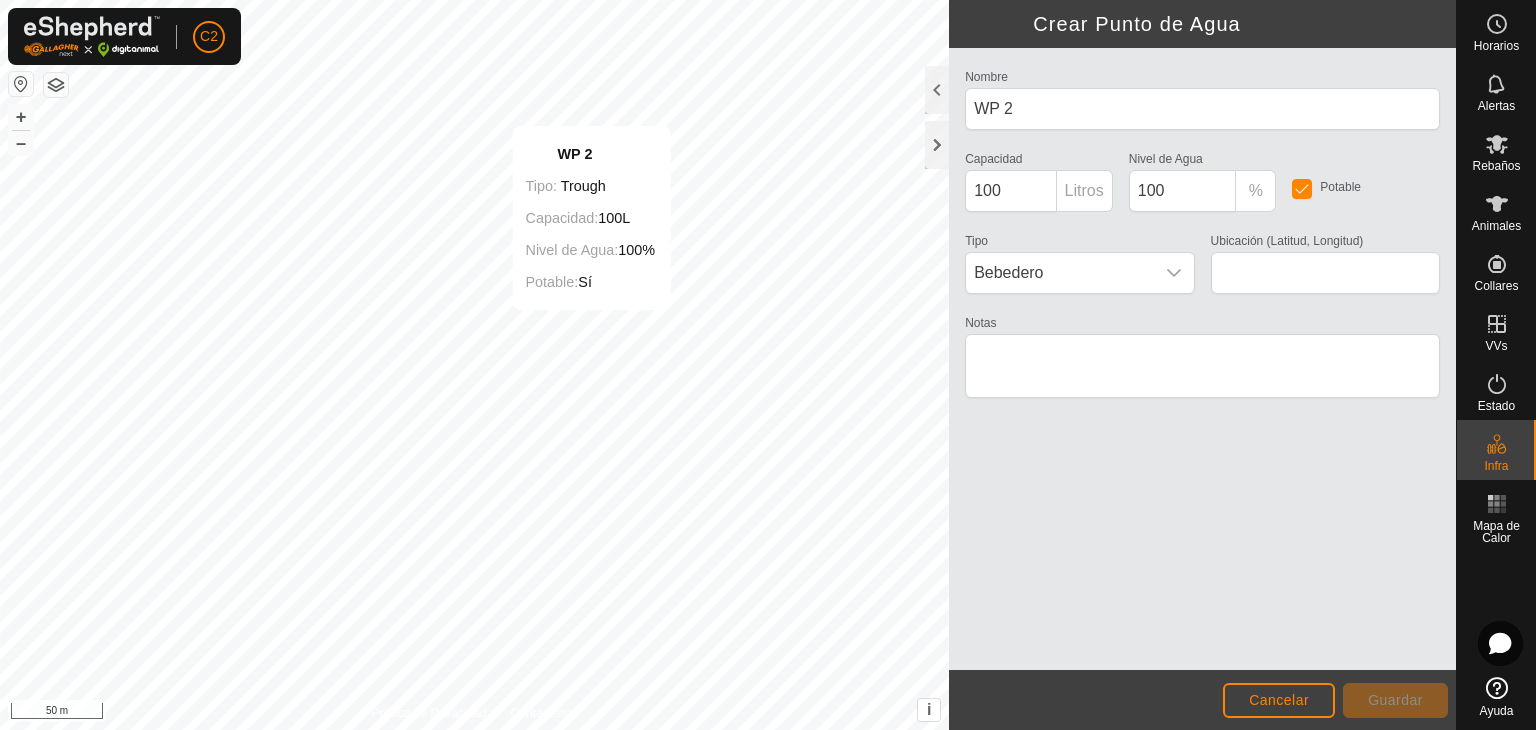 type on "39.741539, -5.024727" 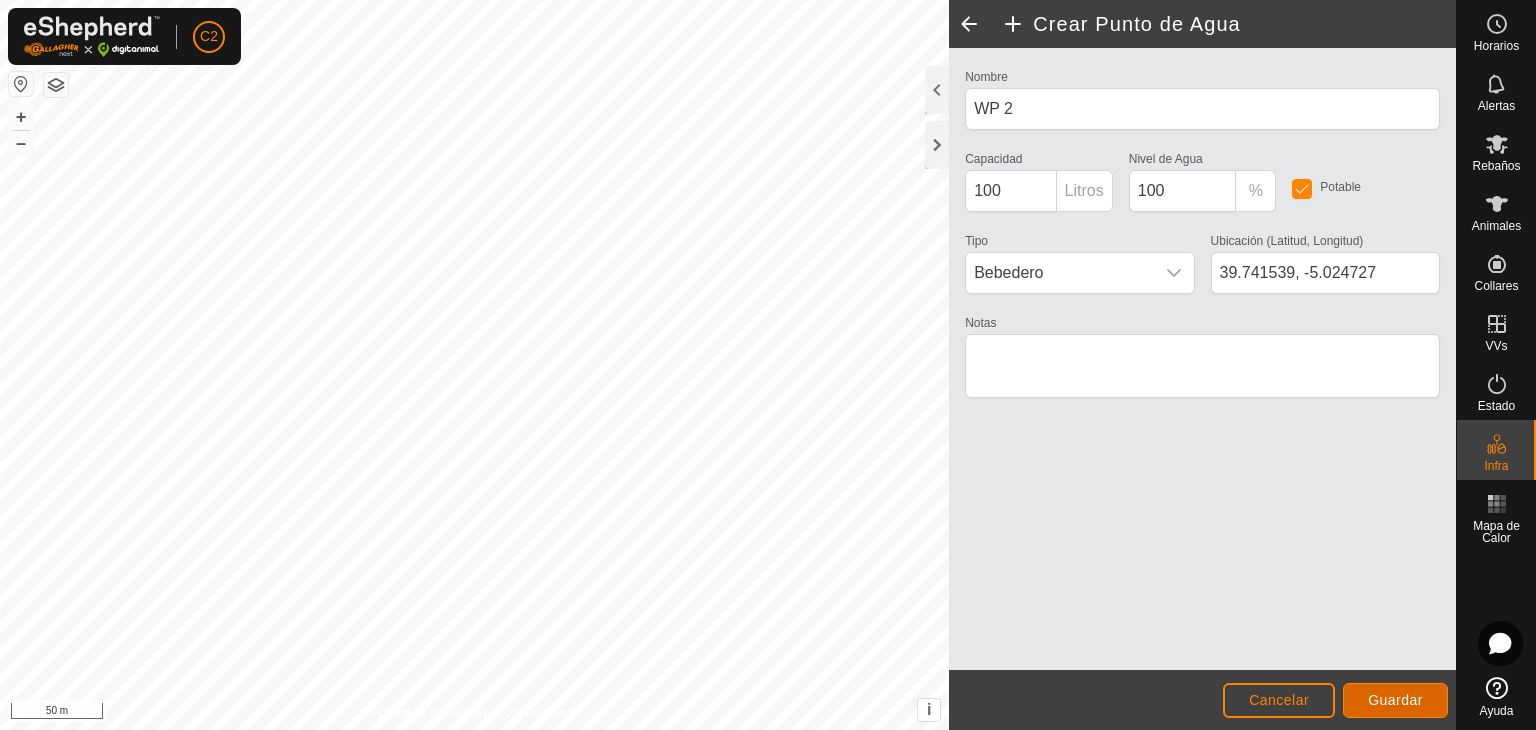 click on "Guardar" 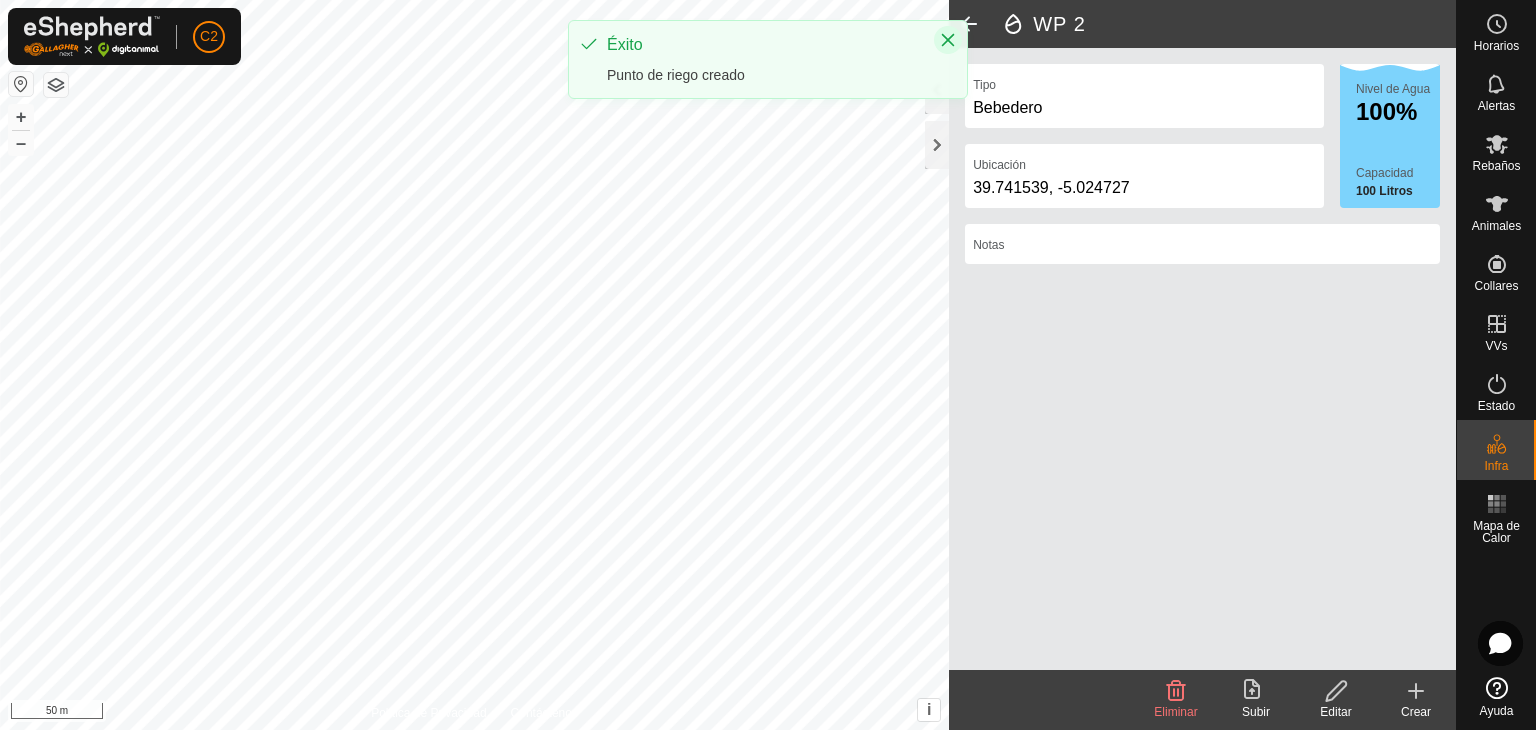 click 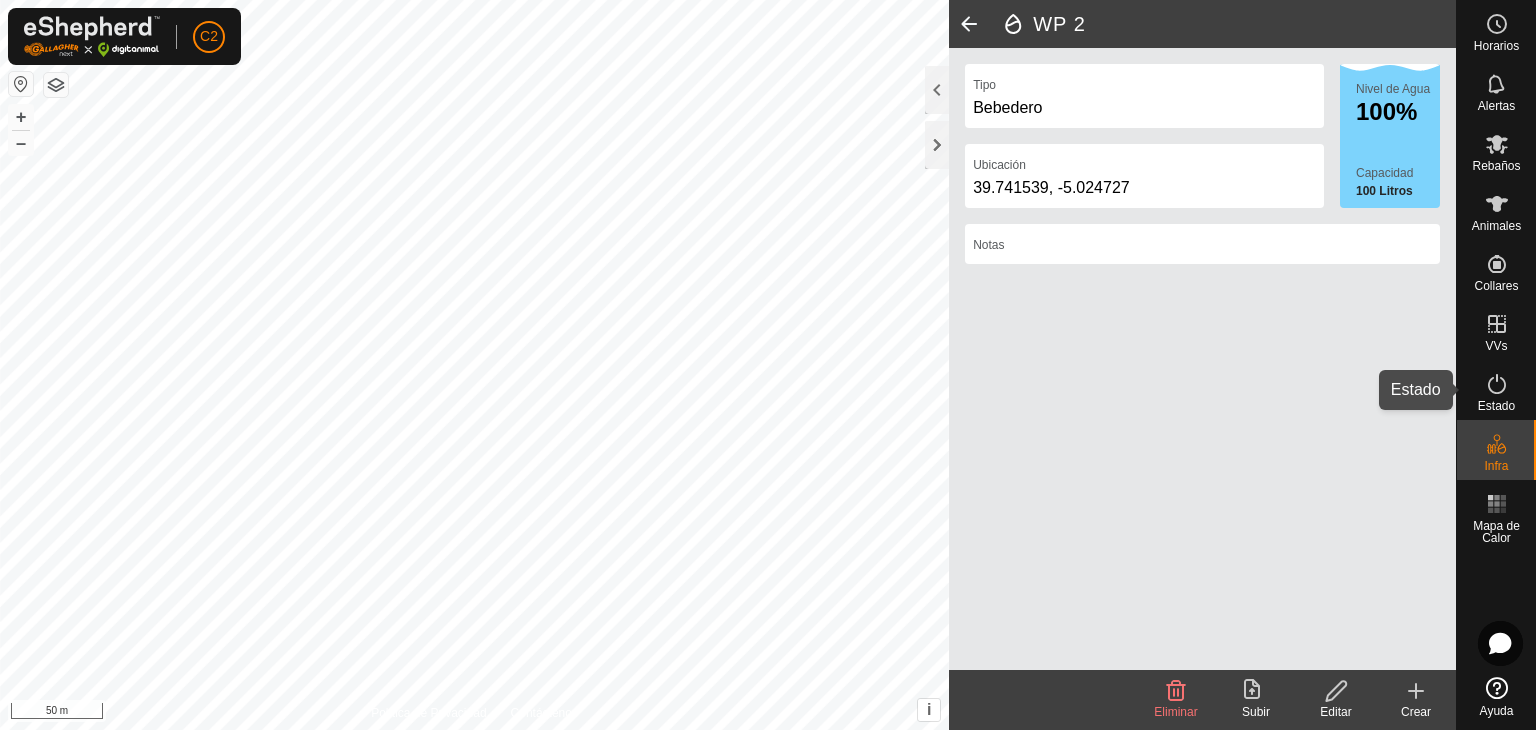 drag, startPoint x: 1520, startPoint y: 374, endPoint x: 1492, endPoint y: 337, distance: 46.400433 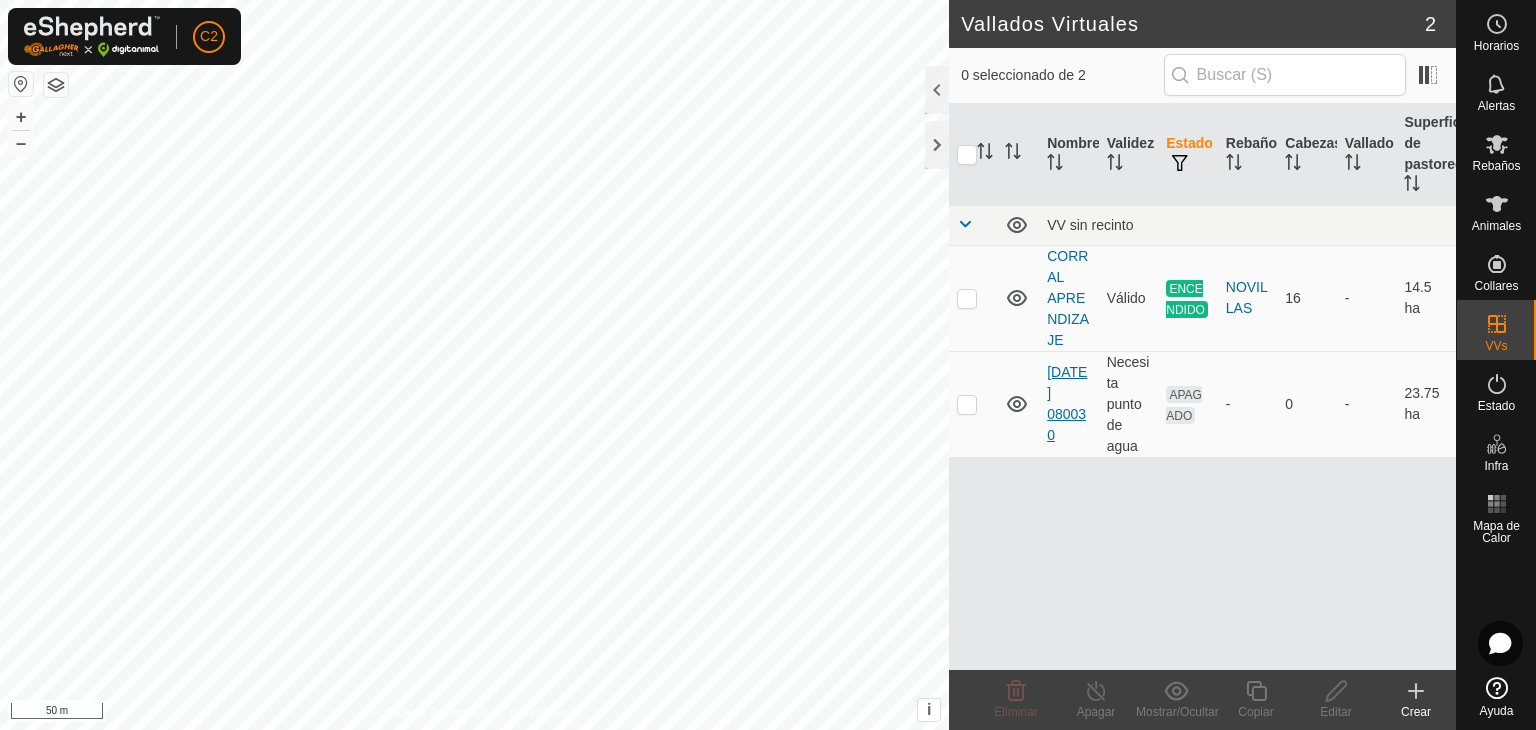 click on "[DATE] 080030" at bounding box center [1067, 403] 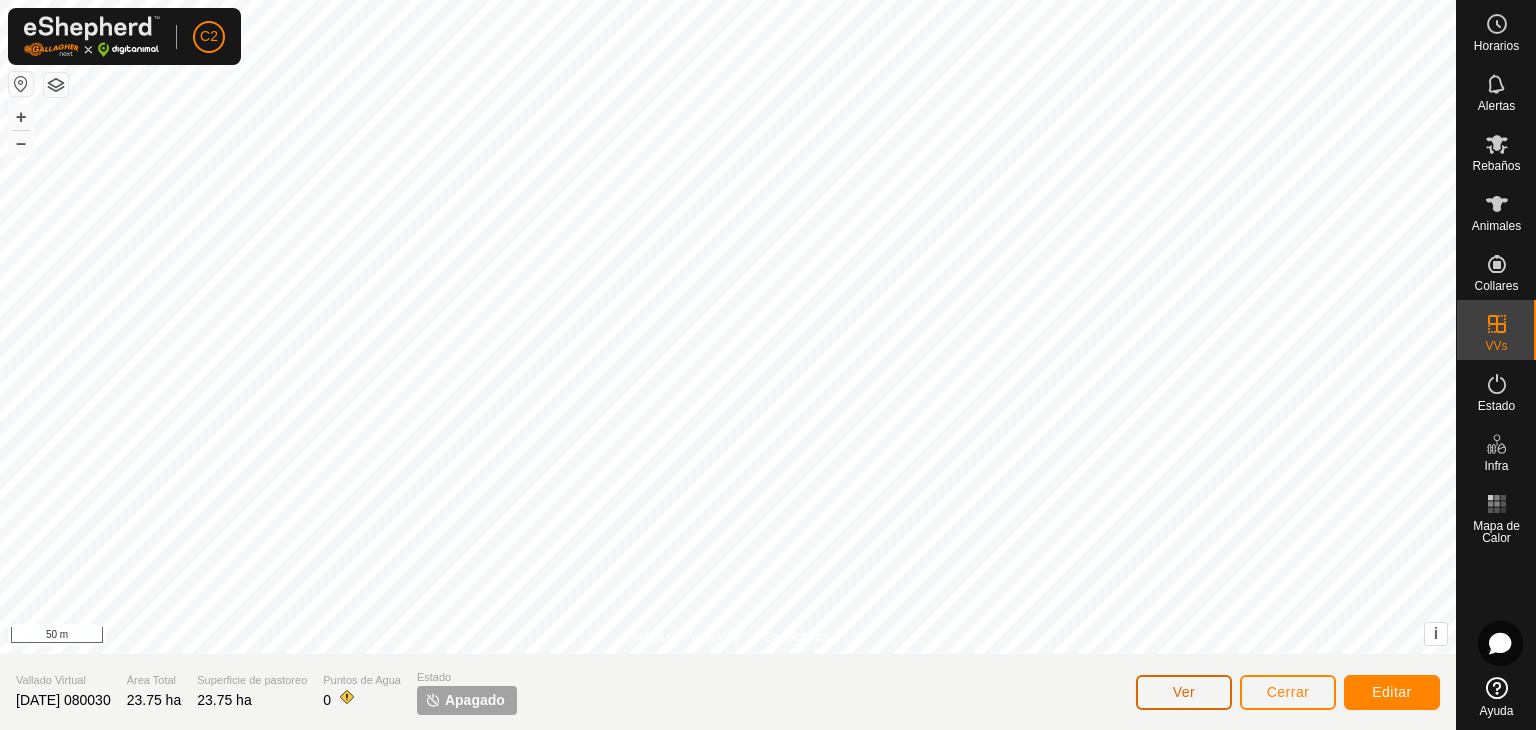 click on "Ver" 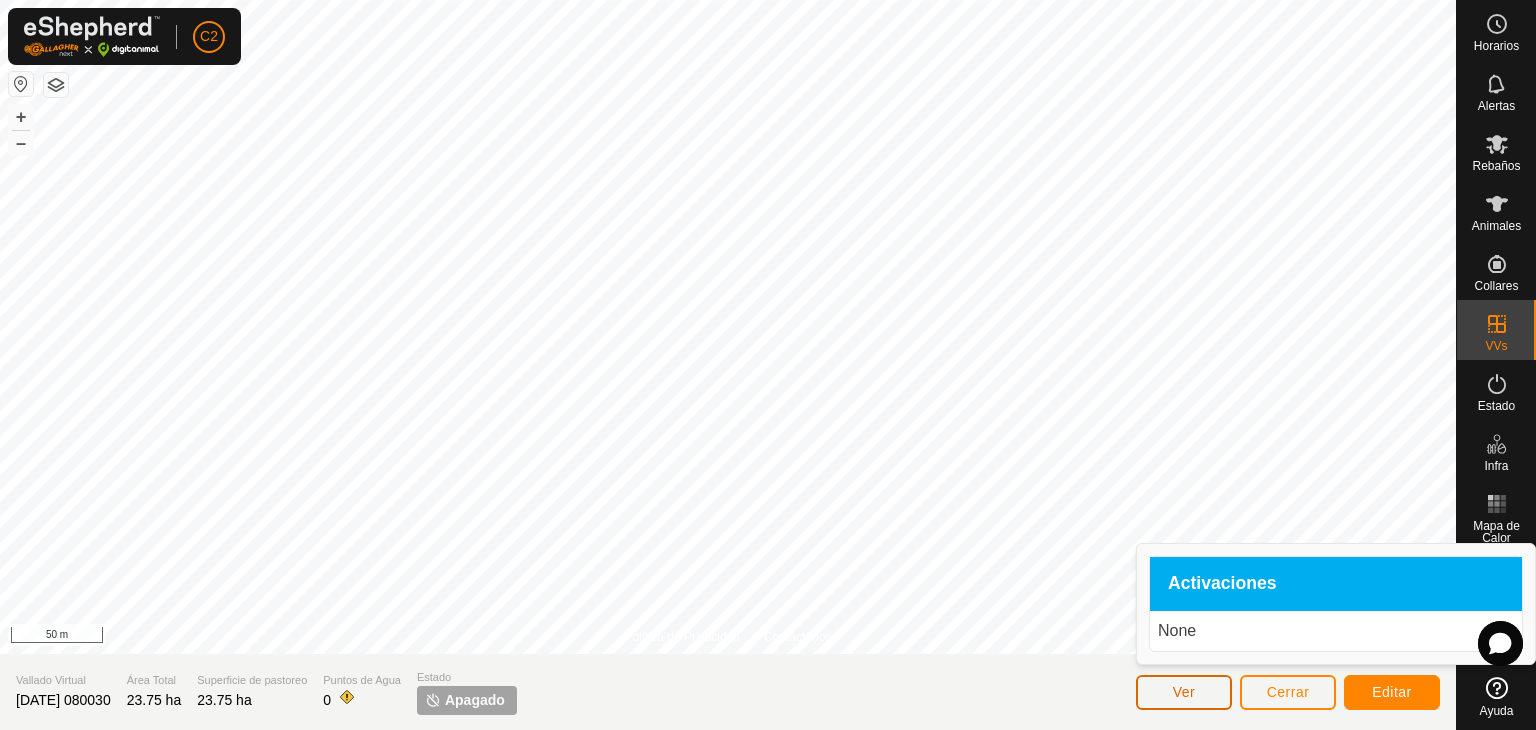 click on "Ver" 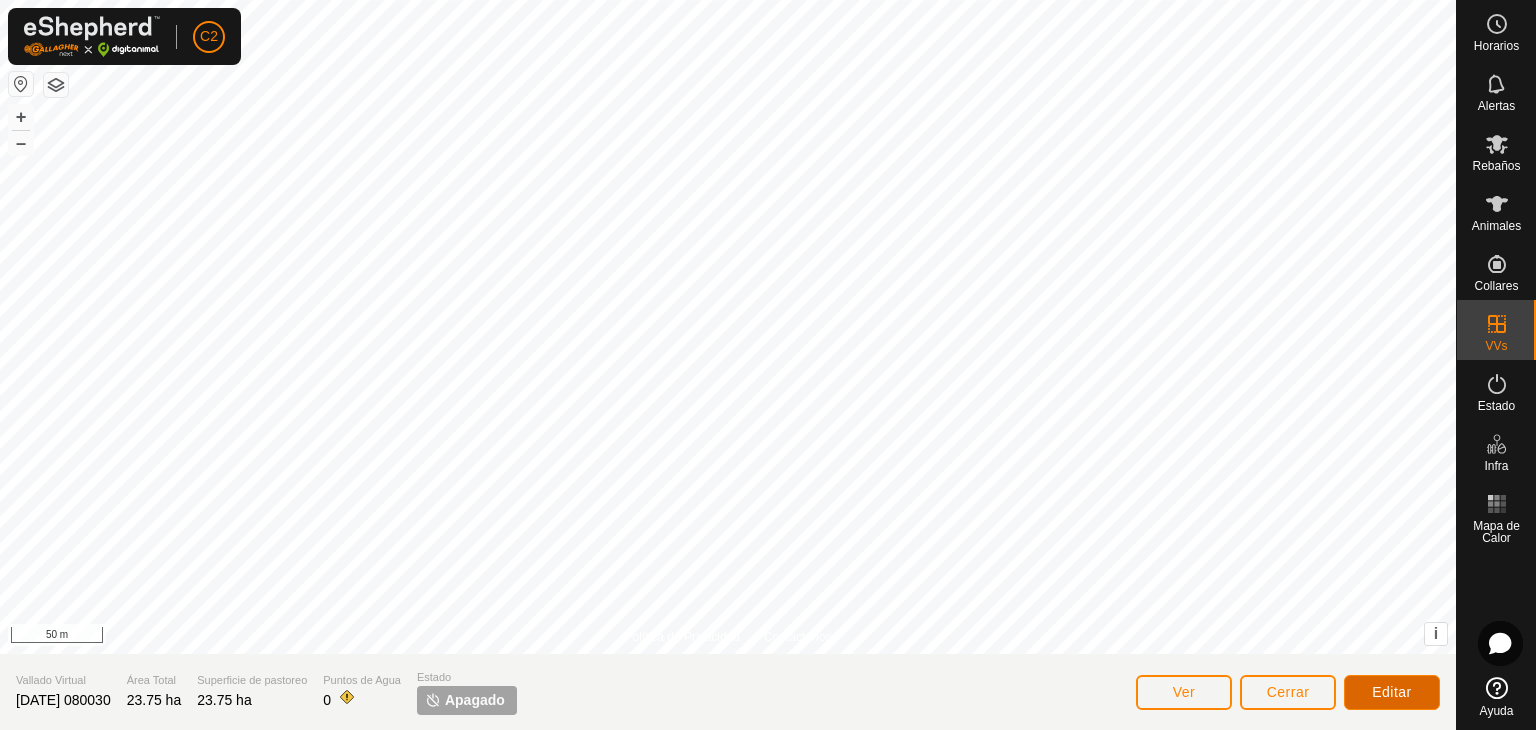 click on "Editar" 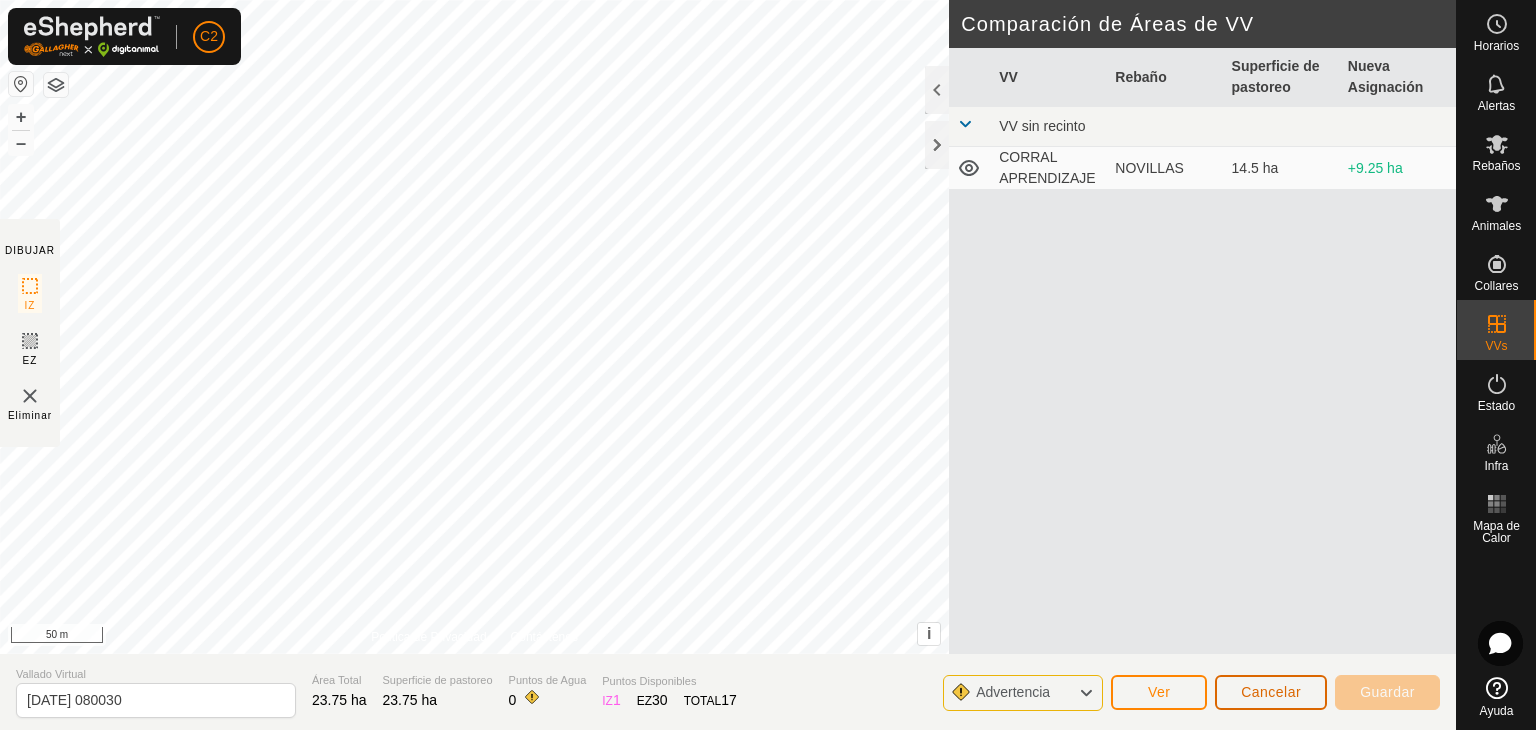 click on "Cancelar" 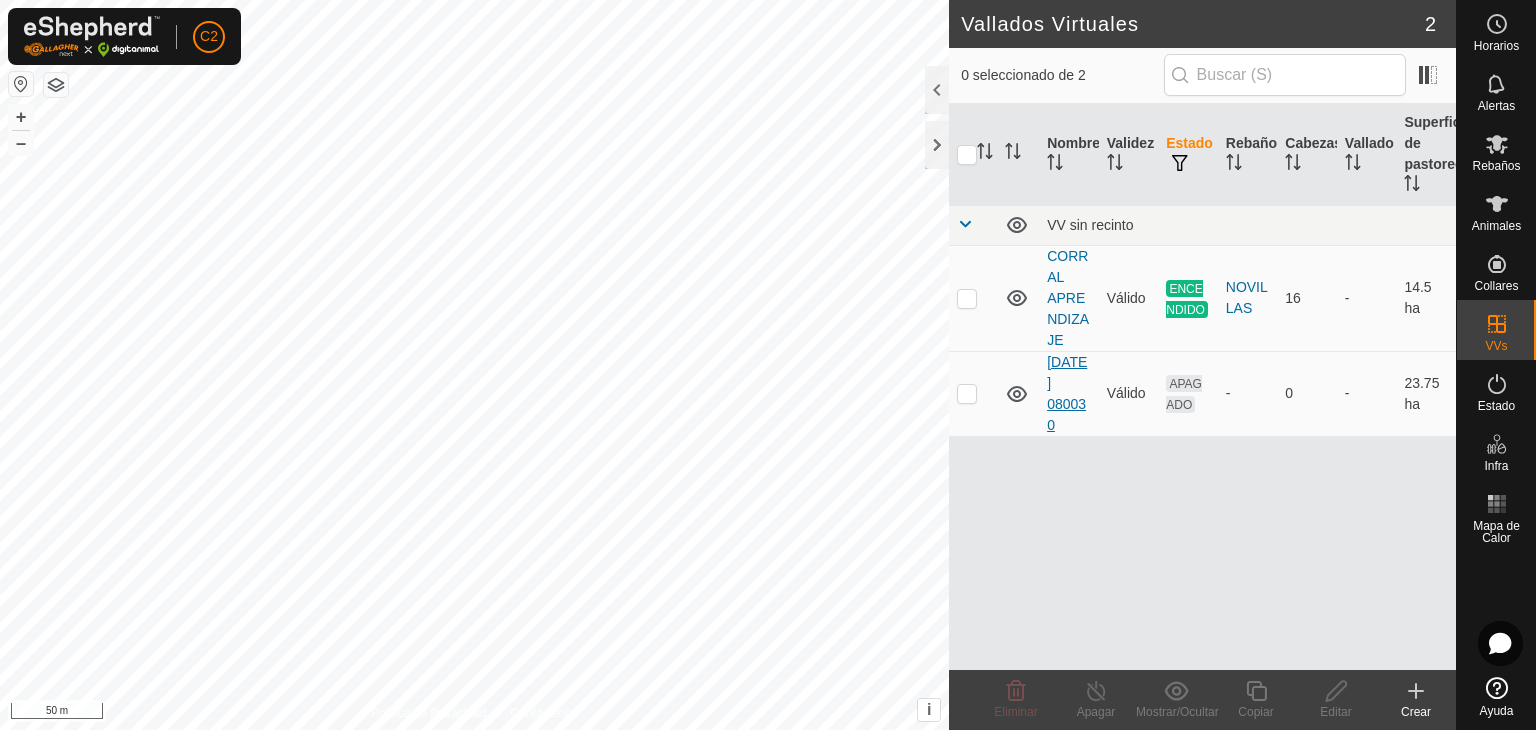 click on "[DATE] 080030" at bounding box center (1067, 393) 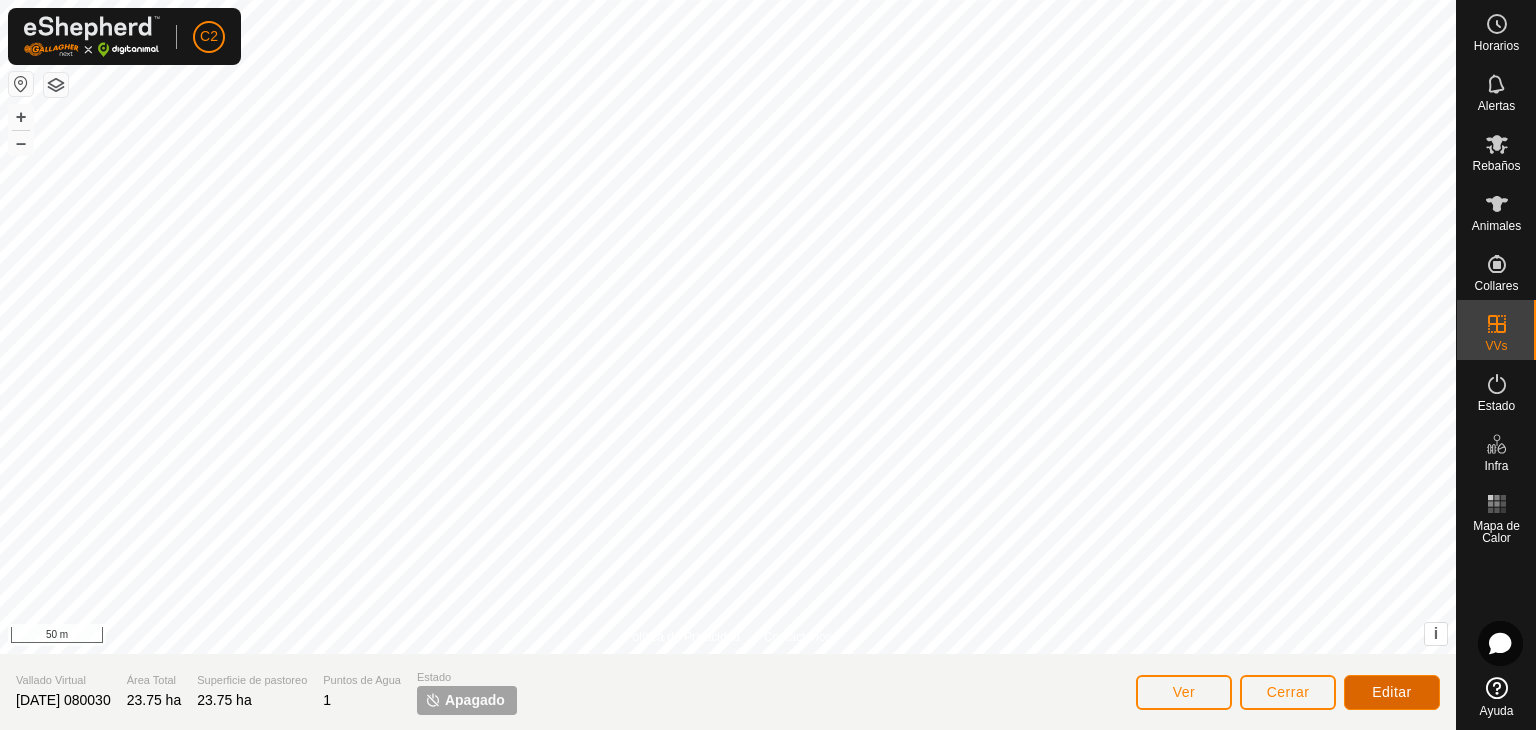 click on "Editar" 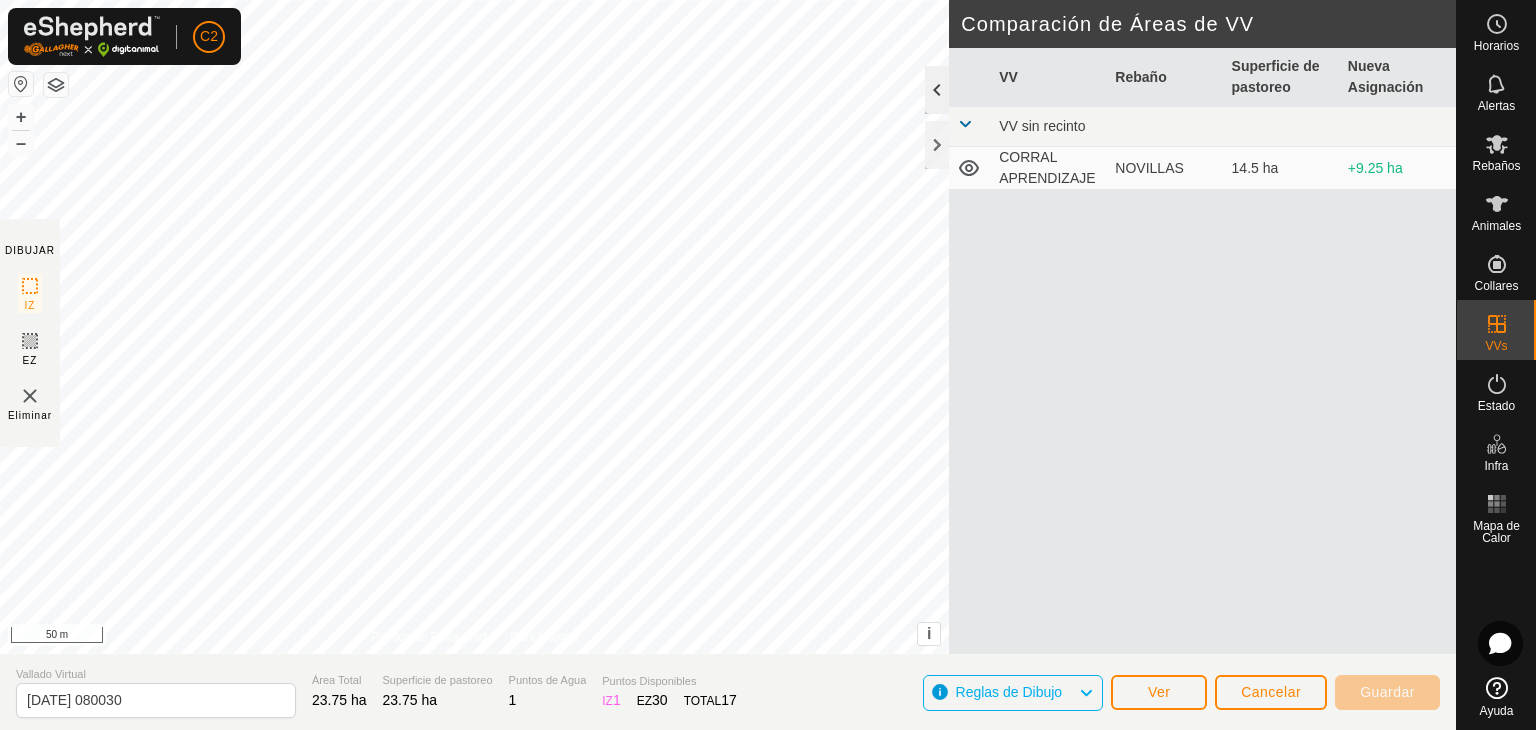click 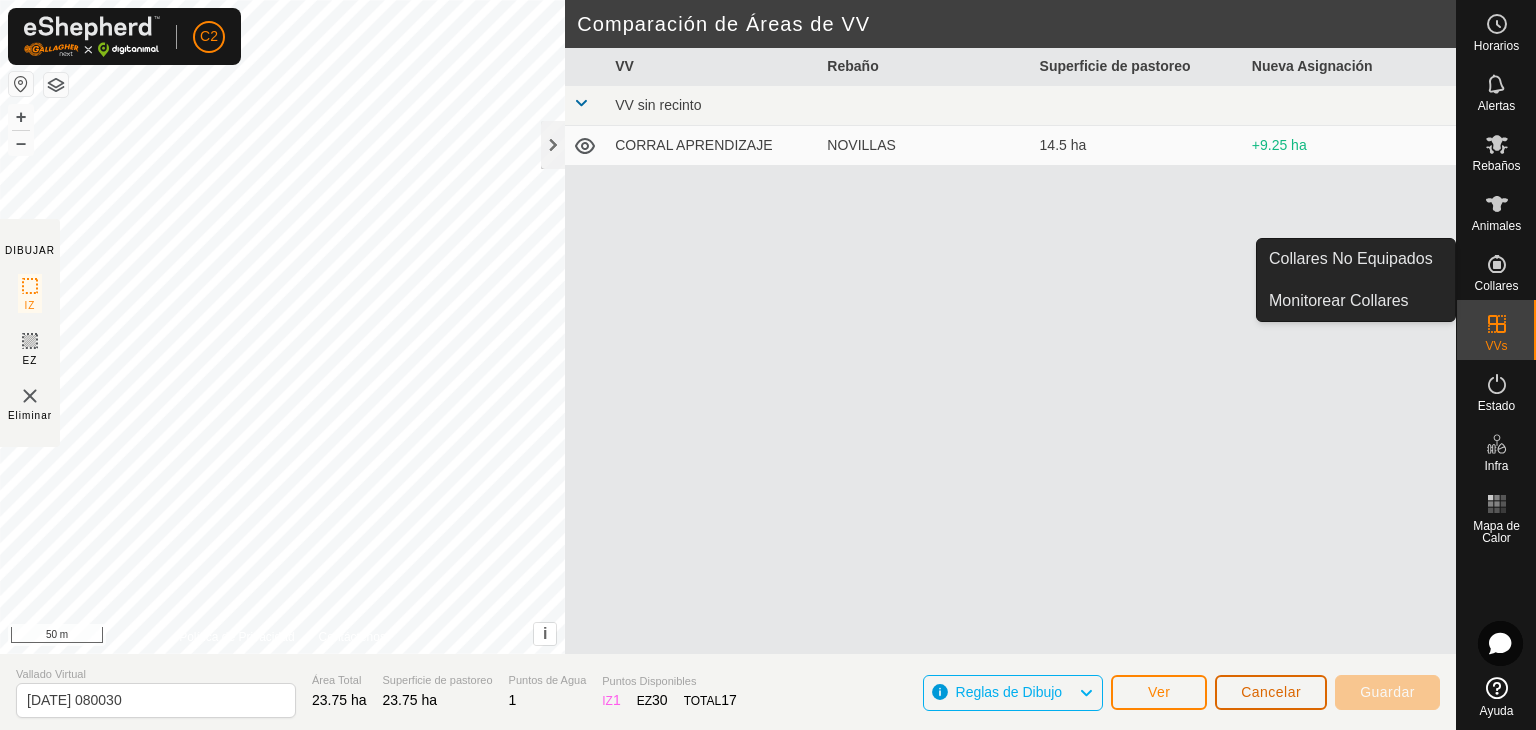 click on "Cancelar" 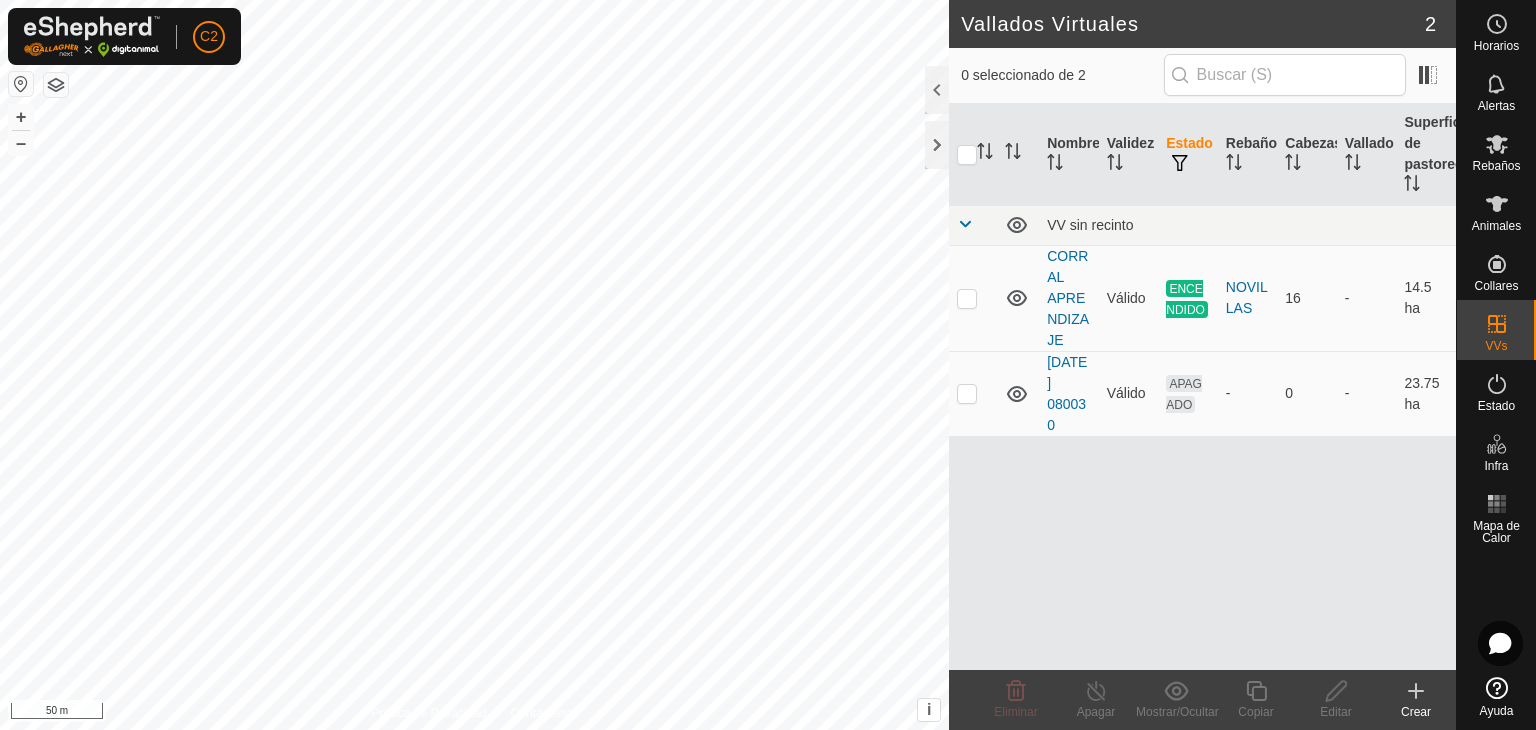 drag, startPoint x: 1058, startPoint y: 393, endPoint x: 1092, endPoint y: 486, distance: 99.0202 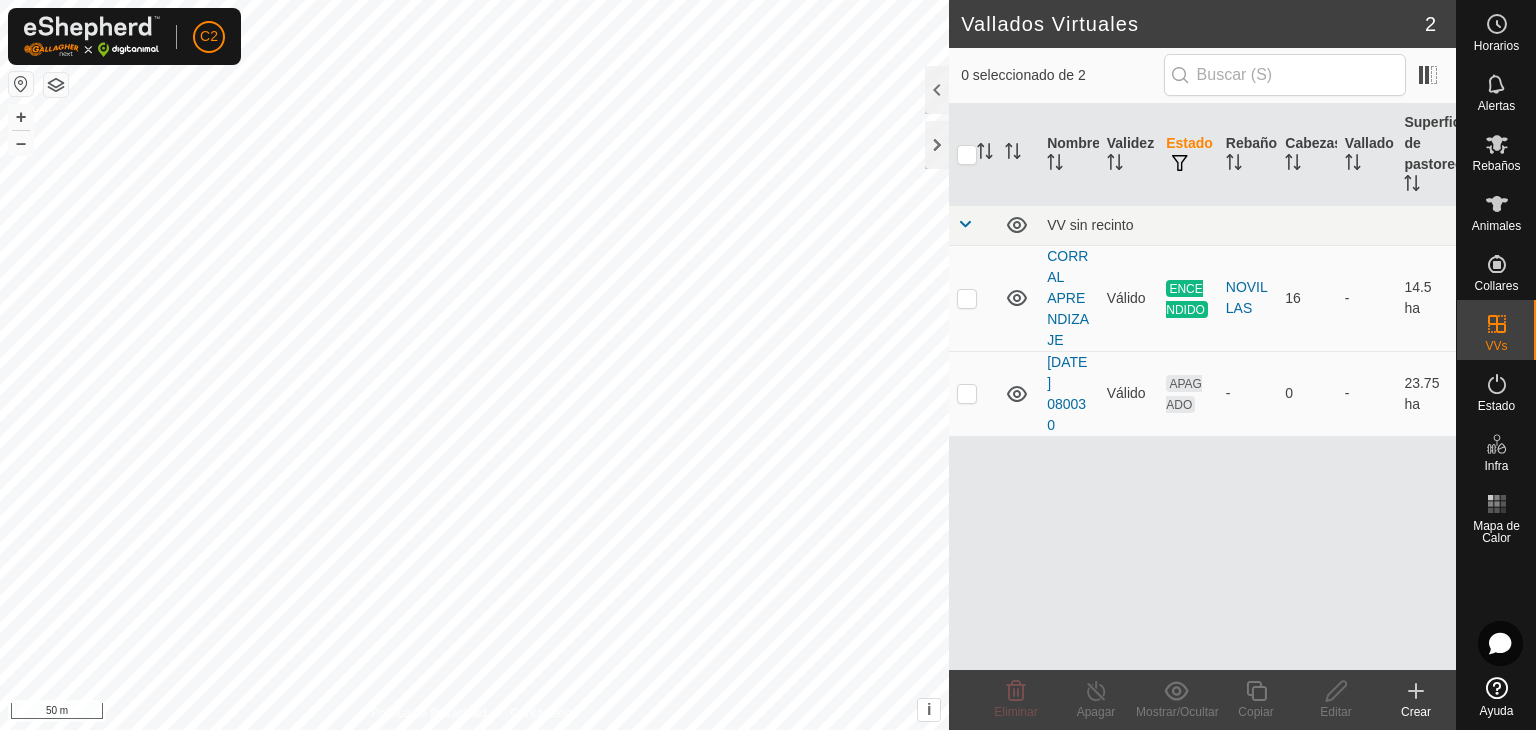 click on "Nombre   Validez   Estado   Rebaño   Cabezas   Vallado   Superficie de pastoreo   VV sin recinto  CORRAL APRENDIZAJE  Válido  ENCENDIDO  NOVILLAS   16   -   14.5 ha  [DATE] 080030  Válido  APAGADO  -   0   -   23.75 ha" at bounding box center [1202, 387] 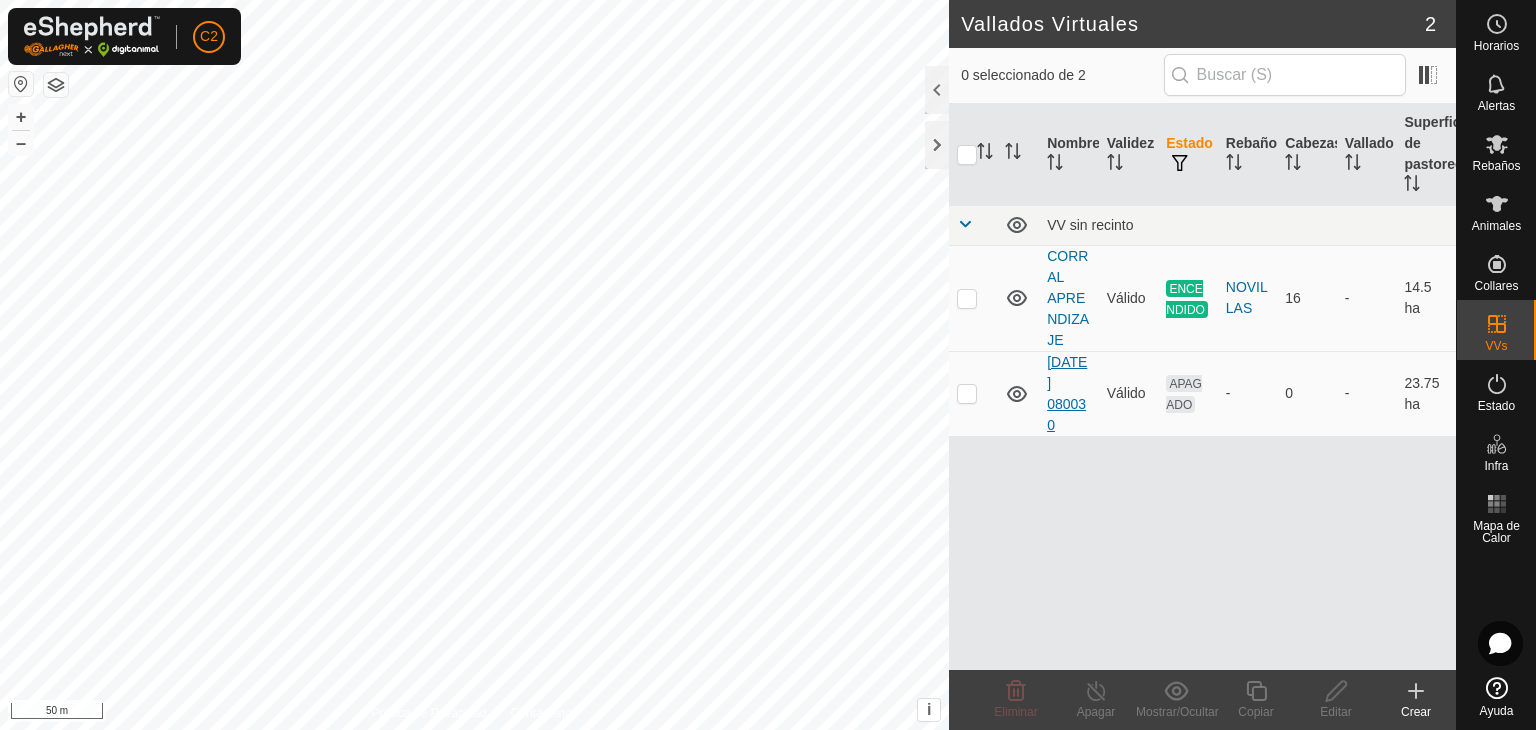 click on "[DATE] 080030" at bounding box center [1067, 393] 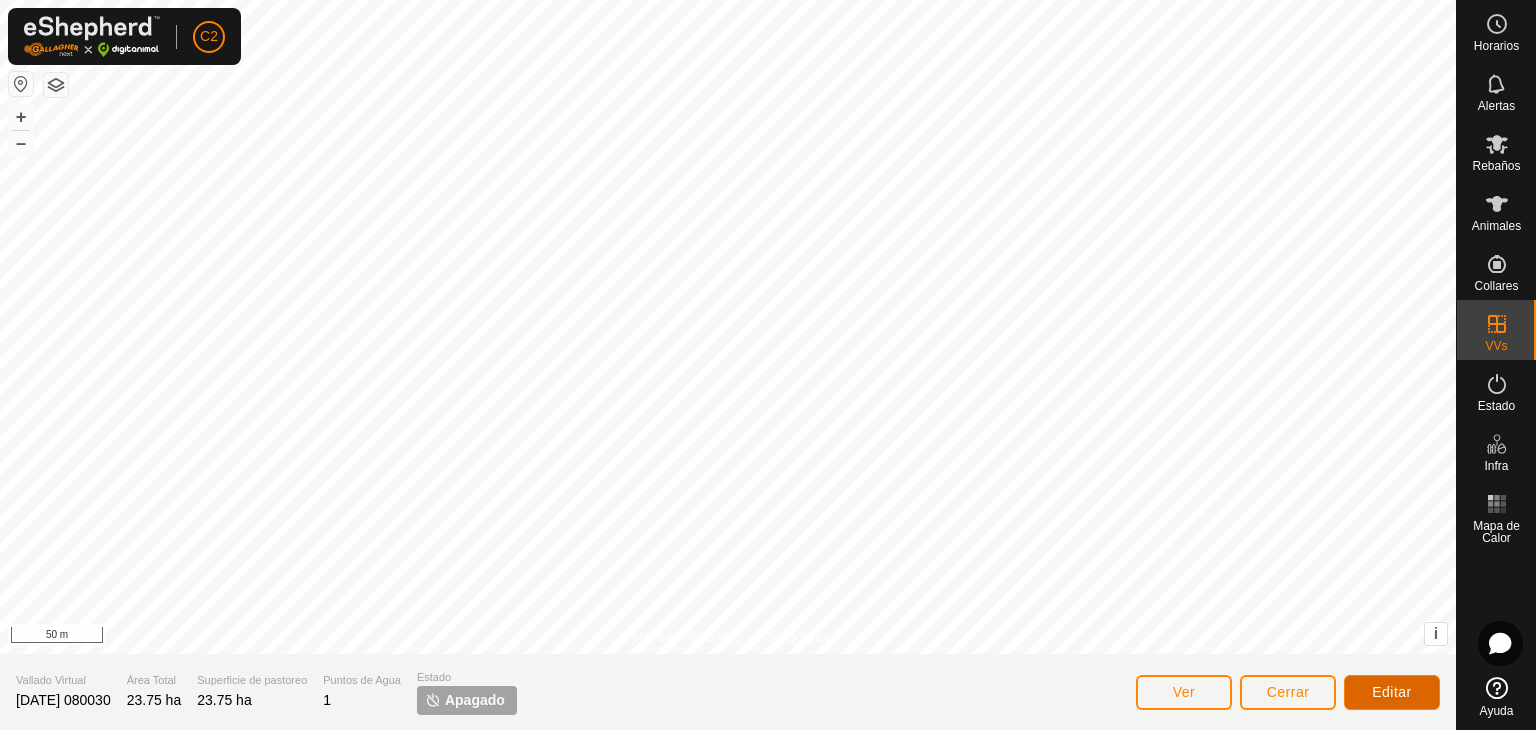 click on "Editar" 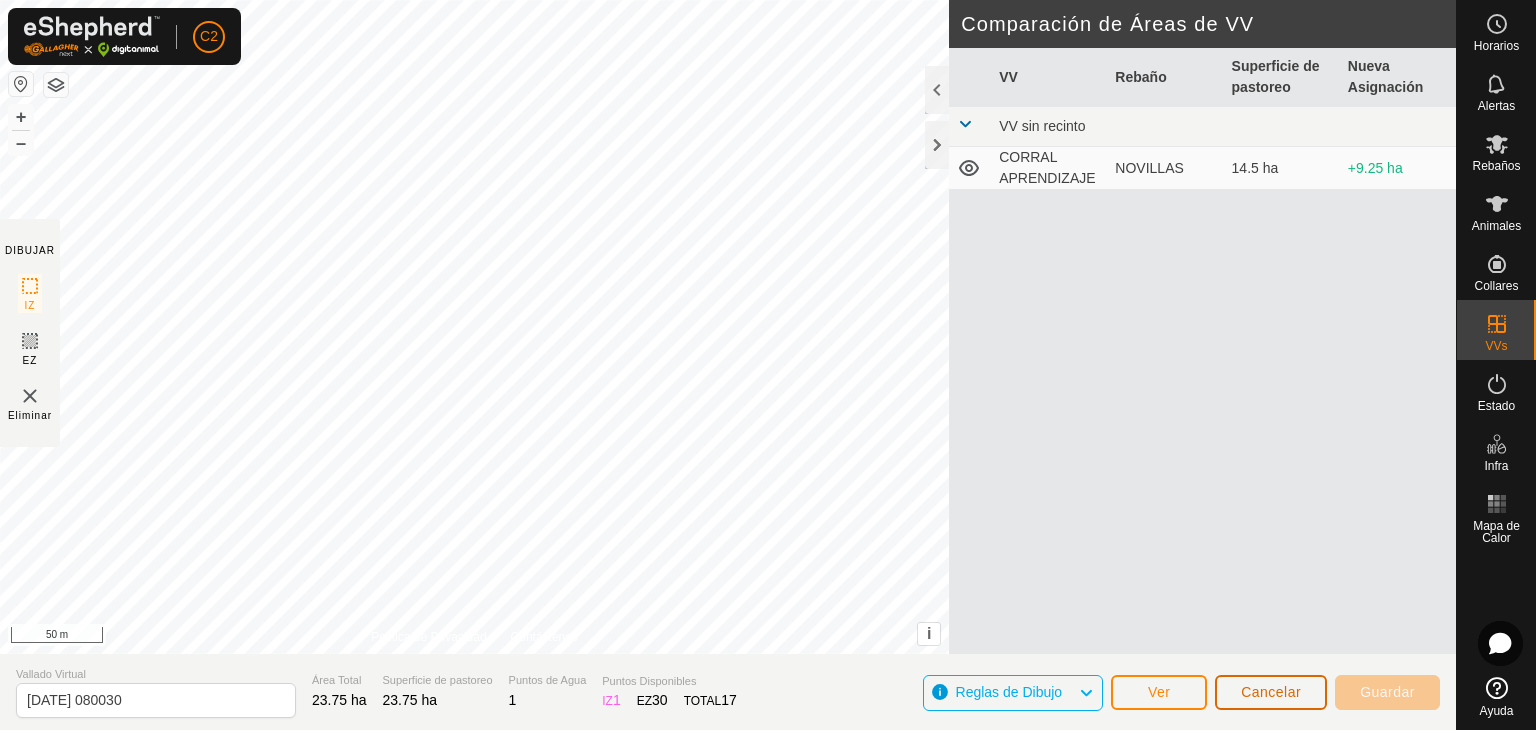 click on "Cancelar" 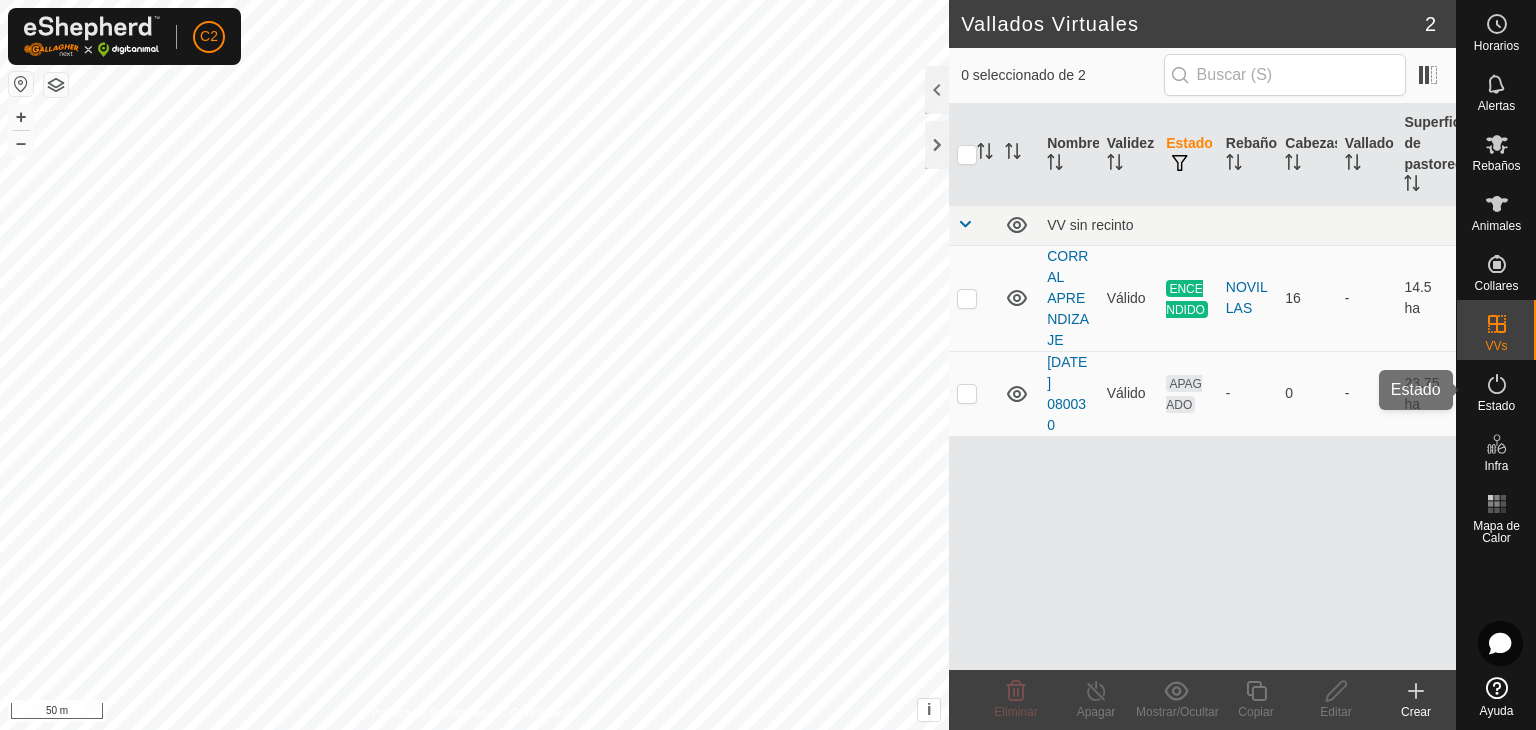 click on "Estado" at bounding box center [1496, 390] 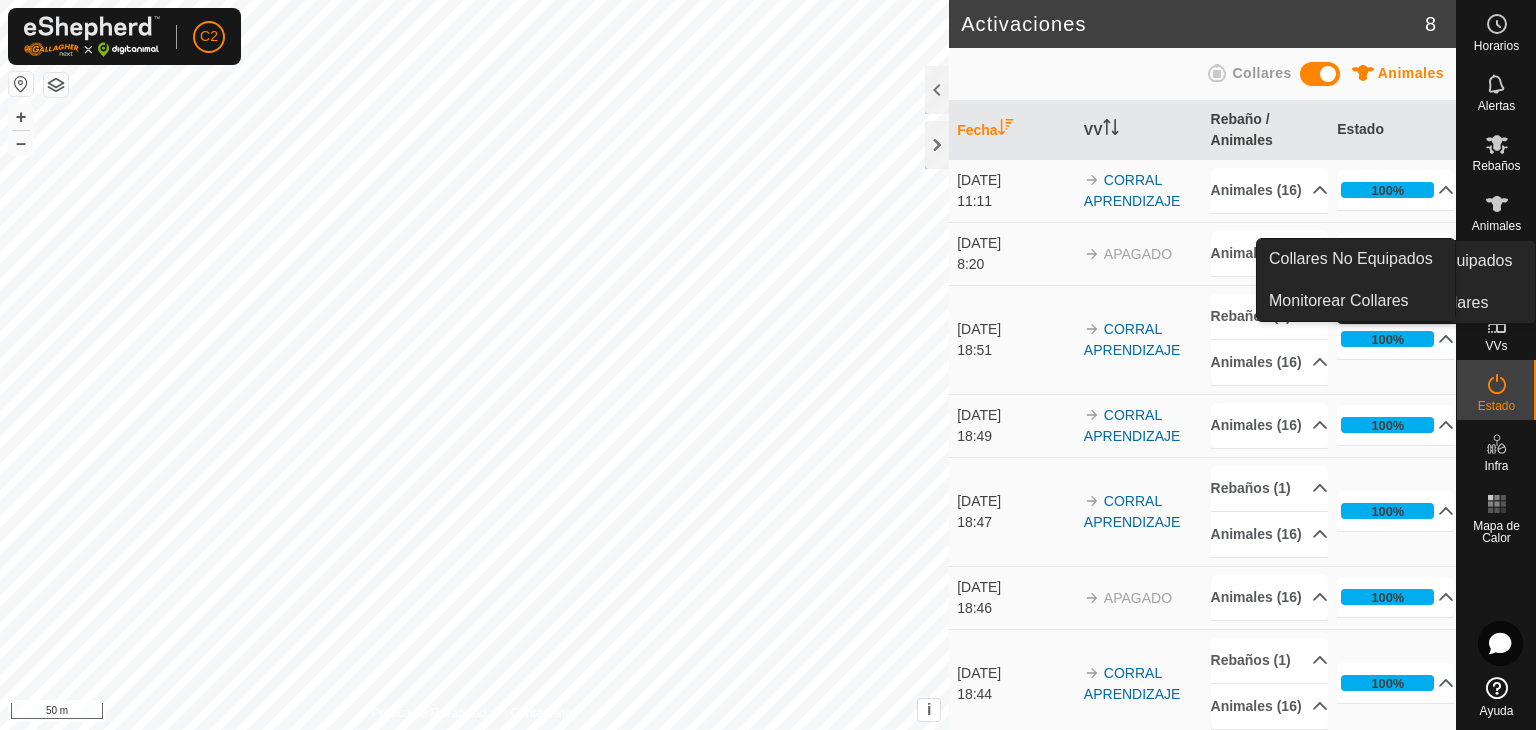 click on "Collares" at bounding box center [1496, 270] 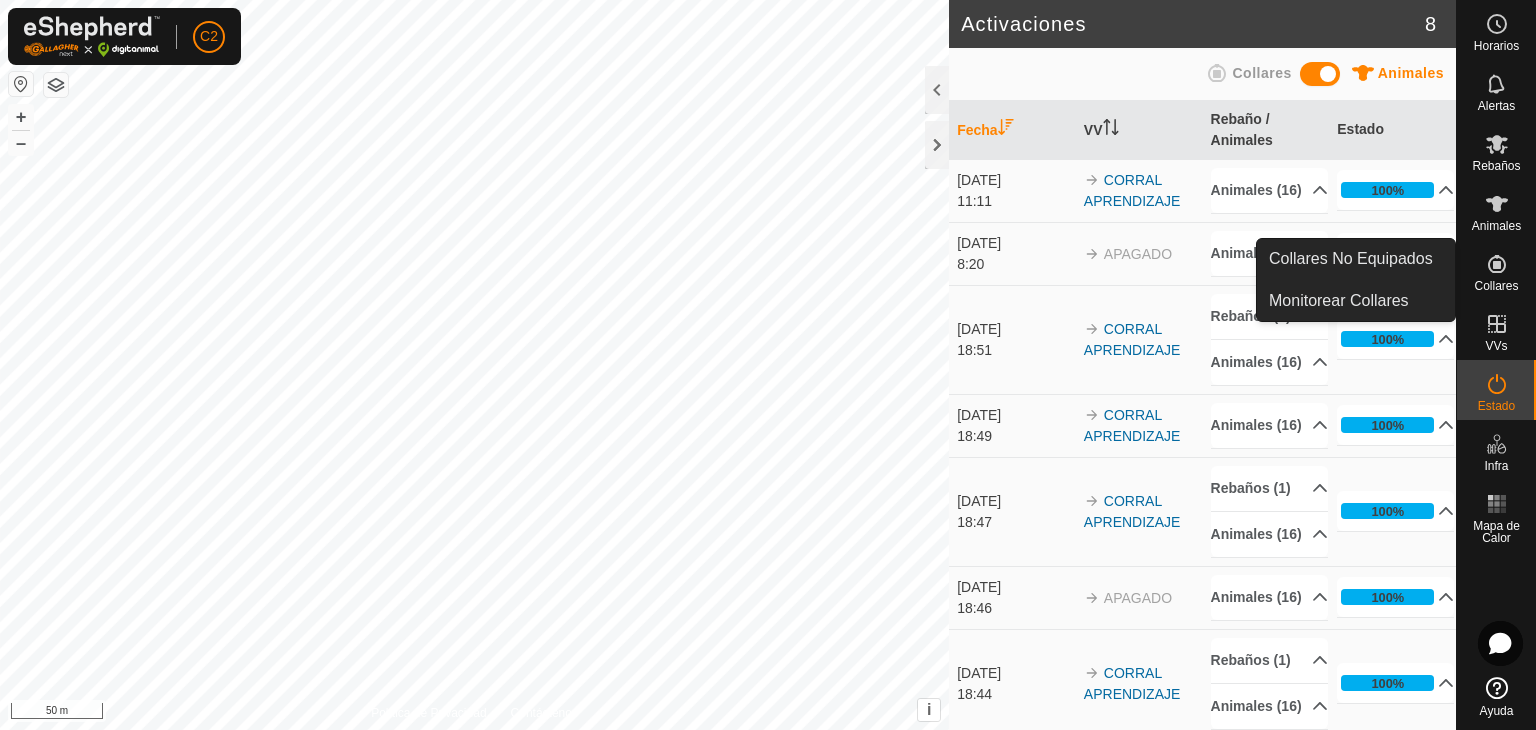 click 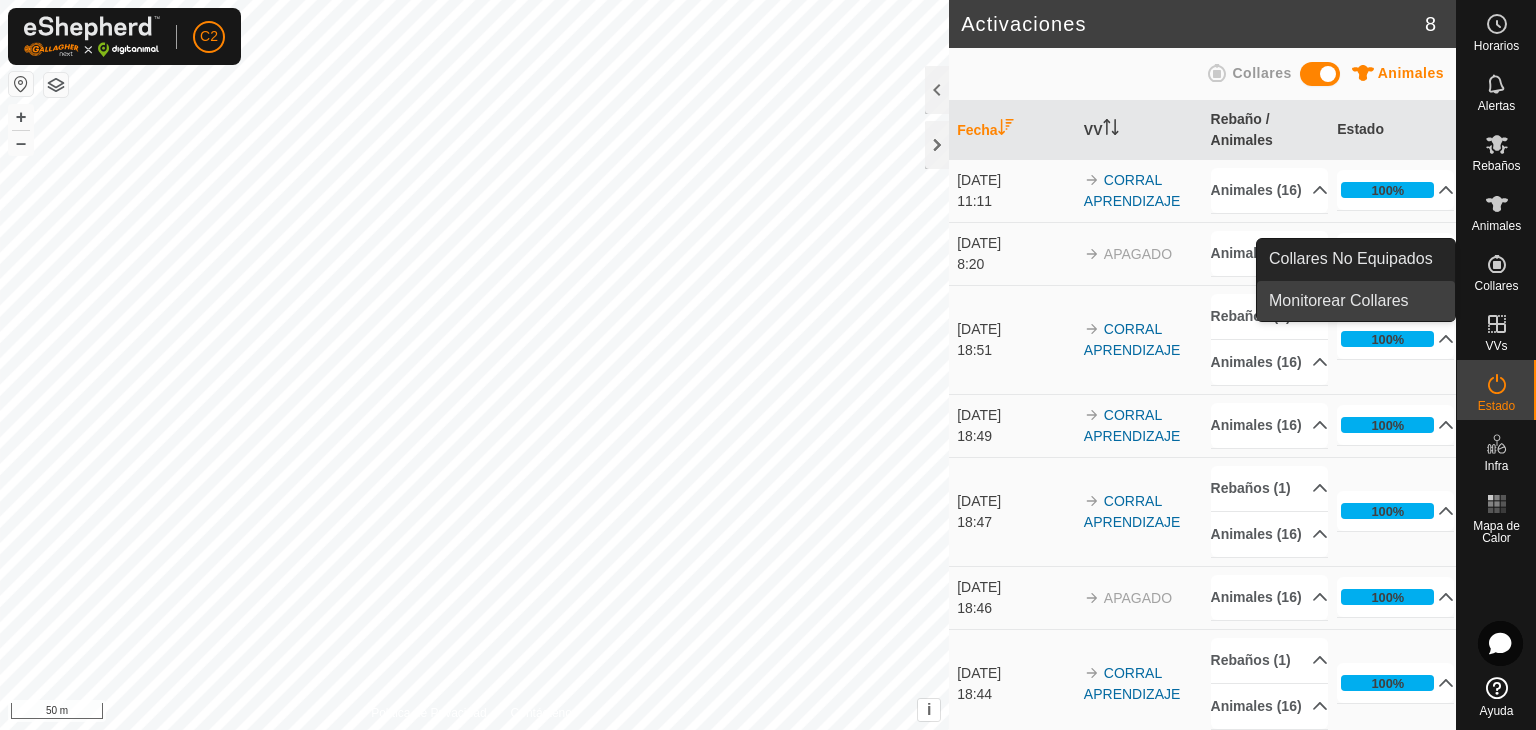 click on "Monitorear Collares" at bounding box center [1356, 301] 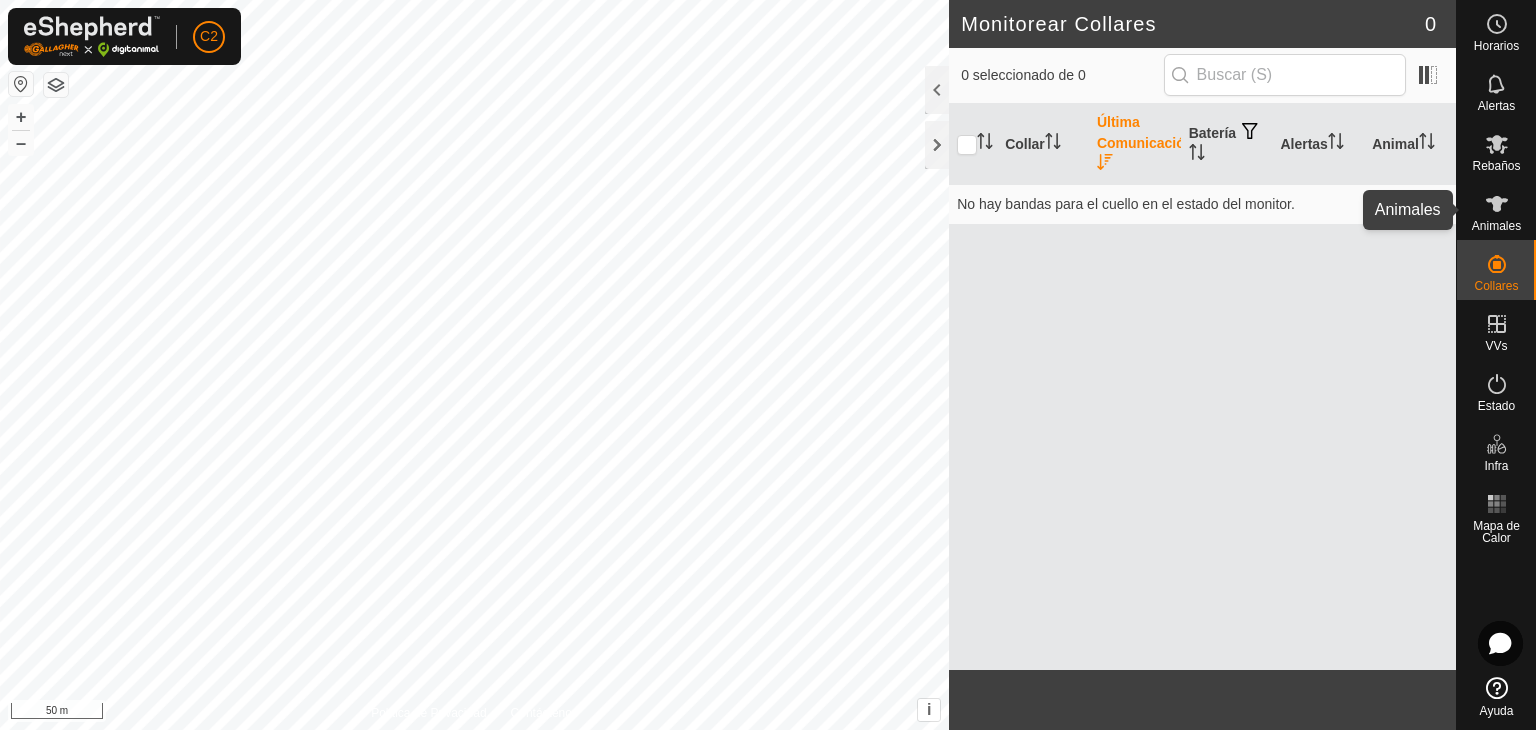 click at bounding box center [1497, 204] 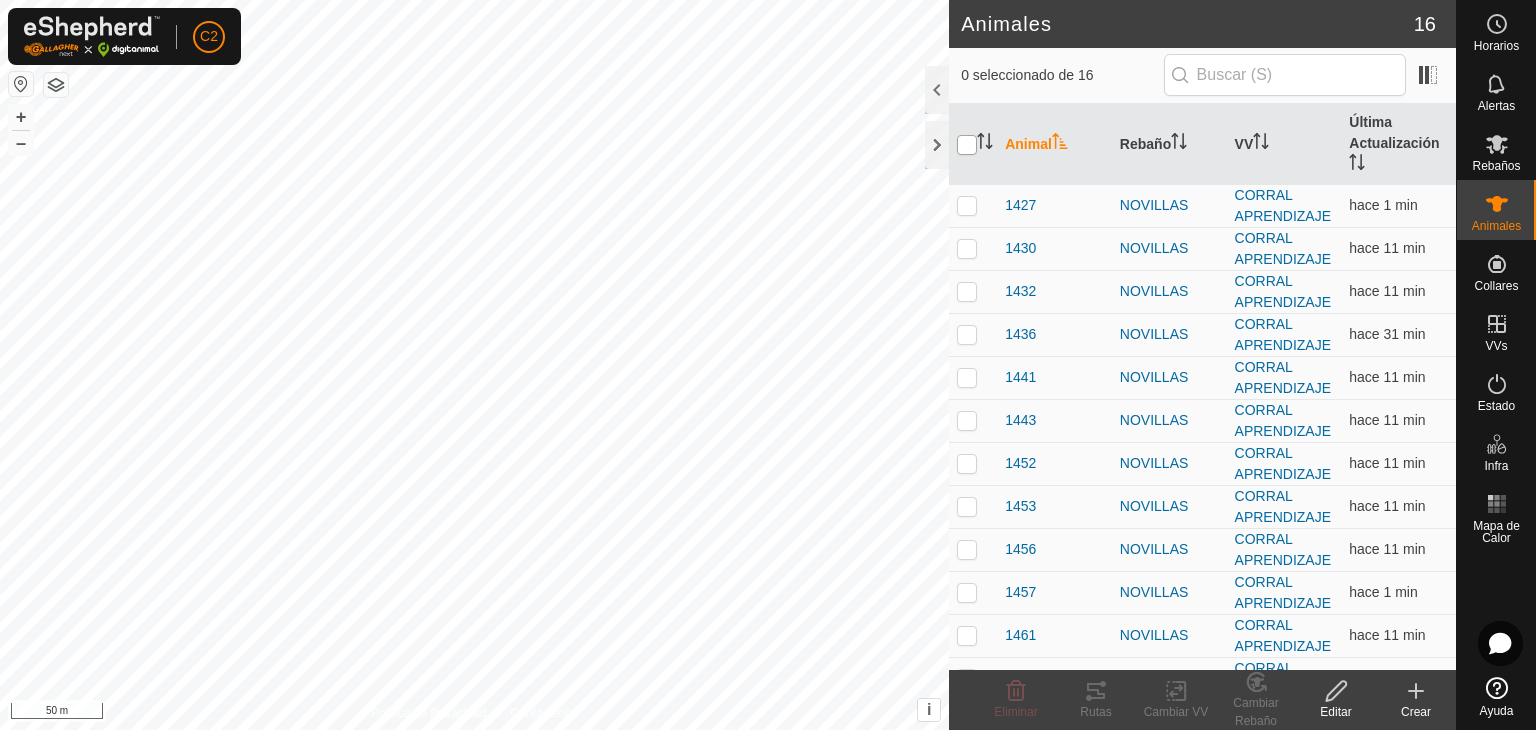 click at bounding box center [967, 145] 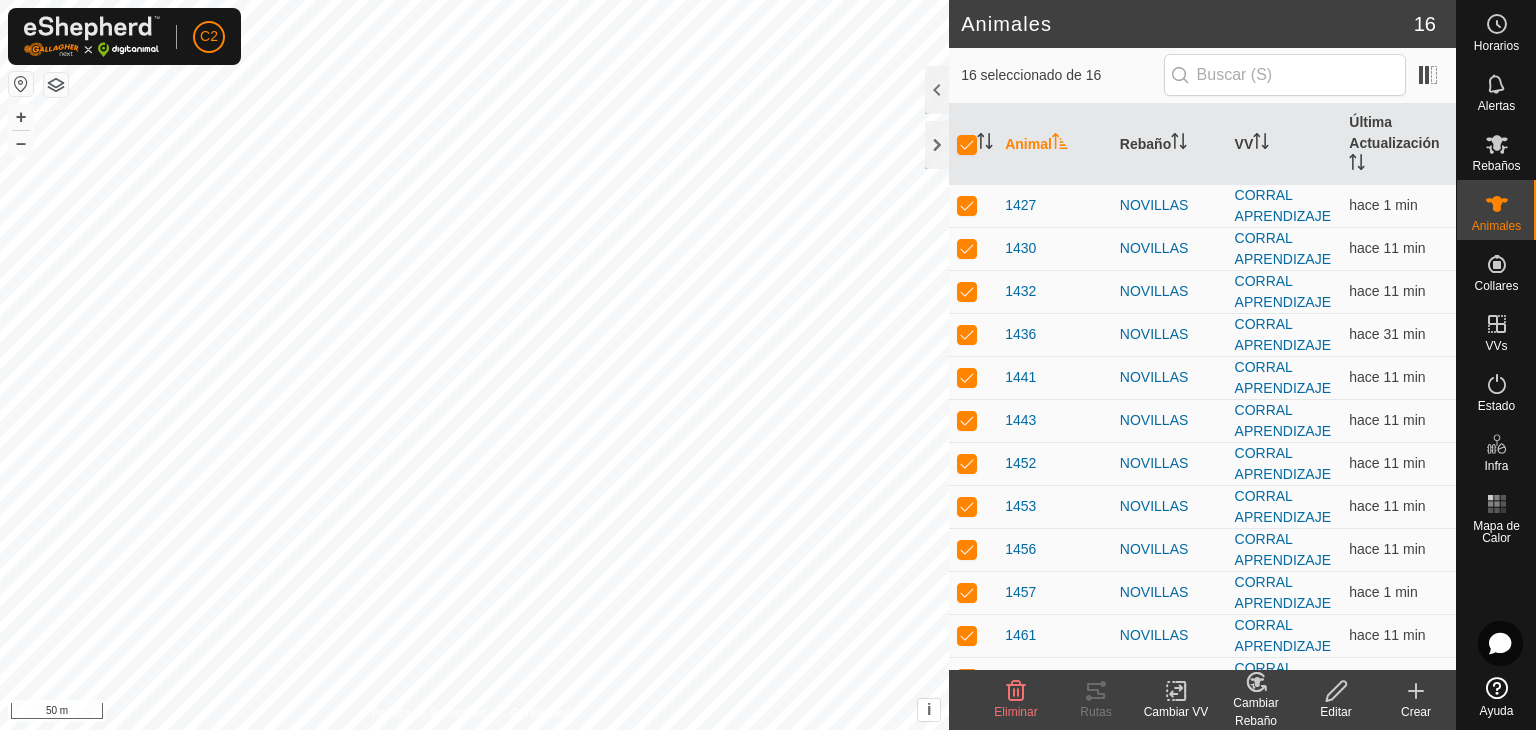 click on "Cambiar VV" 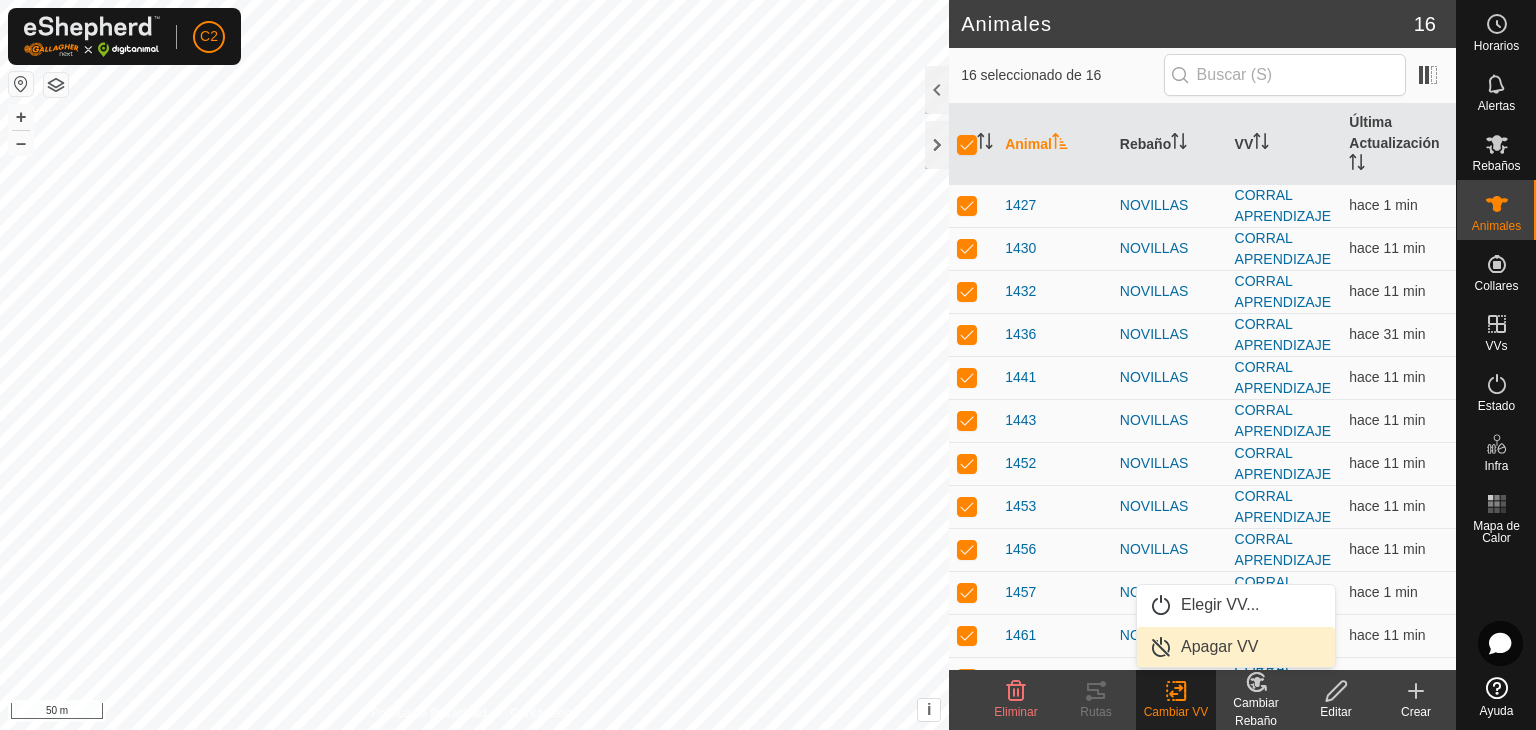 click on "Apagar VV" at bounding box center [1236, 647] 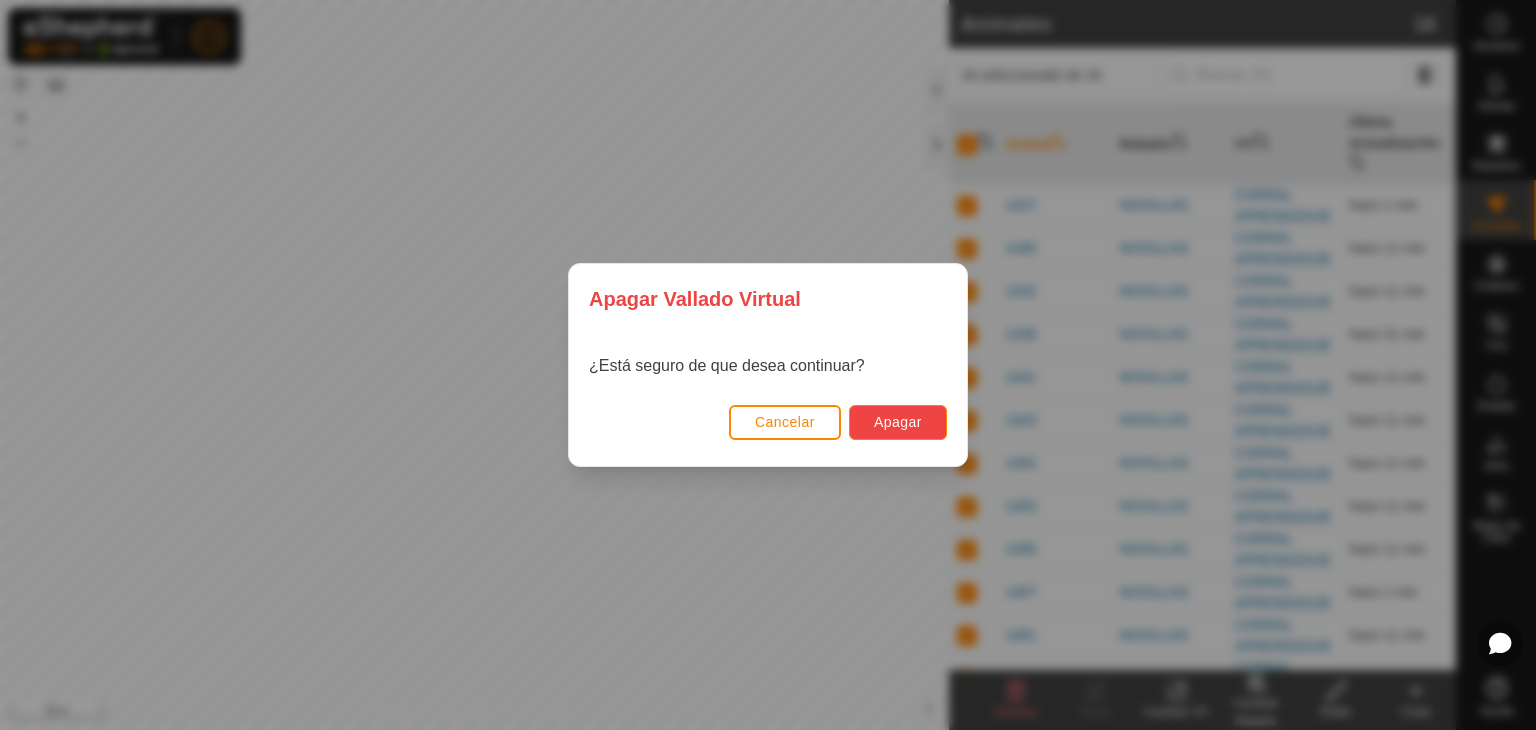 click on "Apagar" at bounding box center [898, 422] 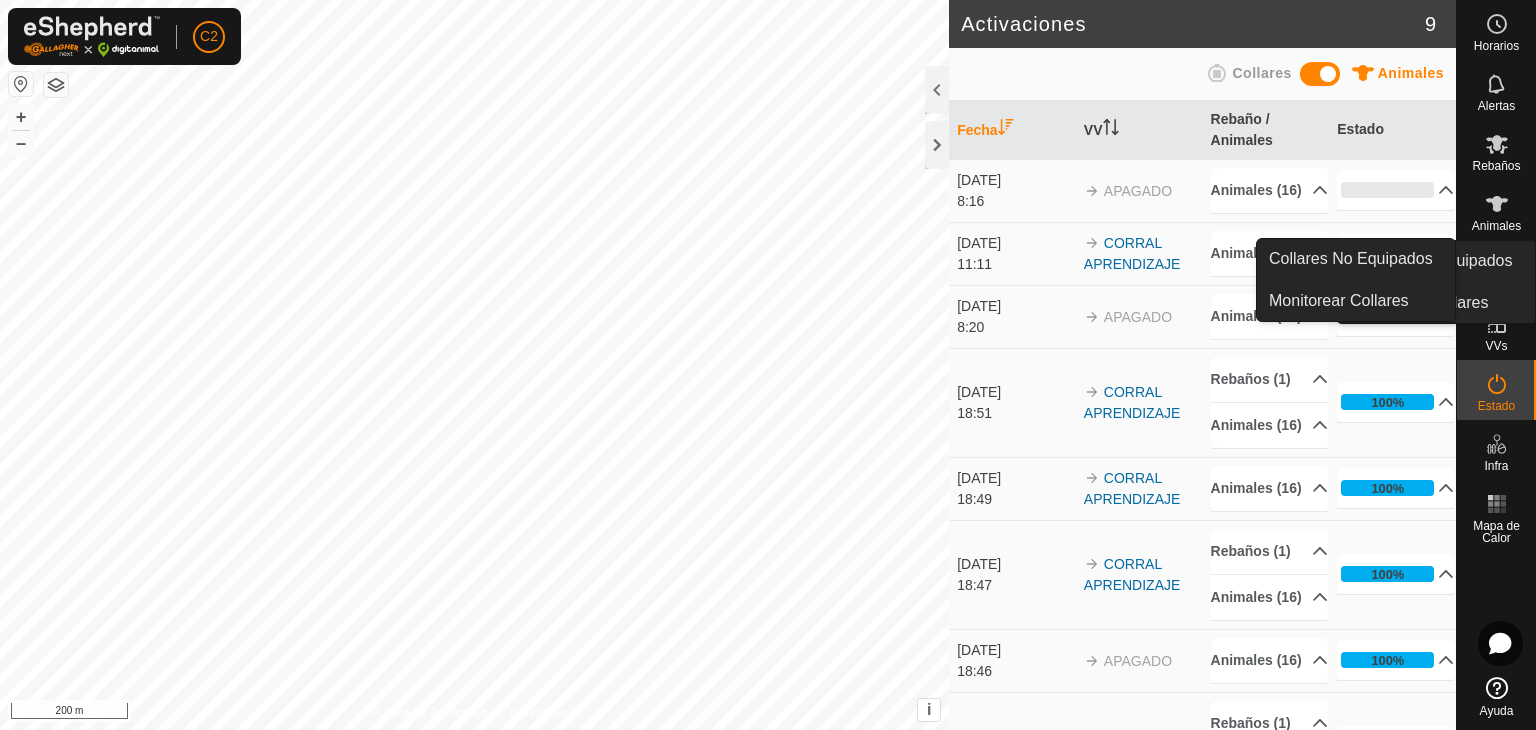 click 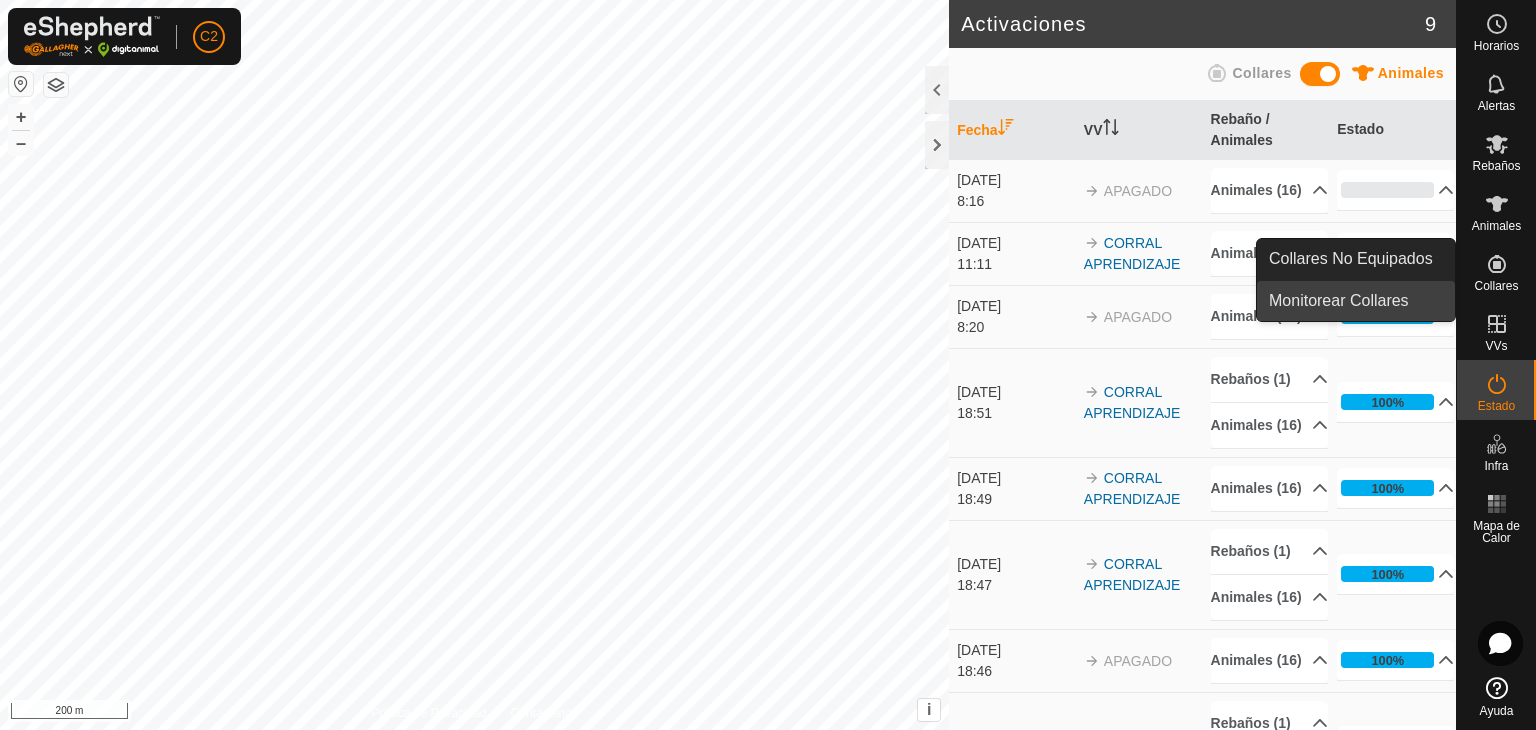 click on "Monitorear Collares" at bounding box center (1356, 301) 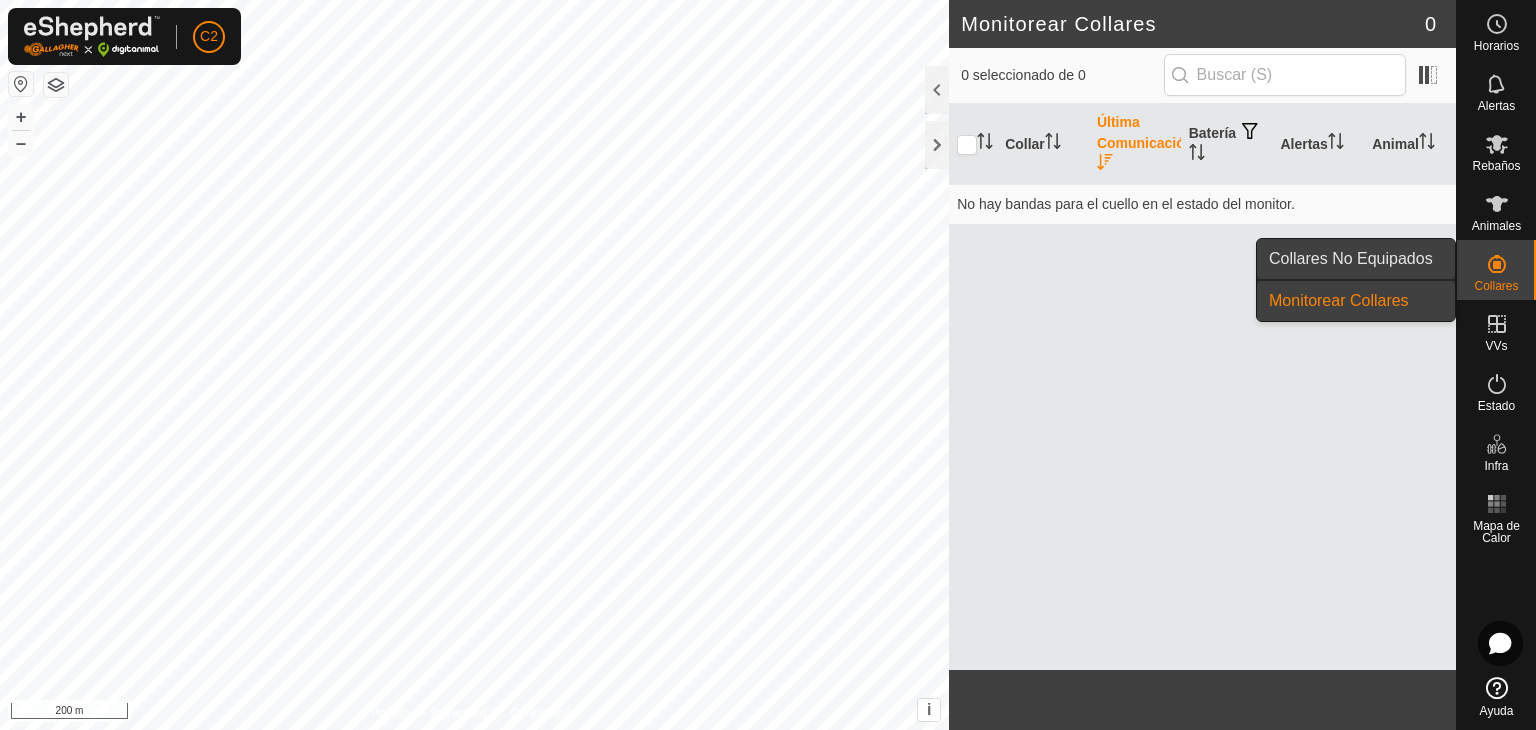 click on "Collares No Equipados" at bounding box center [1356, 259] 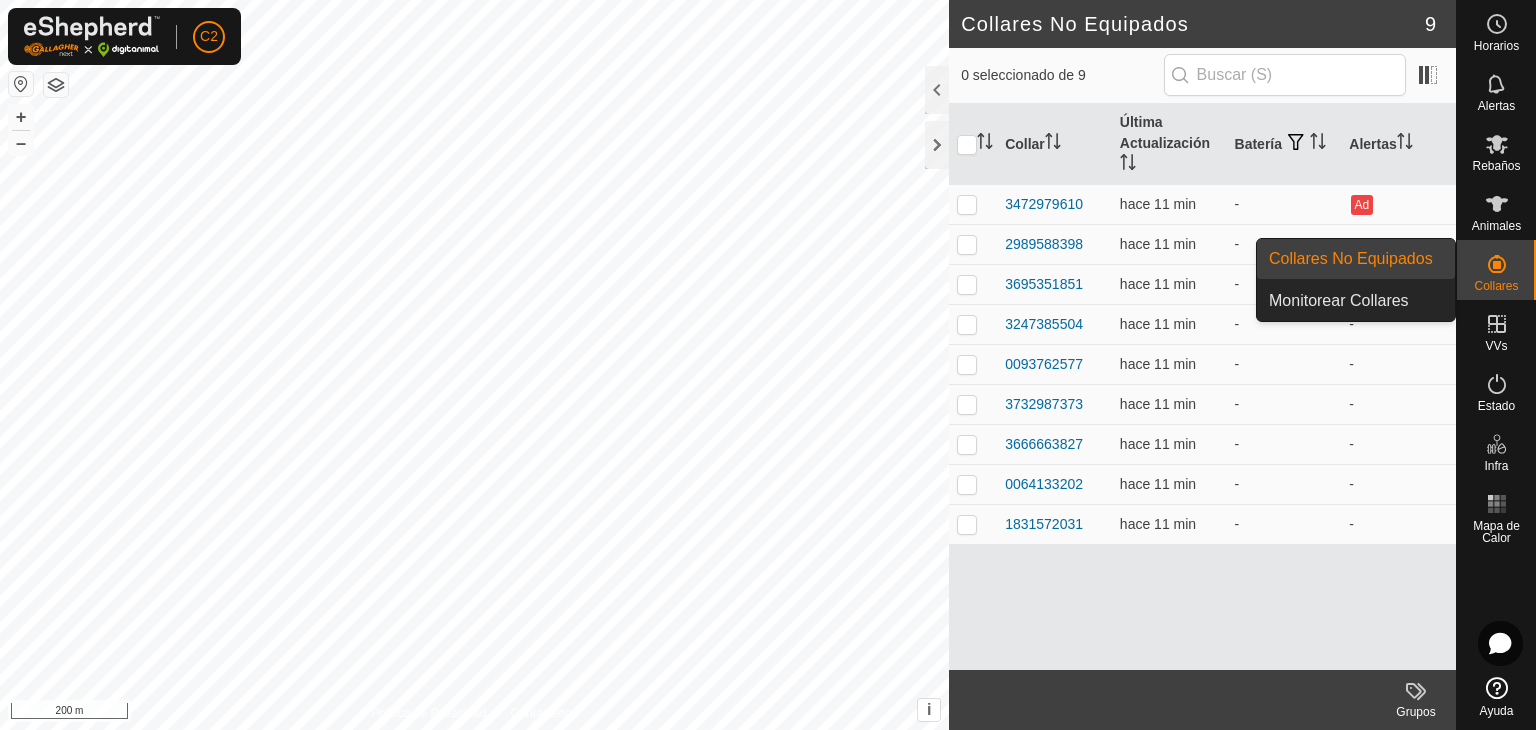 click on "Collares No Equipados" at bounding box center (1356, 259) 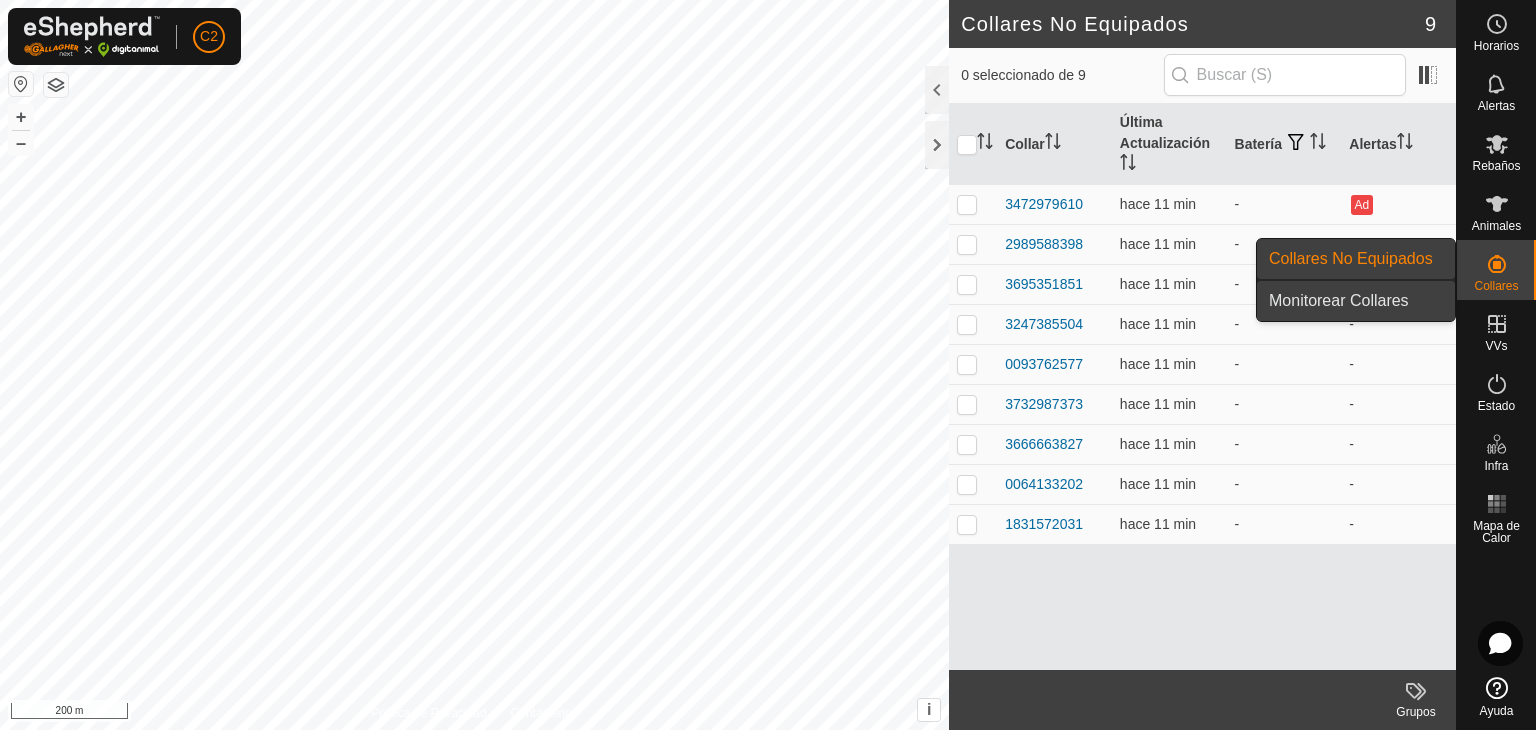 click on "Monitorear Collares" at bounding box center (1356, 301) 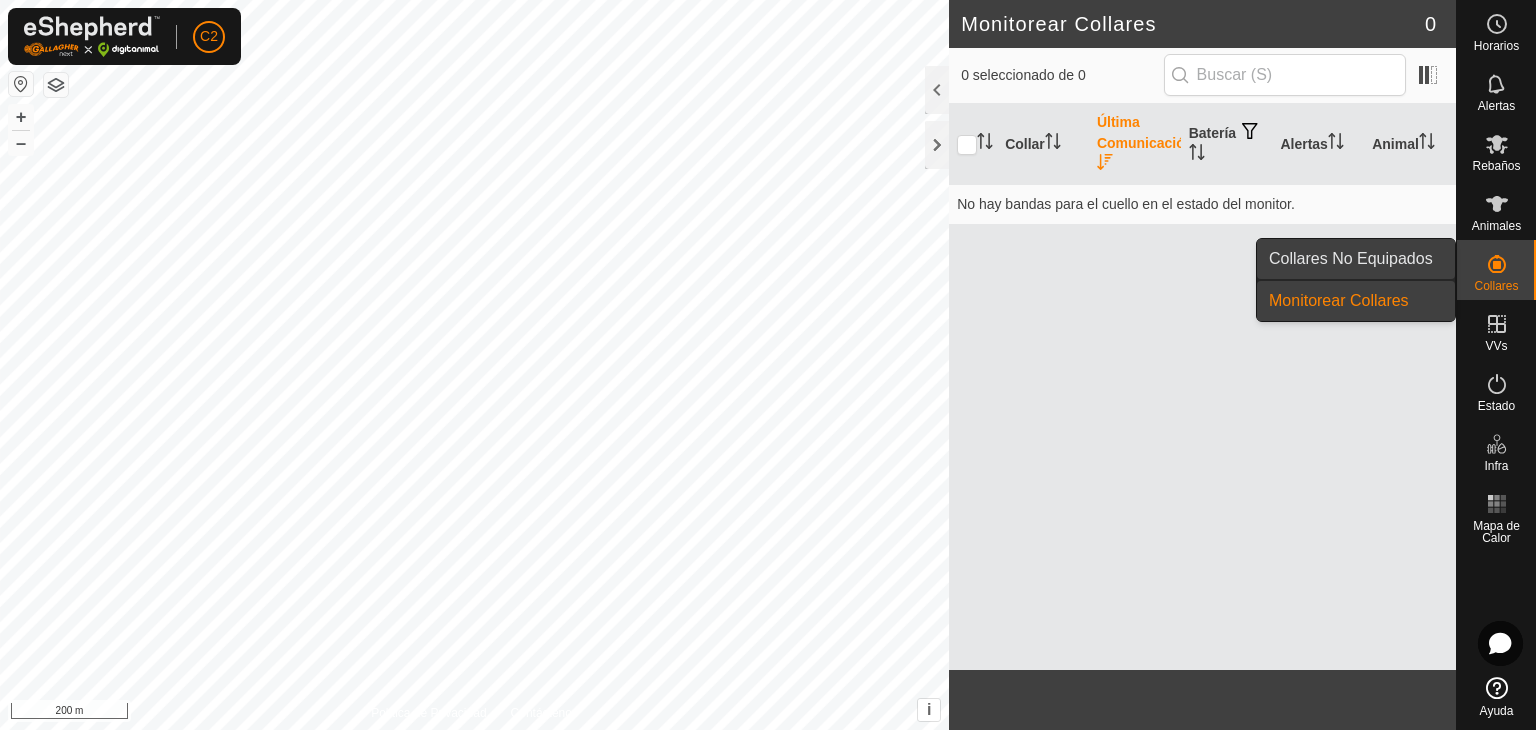 click on "Collares No Equipados" at bounding box center (1356, 259) 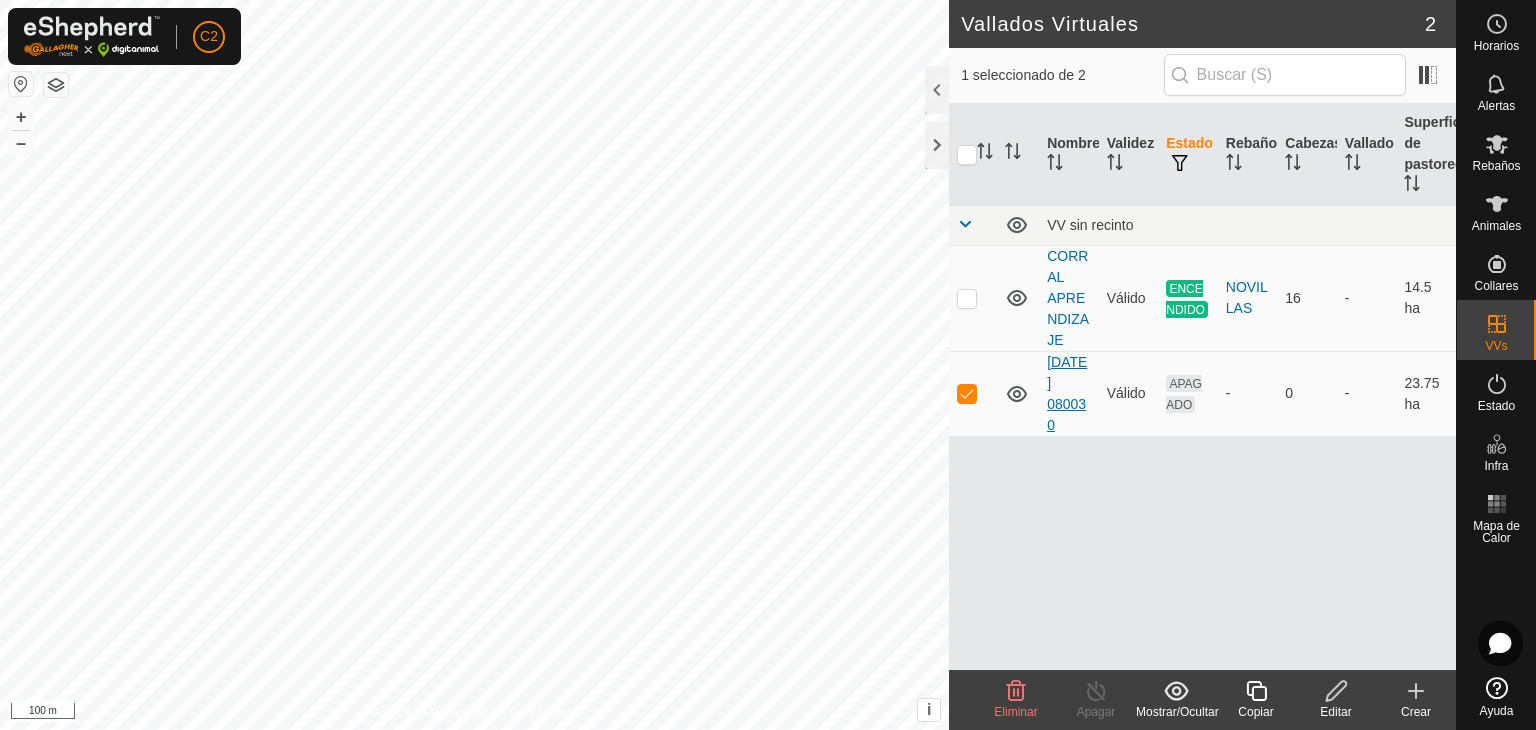 click on "[DATE] 080030" at bounding box center [1067, 393] 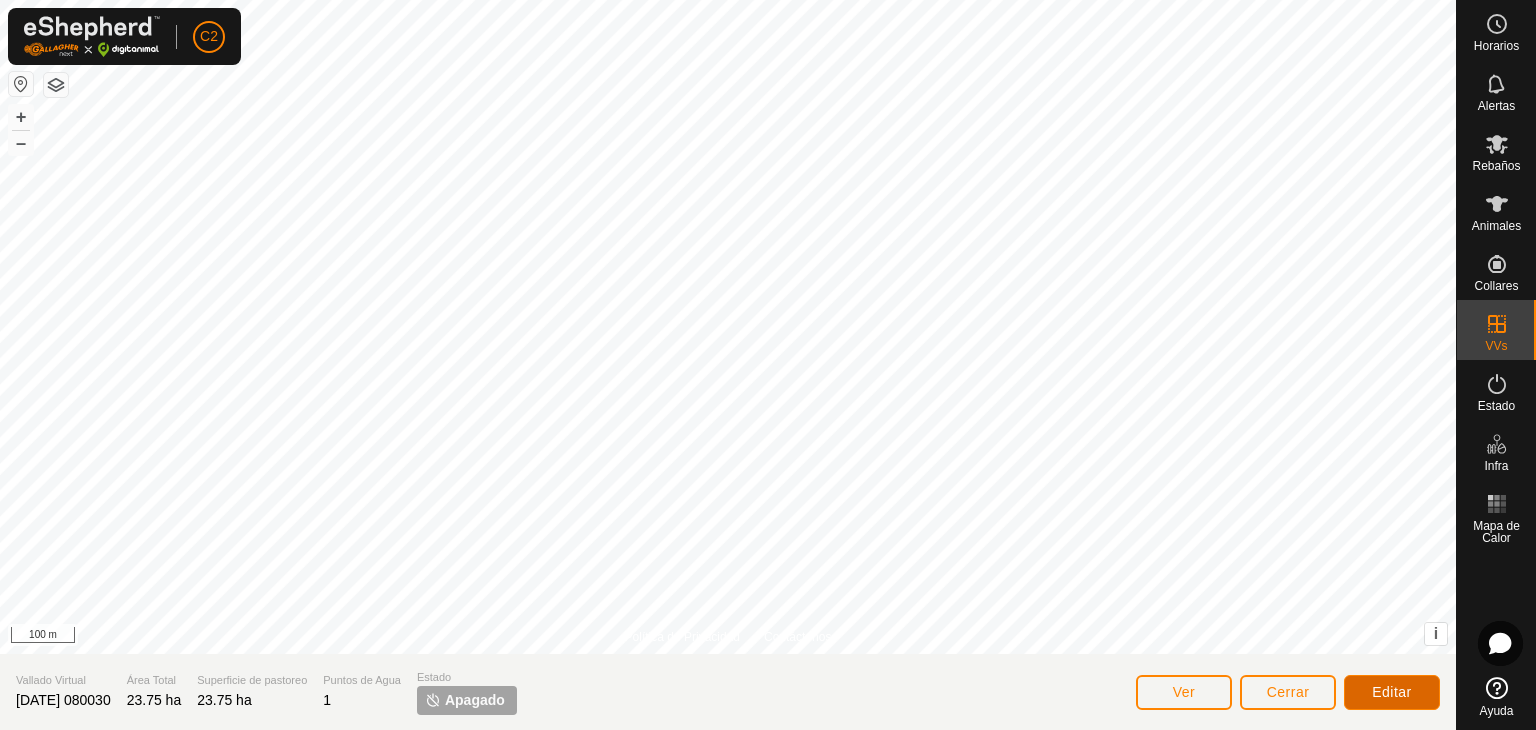 click on "Editar" 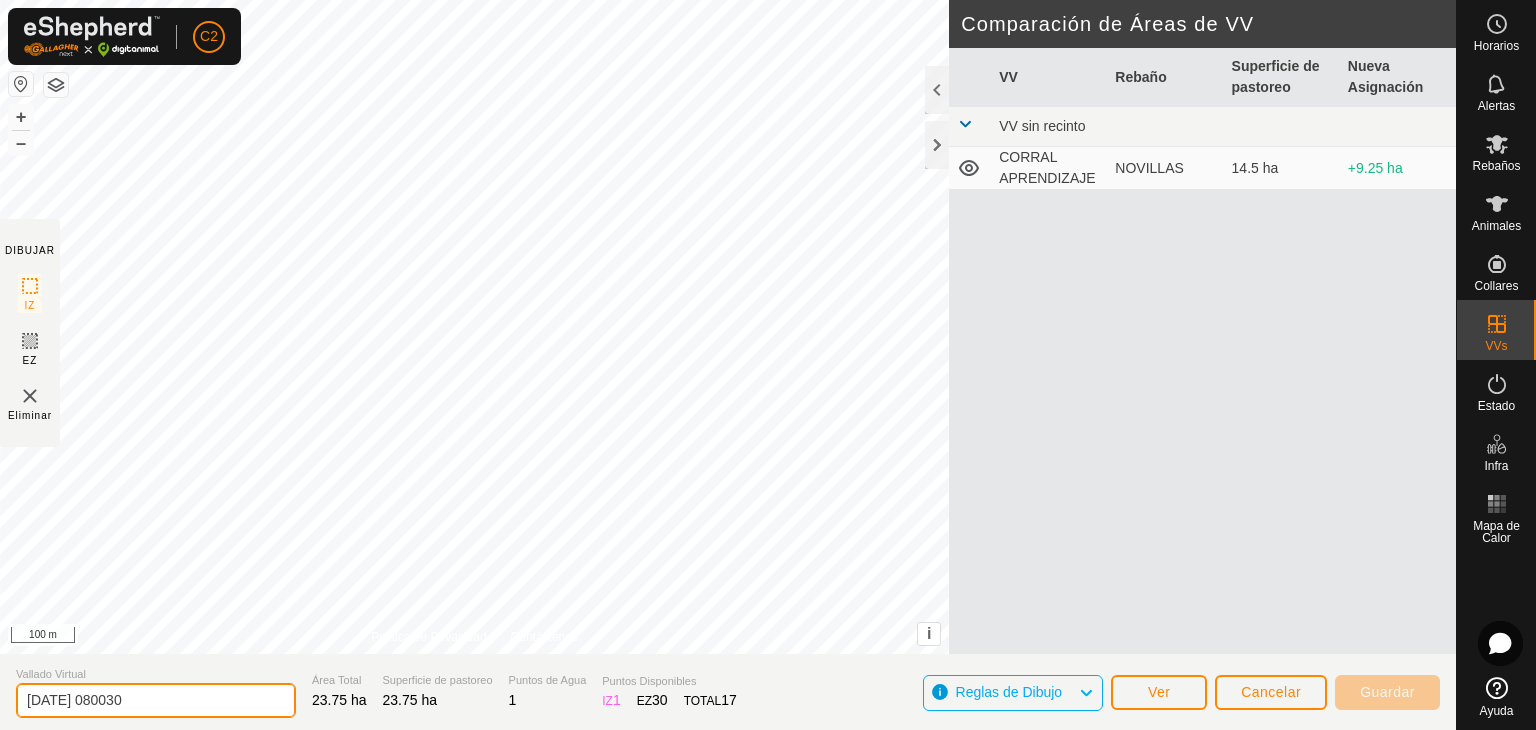 drag, startPoint x: 155, startPoint y: 712, endPoint x: 0, endPoint y: 696, distance: 155.82362 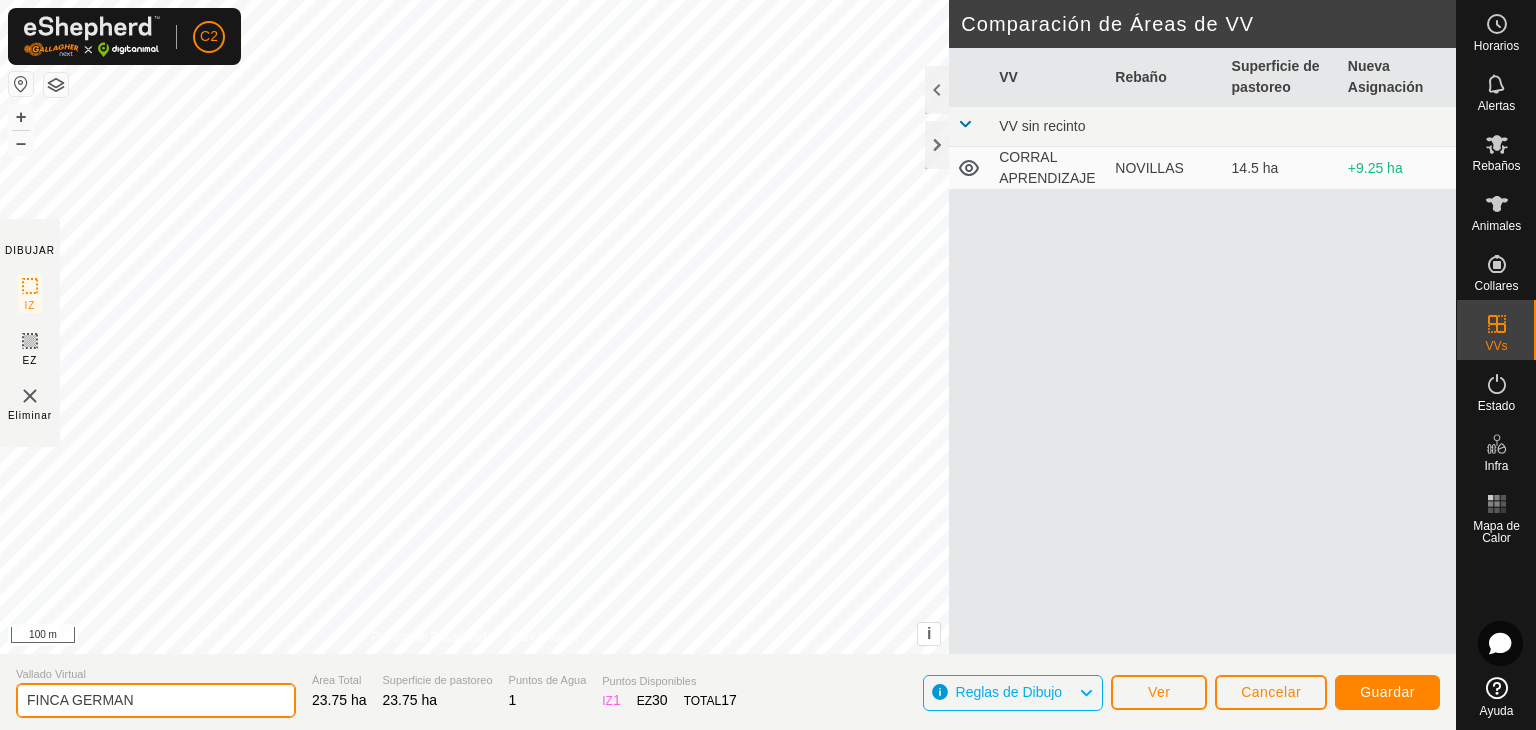 type on "FINCA GERMAN" 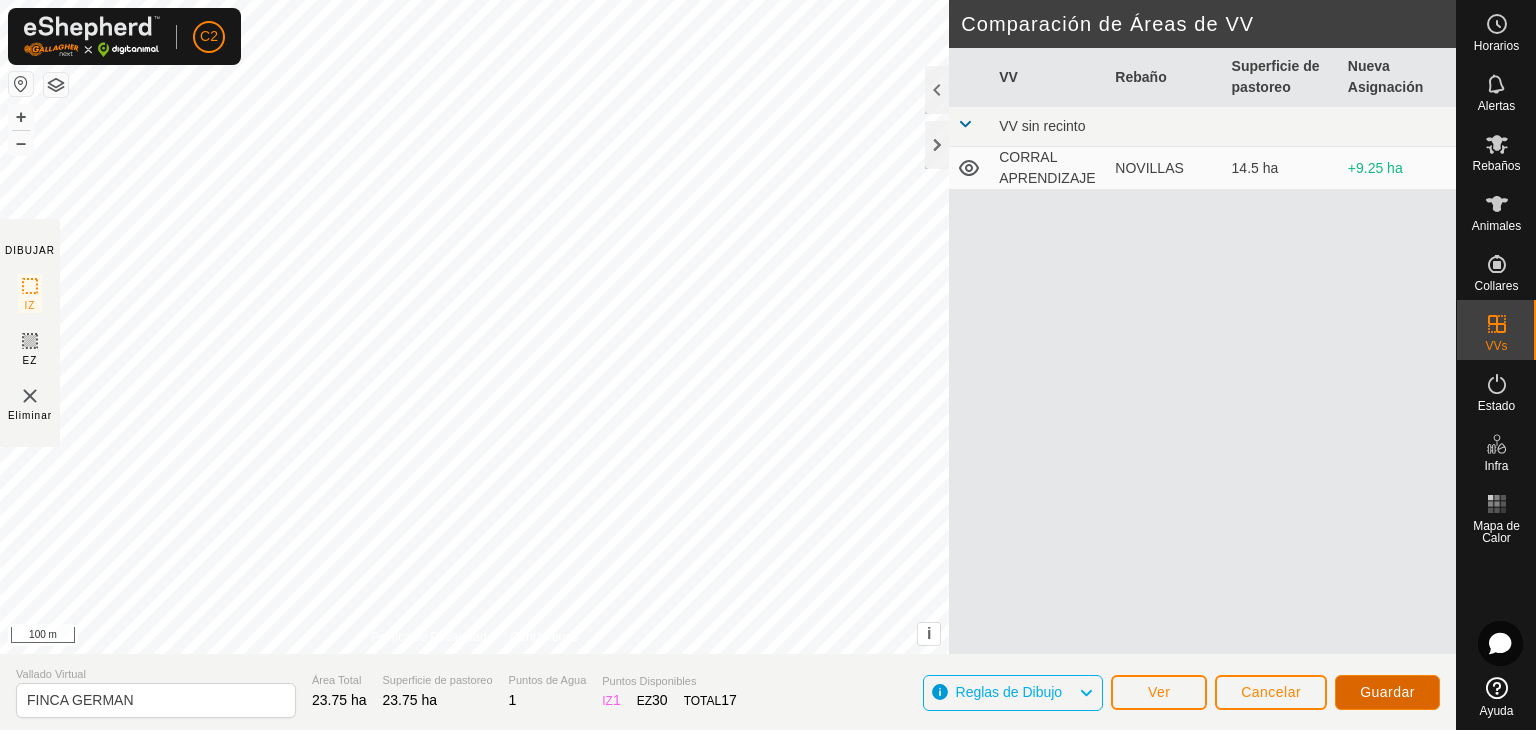 click on "Guardar" 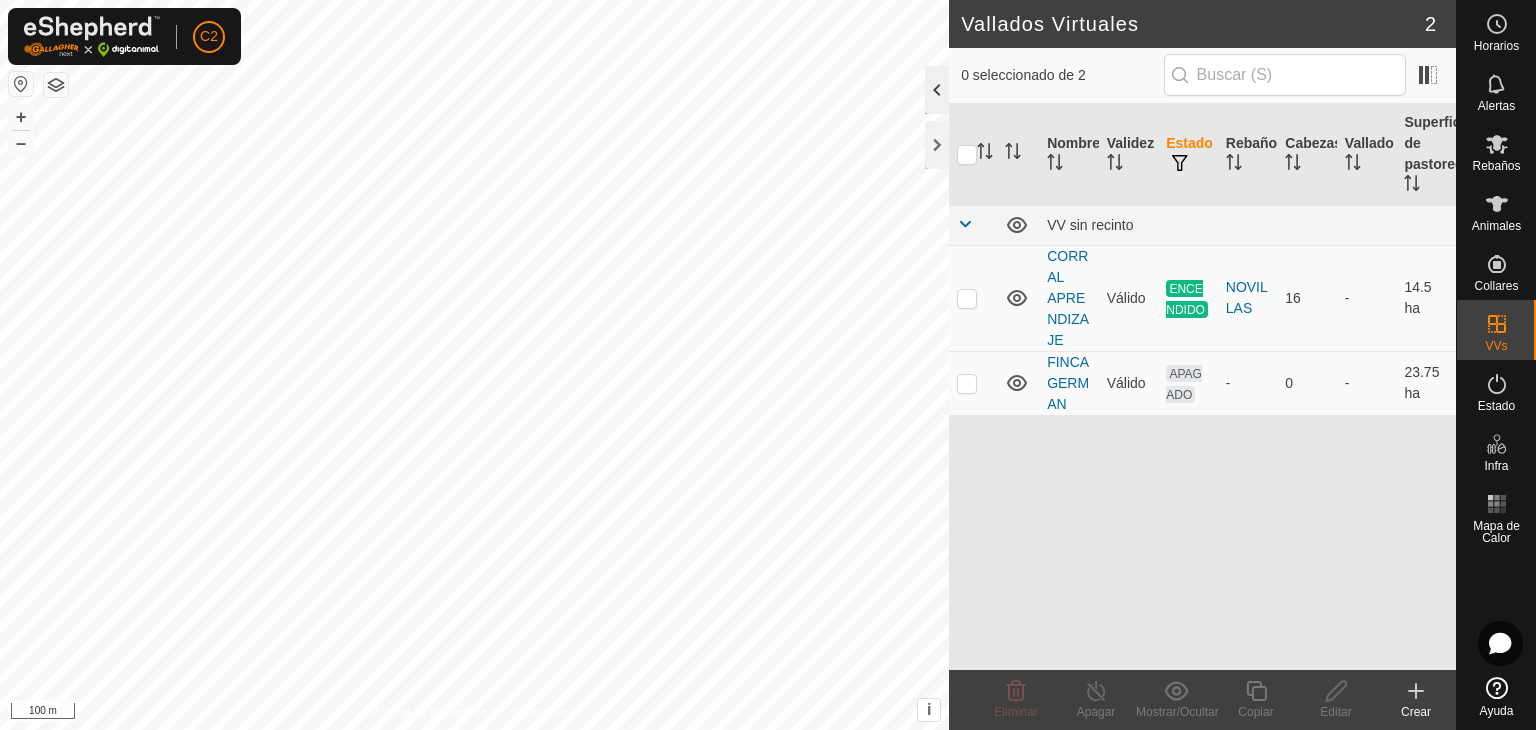 click 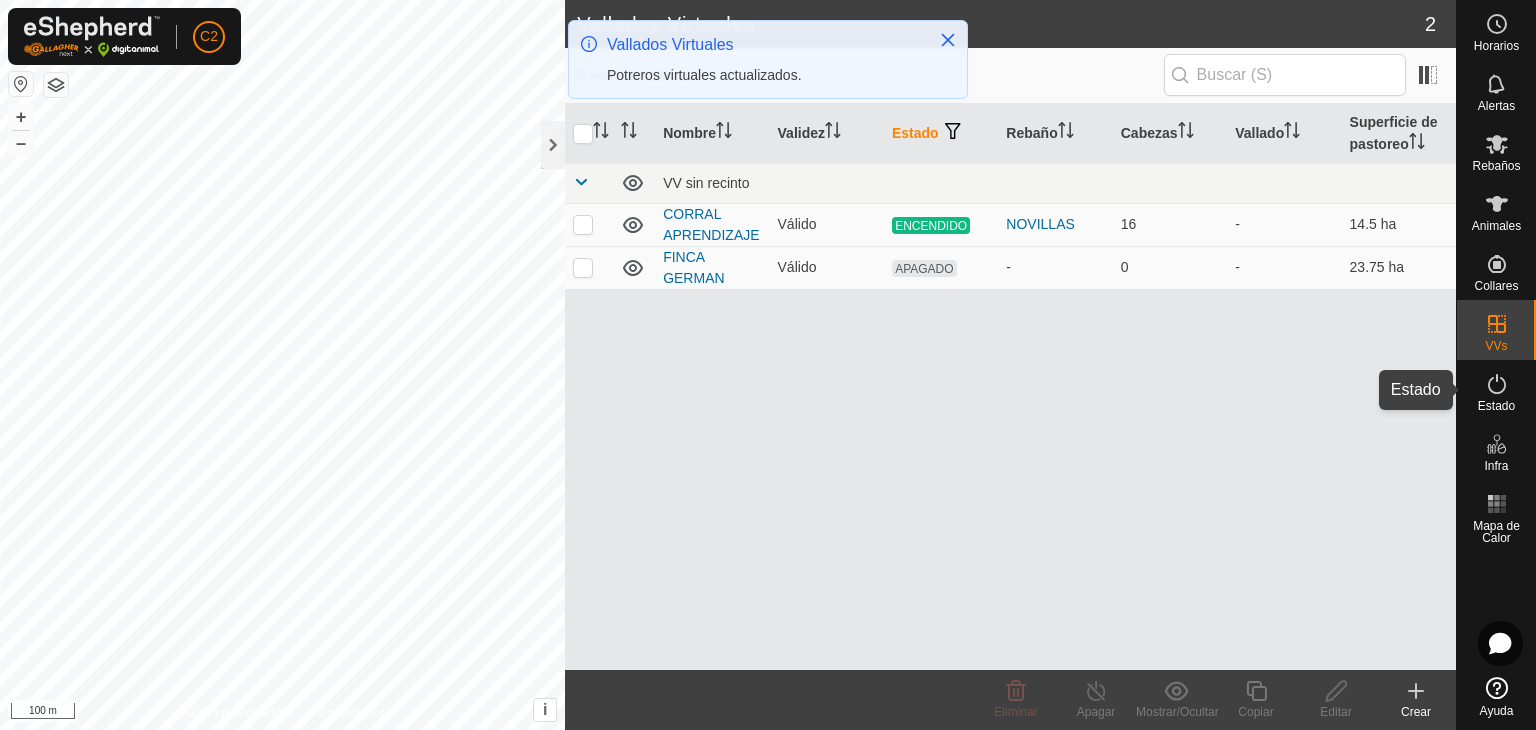 click 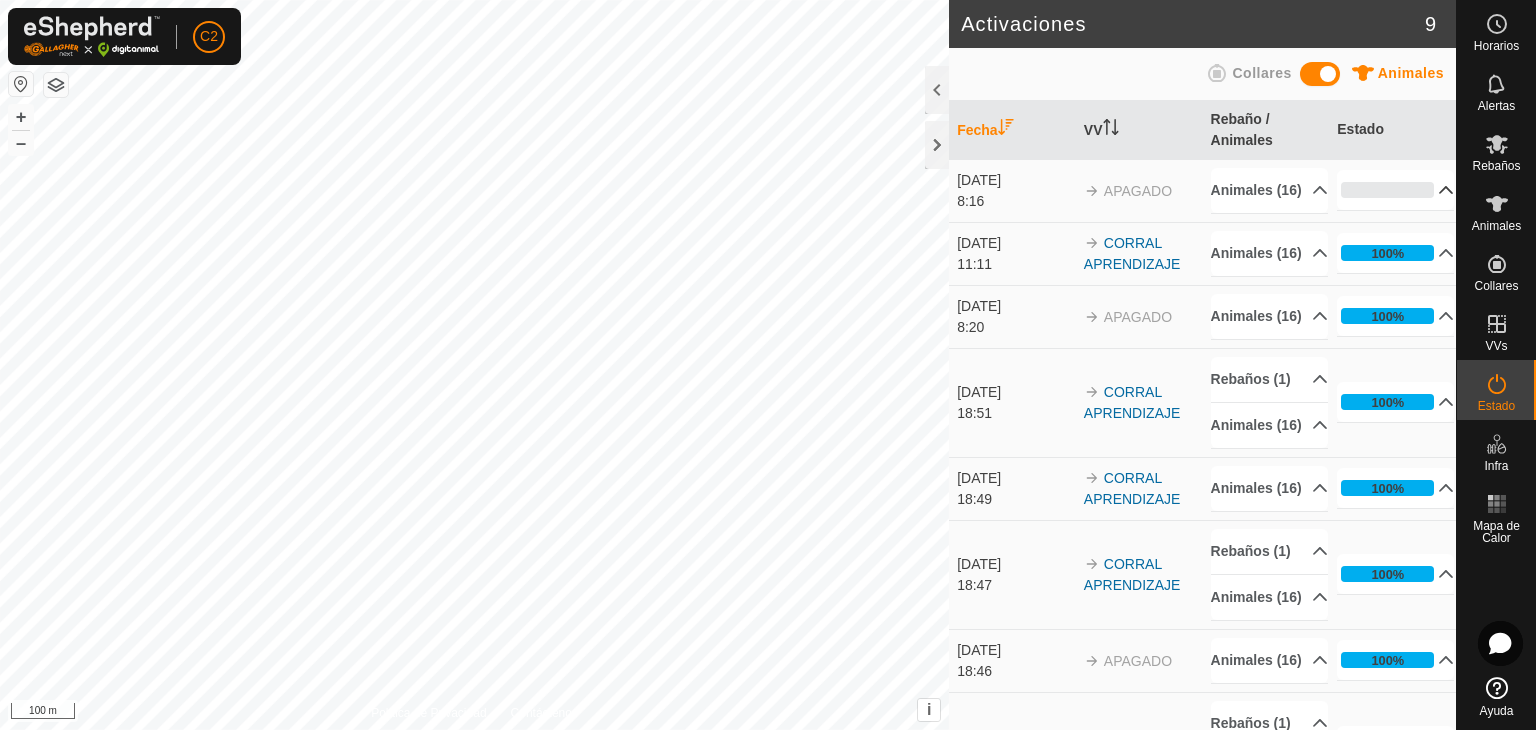 click on "0%" at bounding box center (1395, 190) 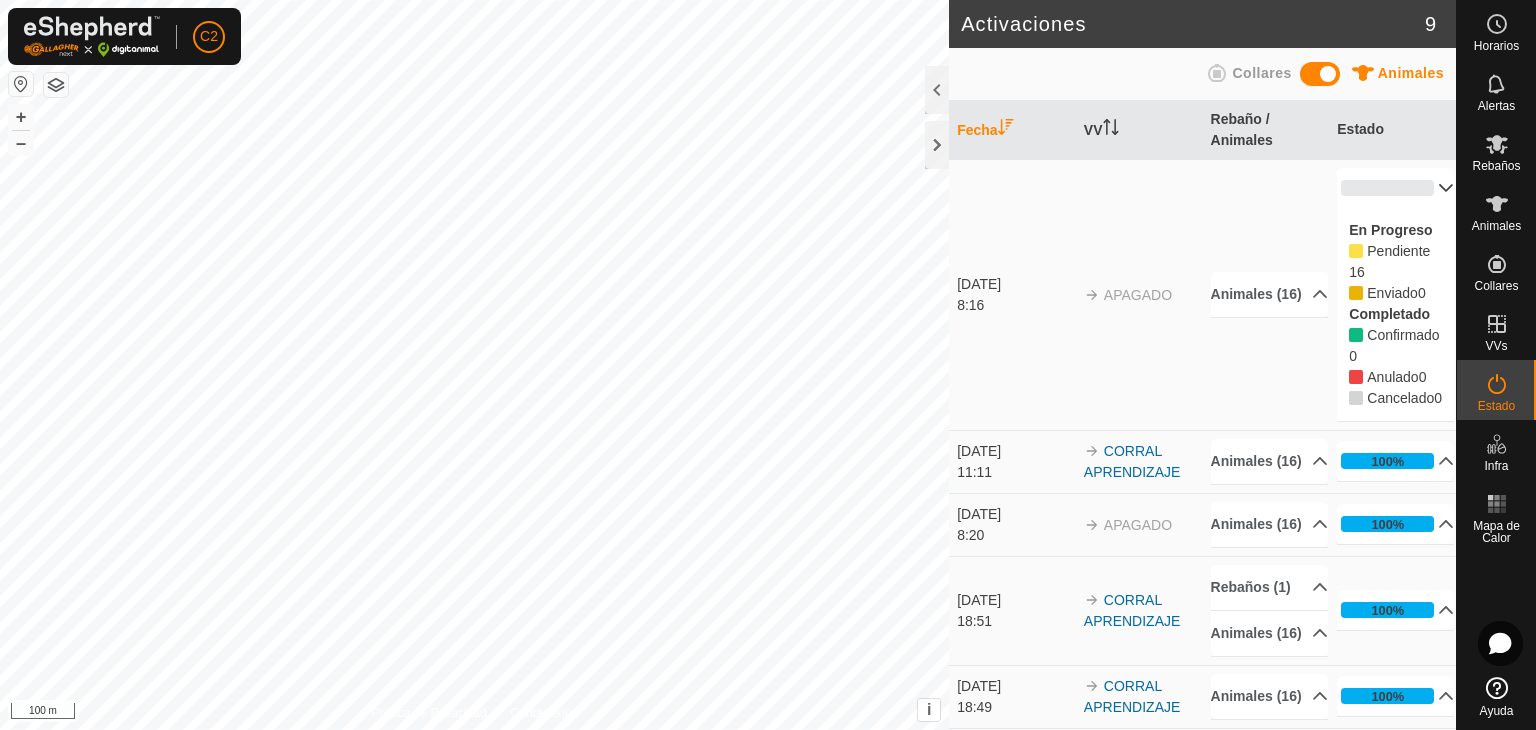 click on "0%" at bounding box center (1395, 188) 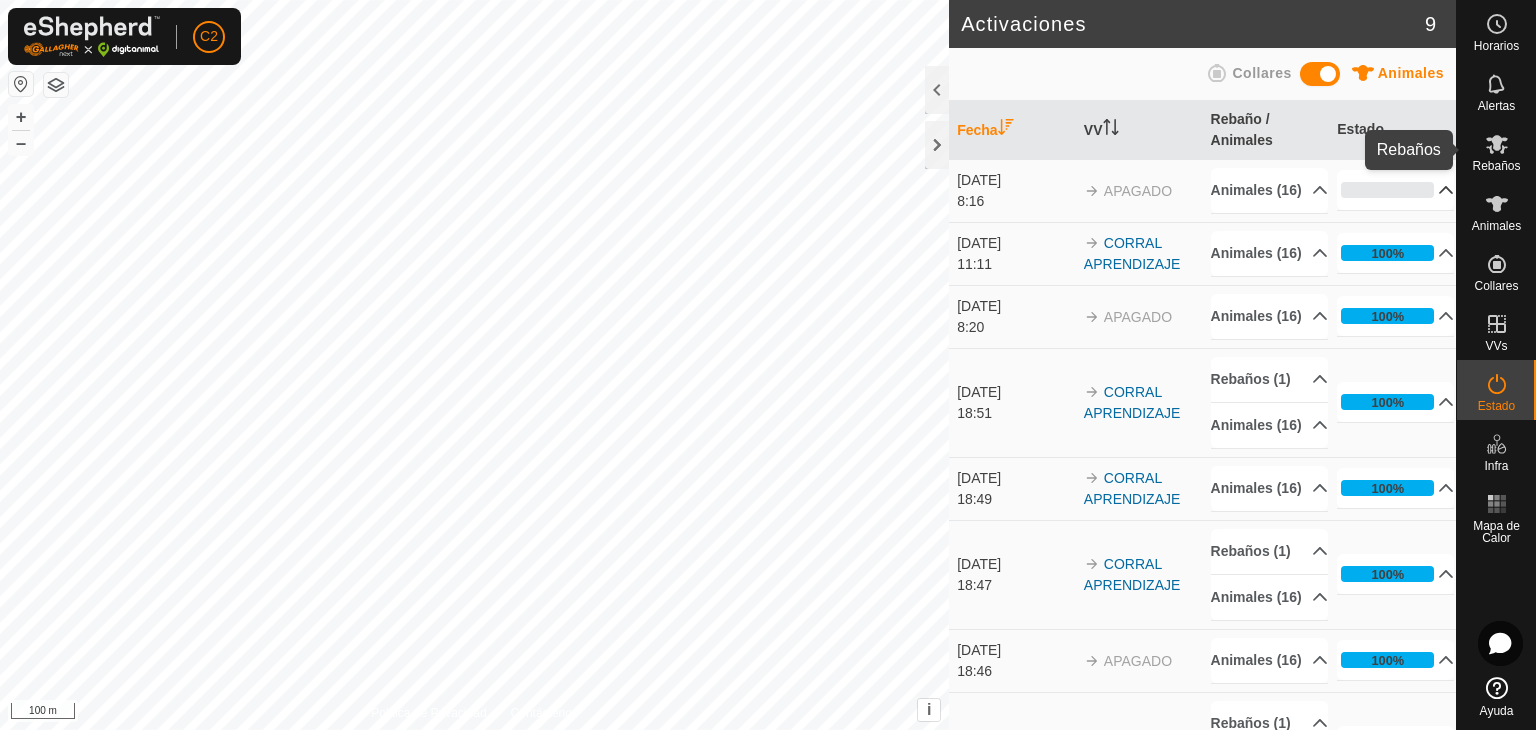 click on "Rebaños" at bounding box center (1496, 166) 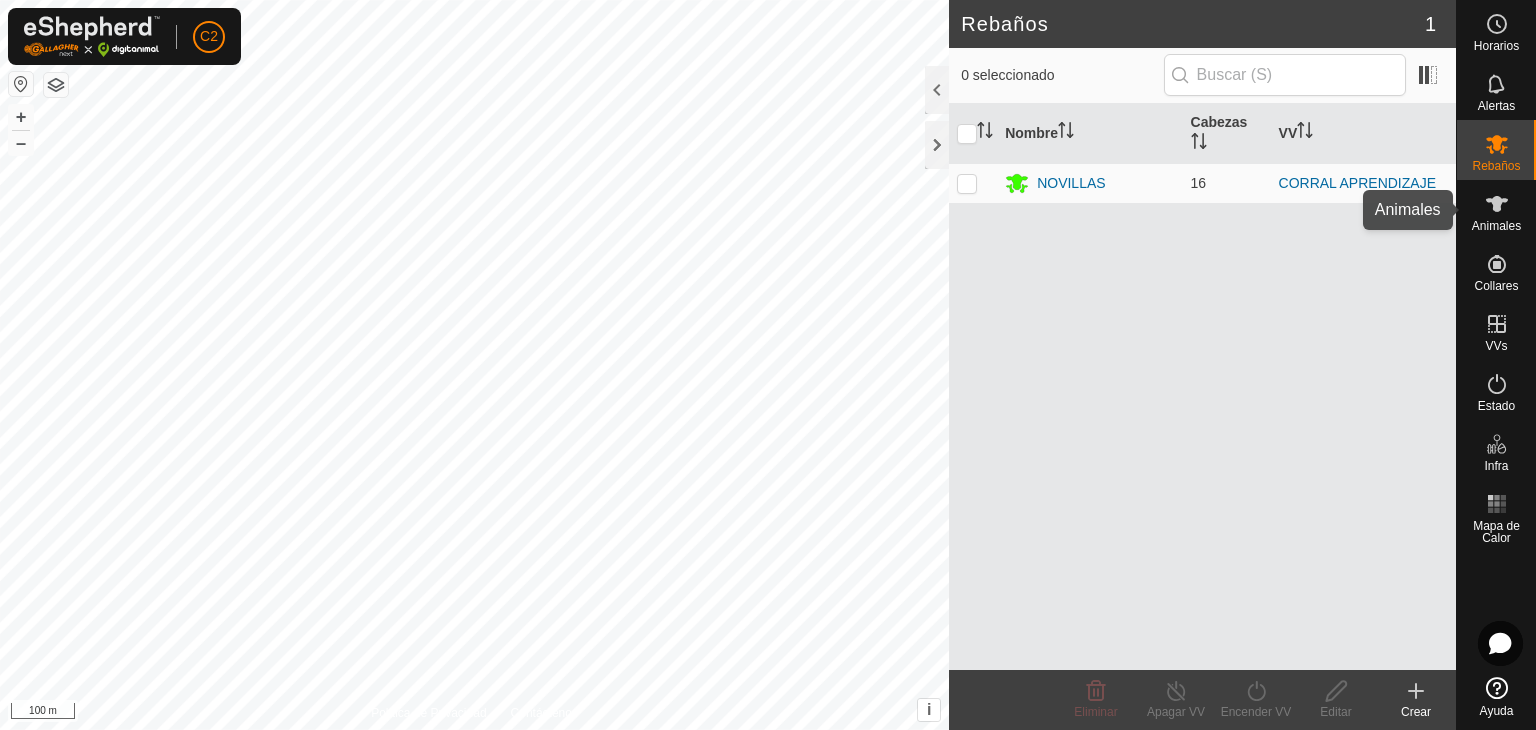 click 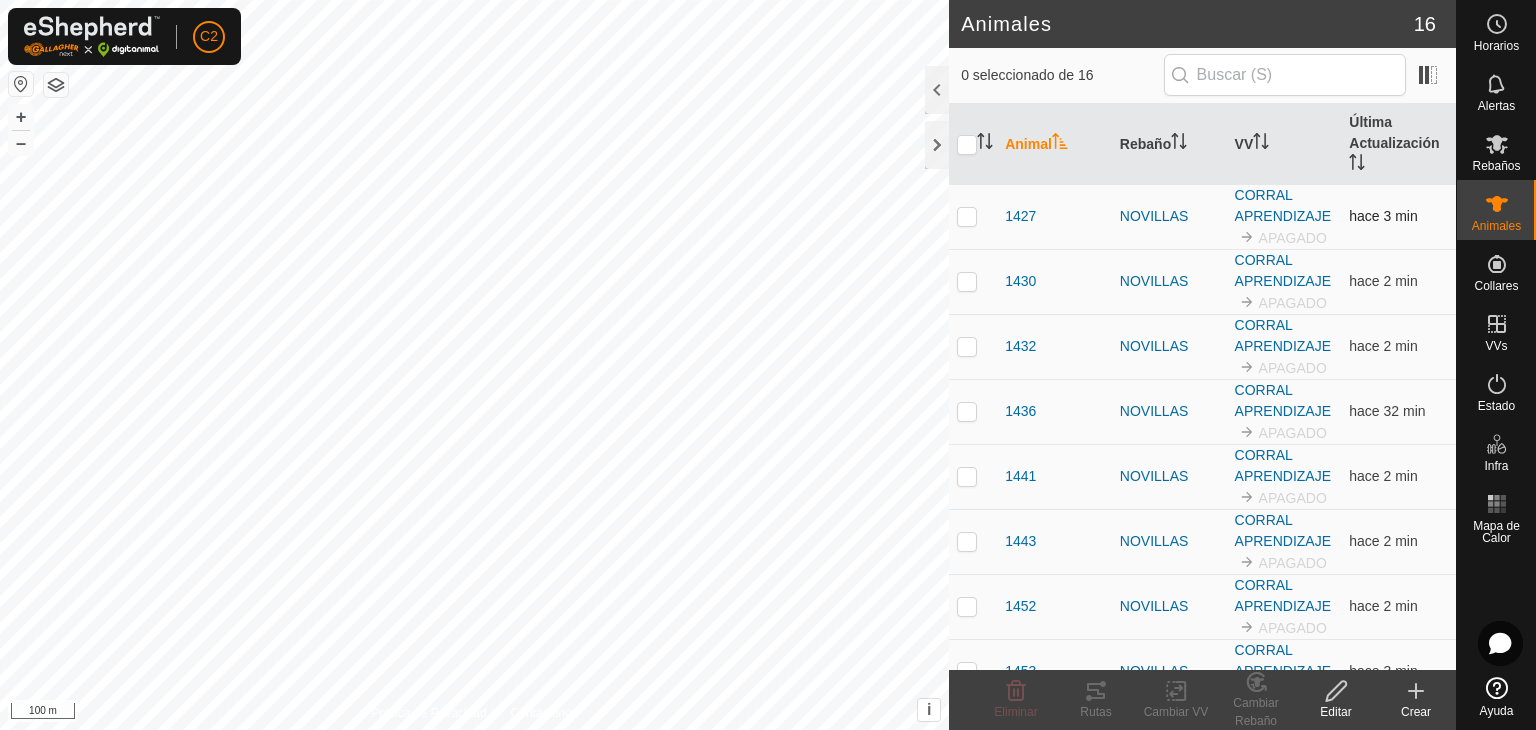 click at bounding box center [967, 216] 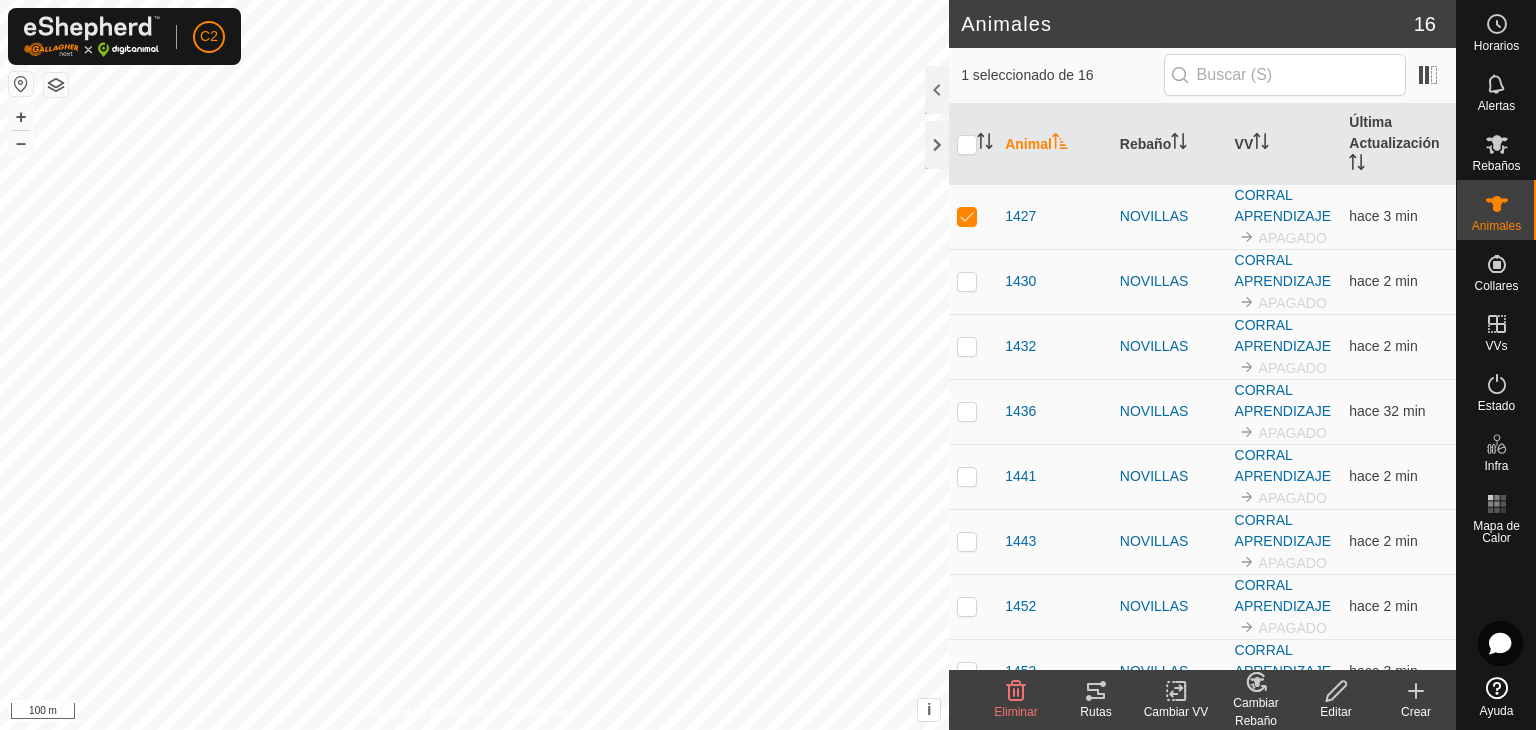 click 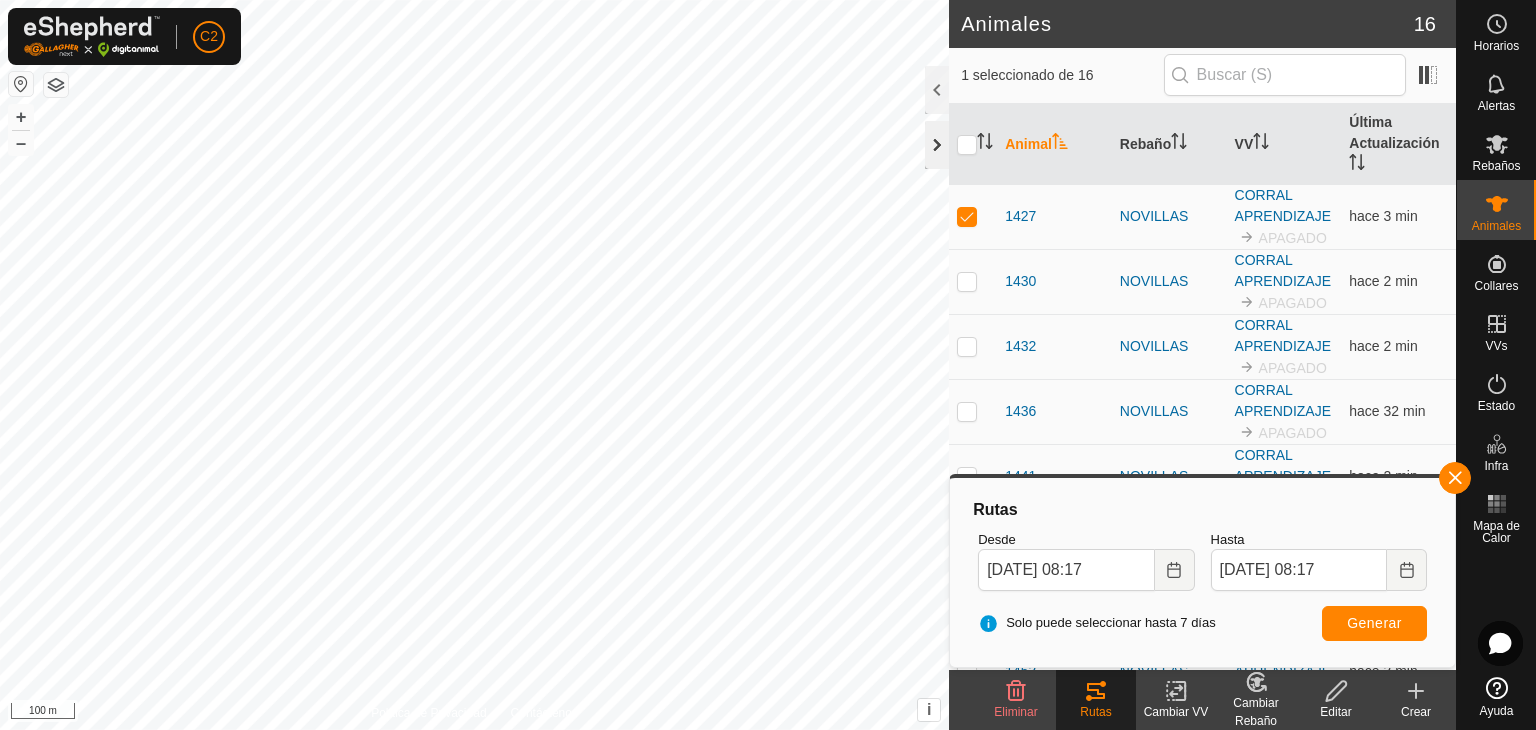 click 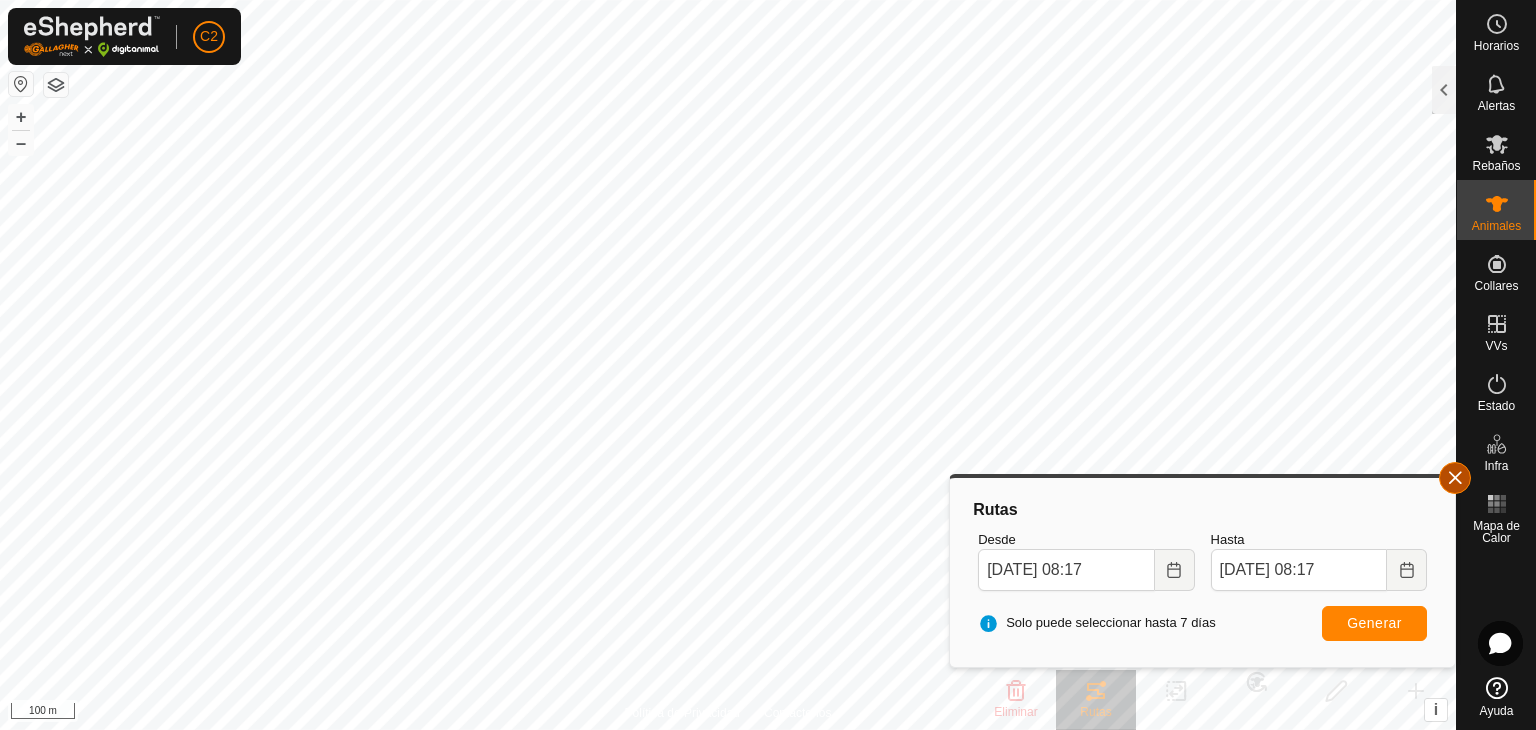 click at bounding box center [1455, 478] 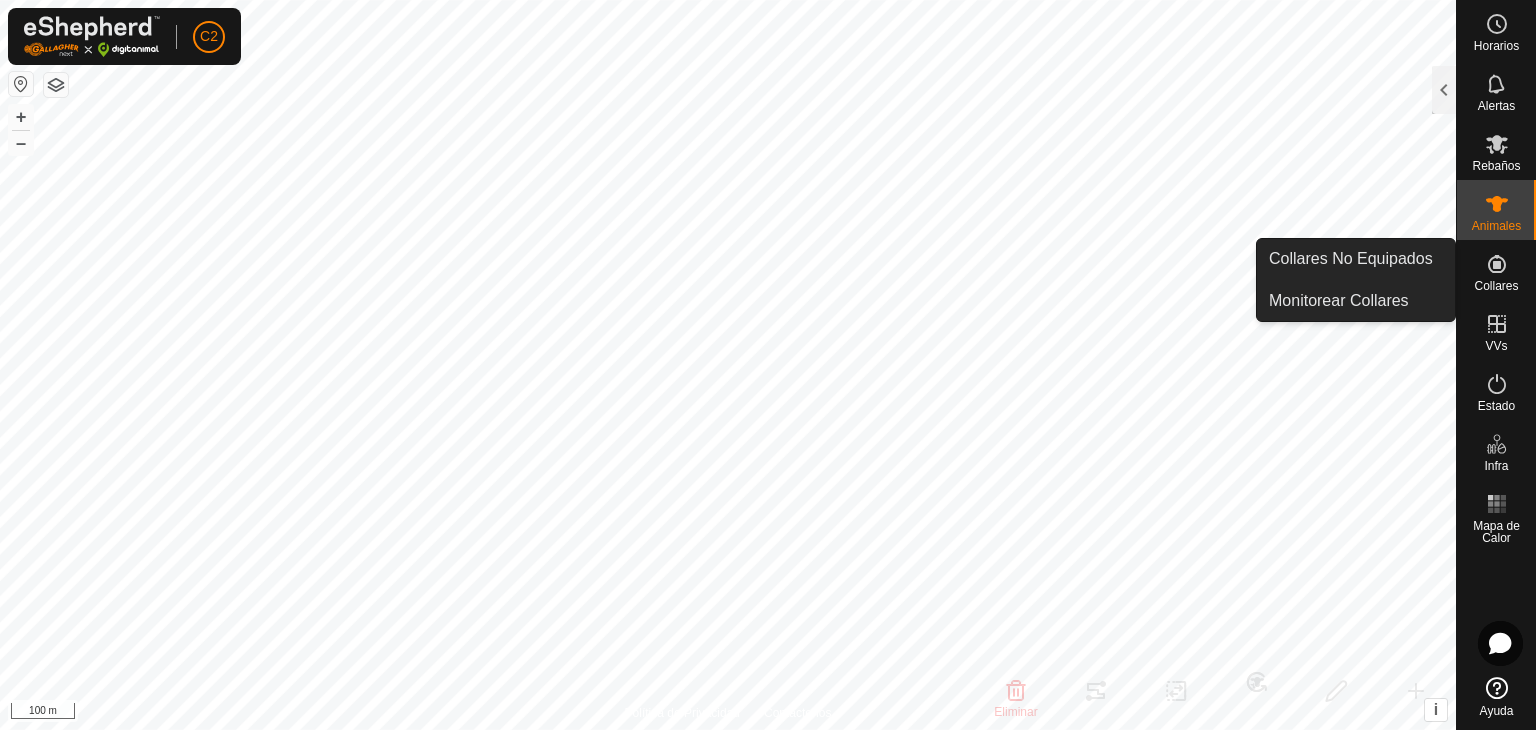 click 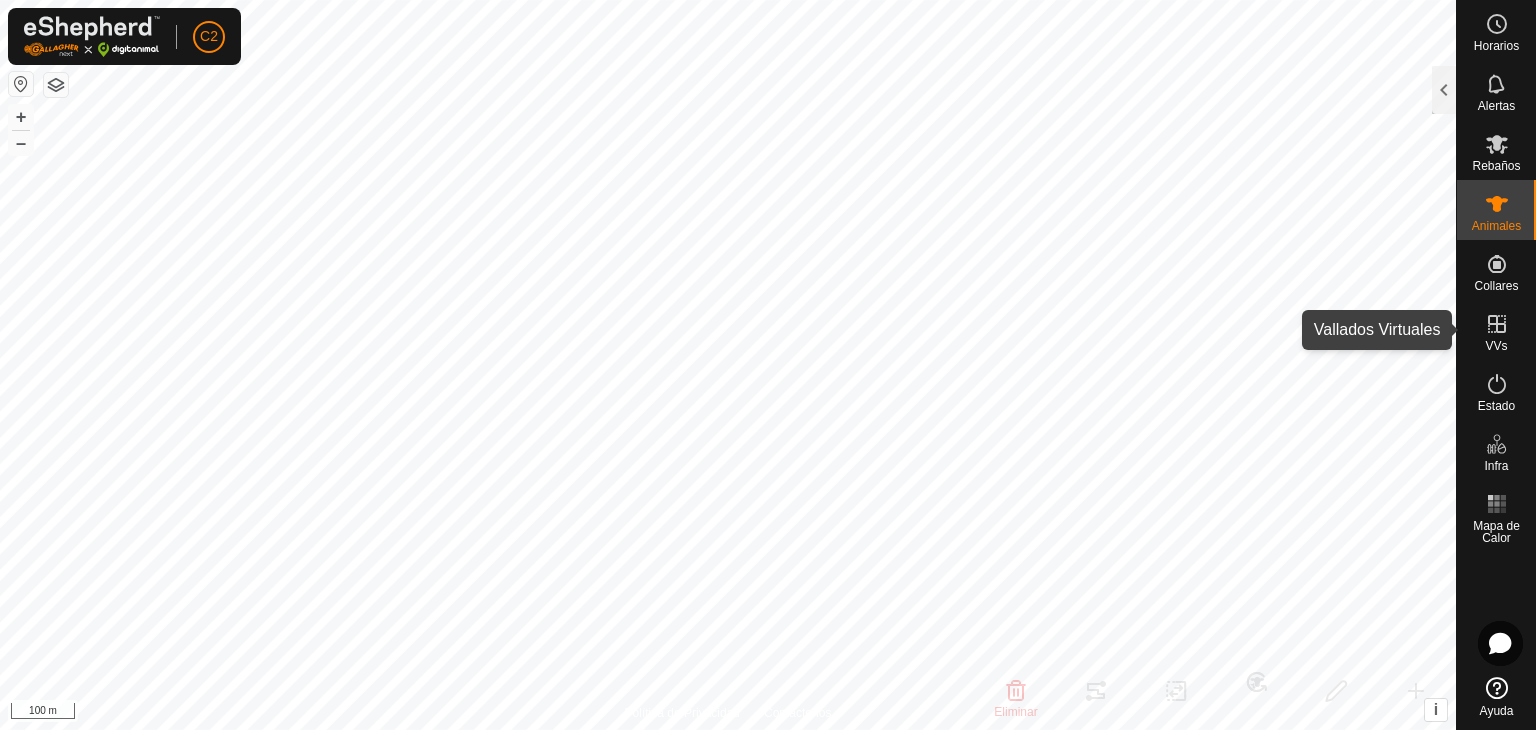 click on "VVs" at bounding box center (1496, 346) 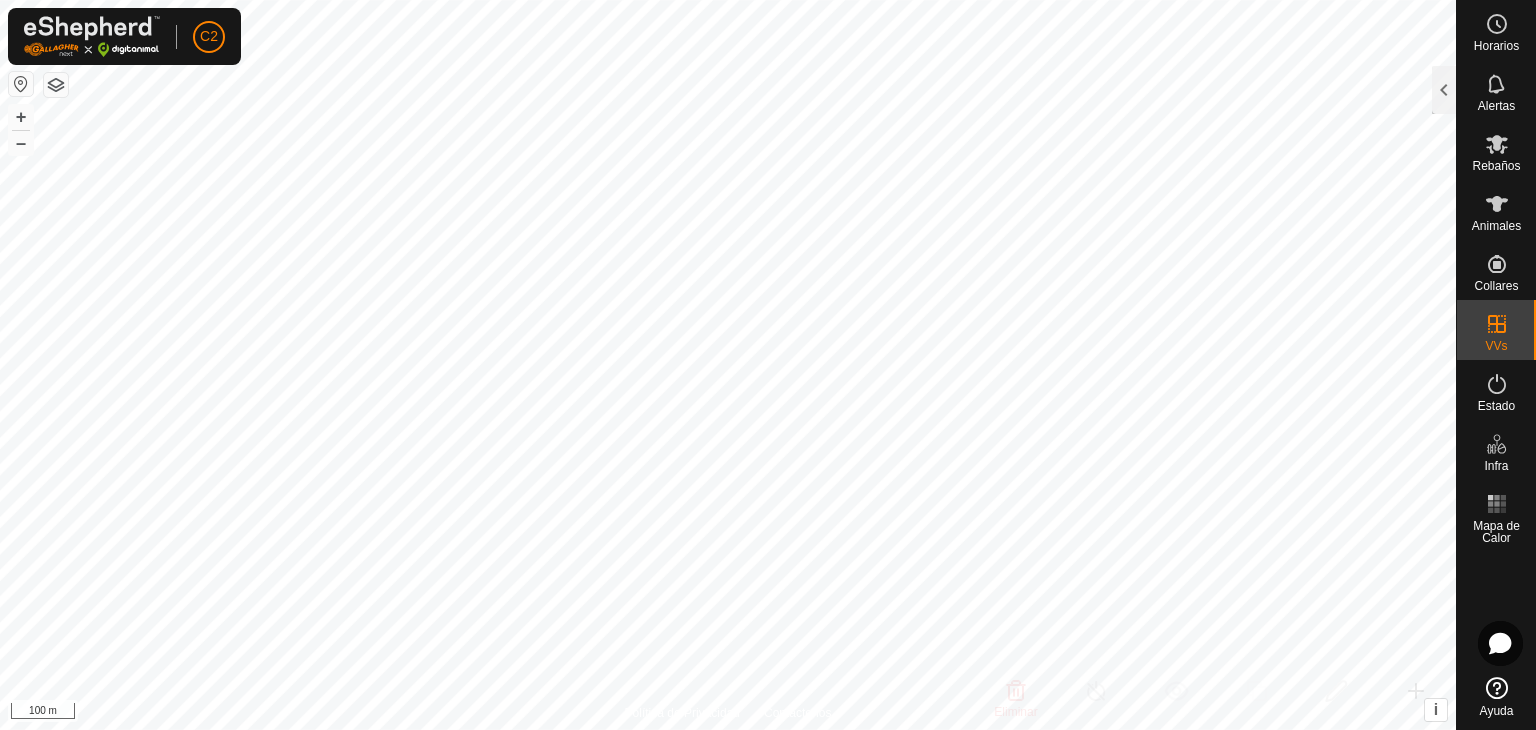 checkbox on "true" 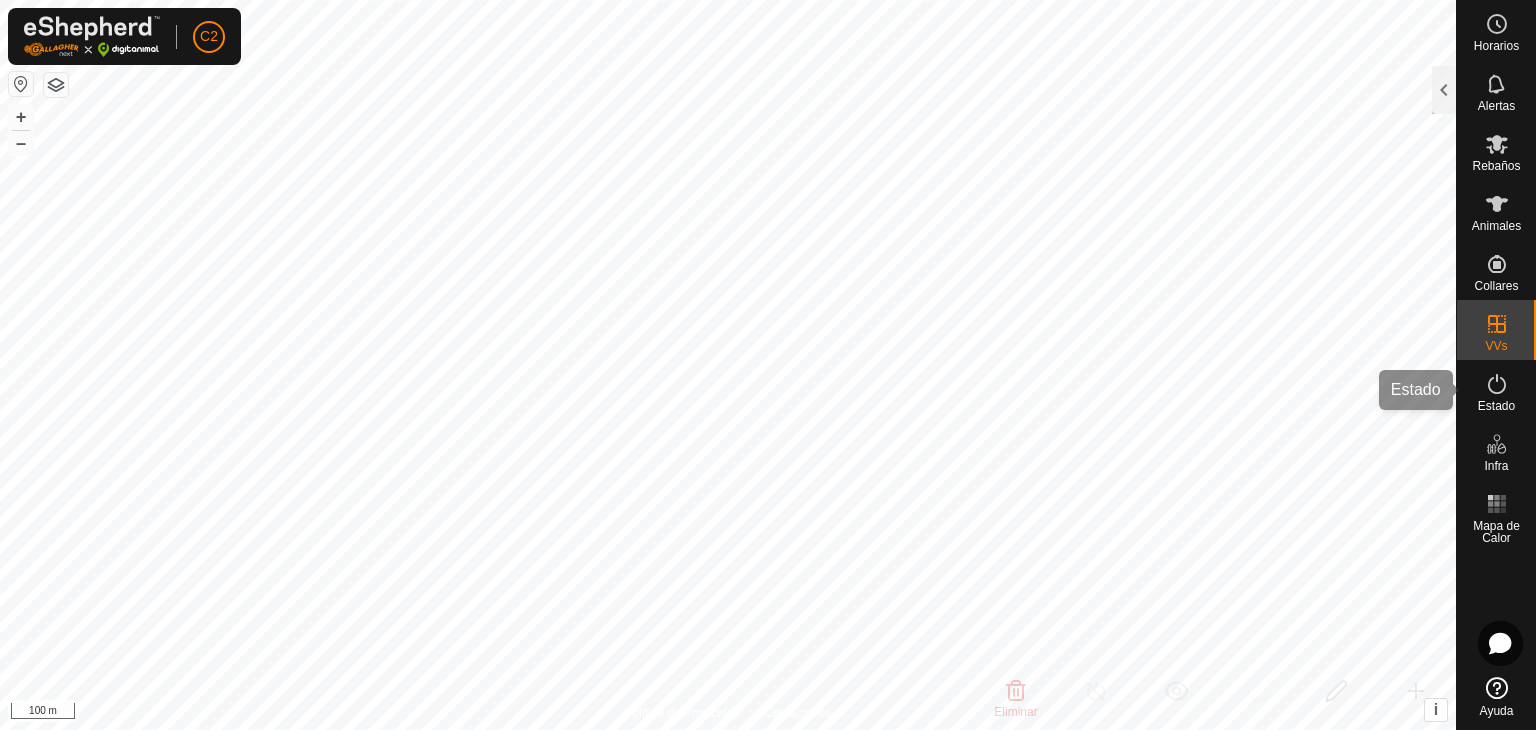 click 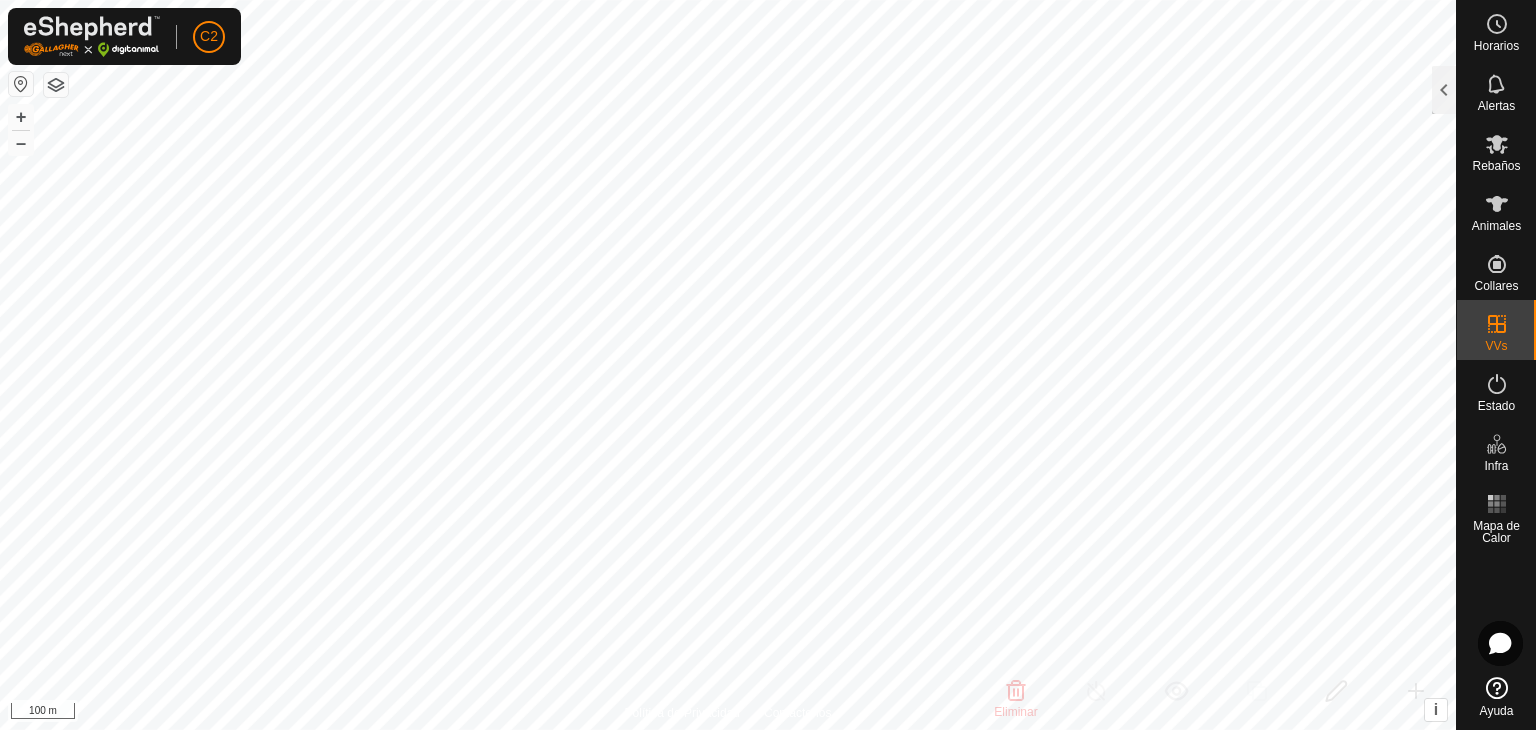 checkbox on "true" 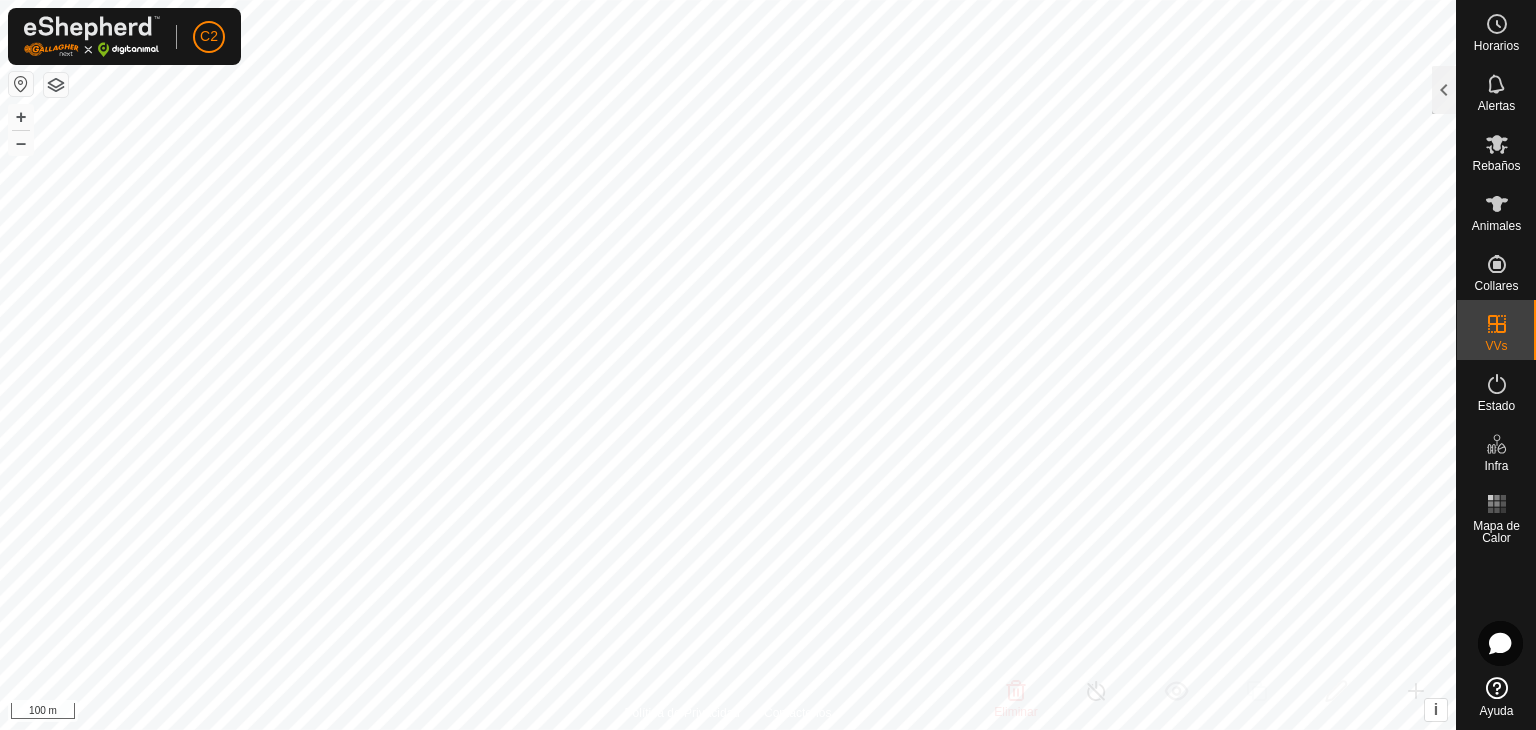 checkbox on "false" 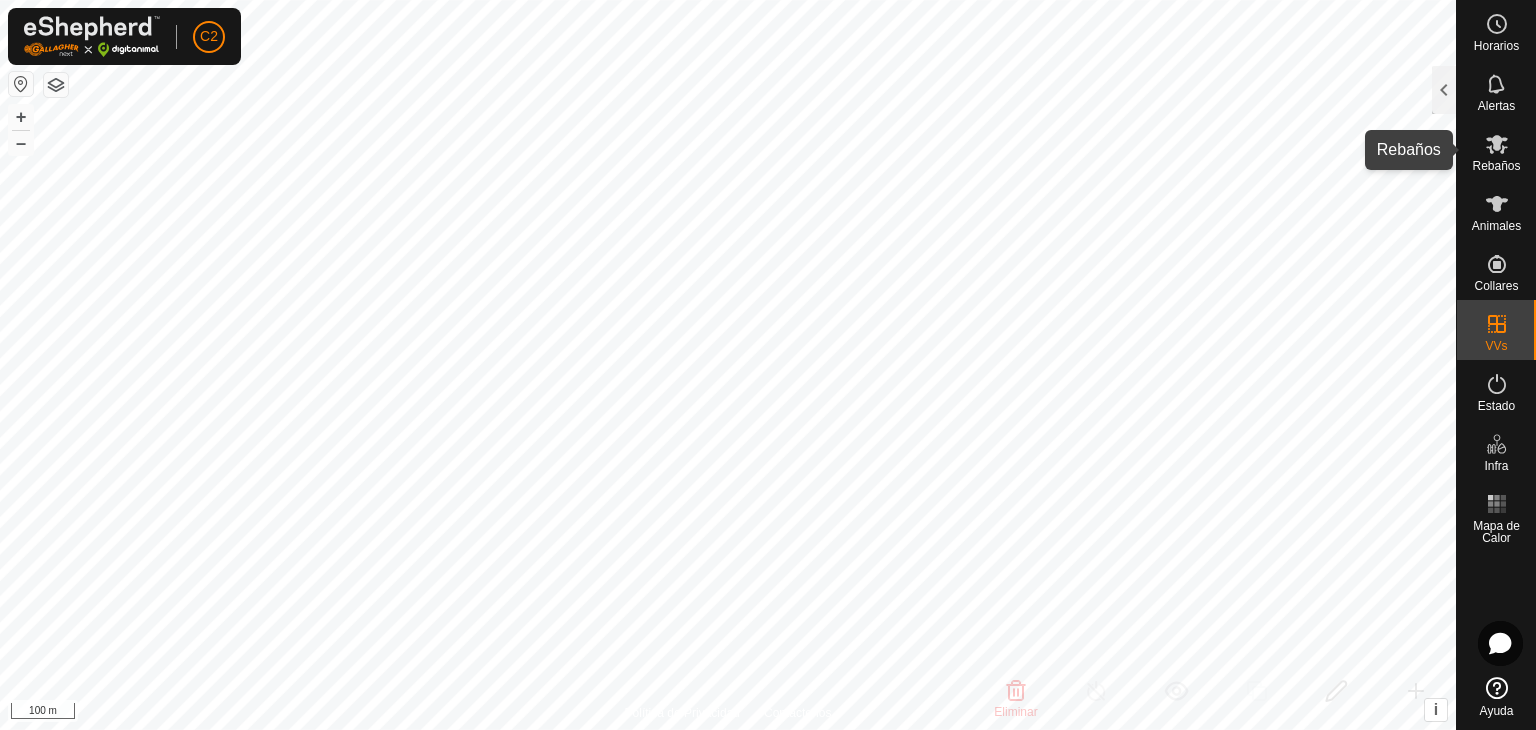 click on "Rebaños" at bounding box center (1496, 166) 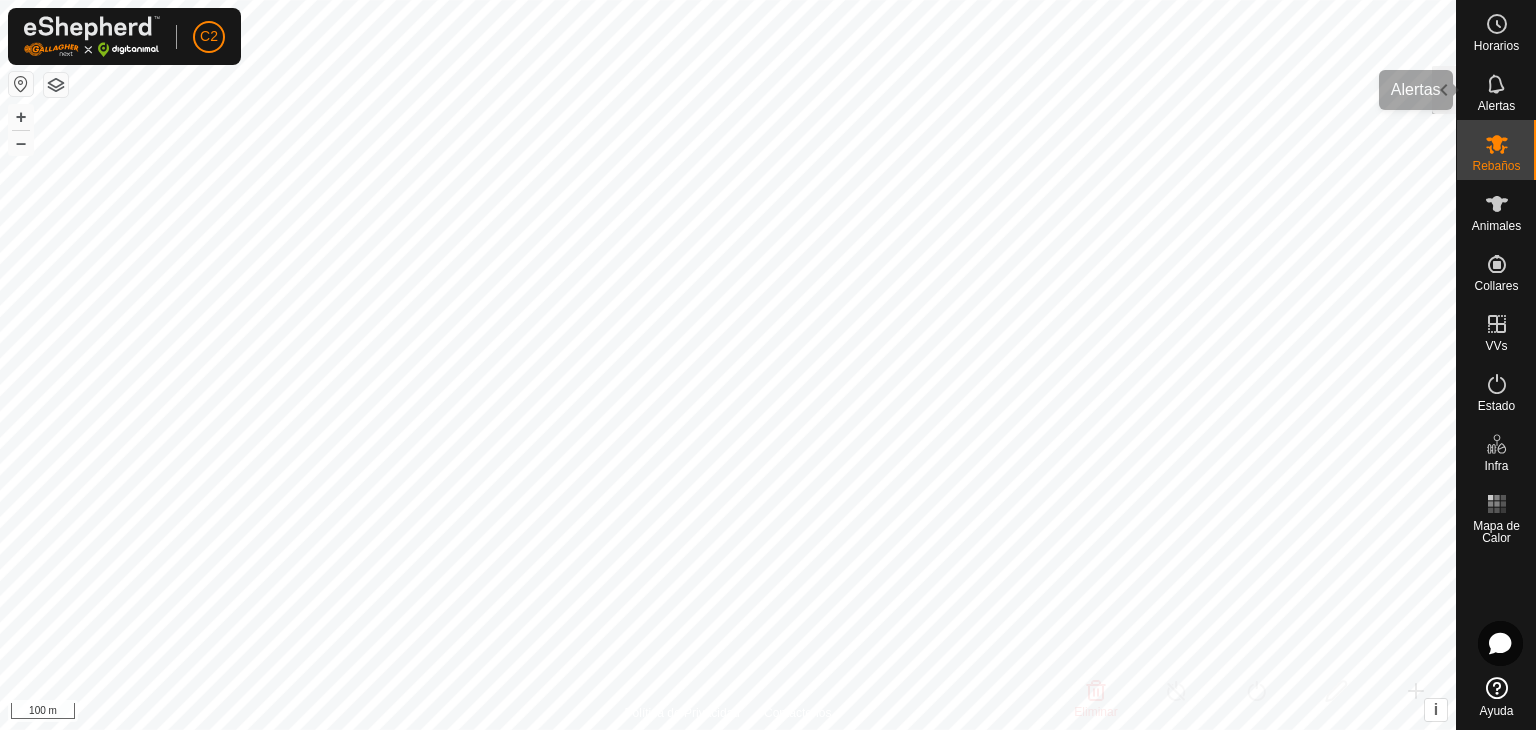 click on "Alertas" at bounding box center [1496, 106] 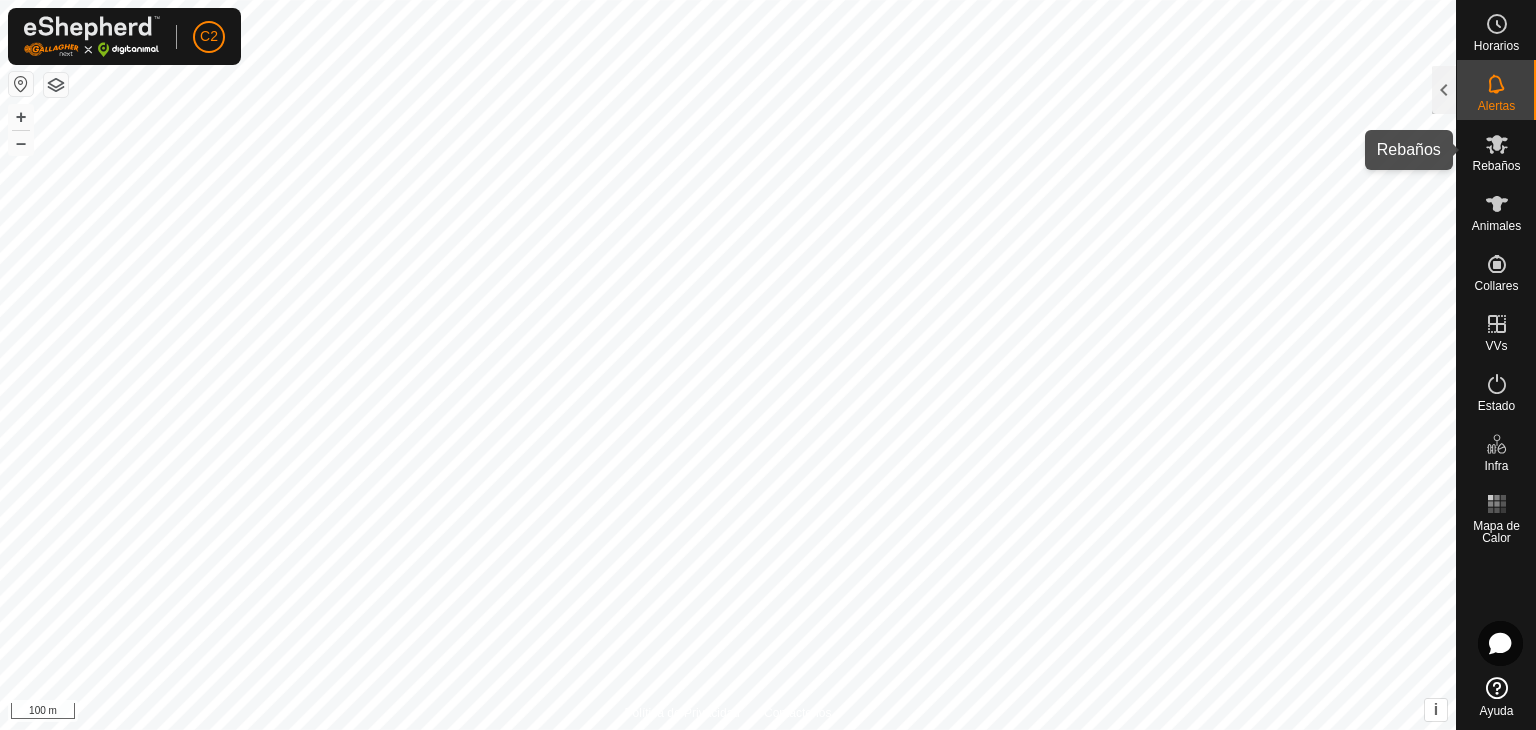click on "Rebaños" at bounding box center (1496, 166) 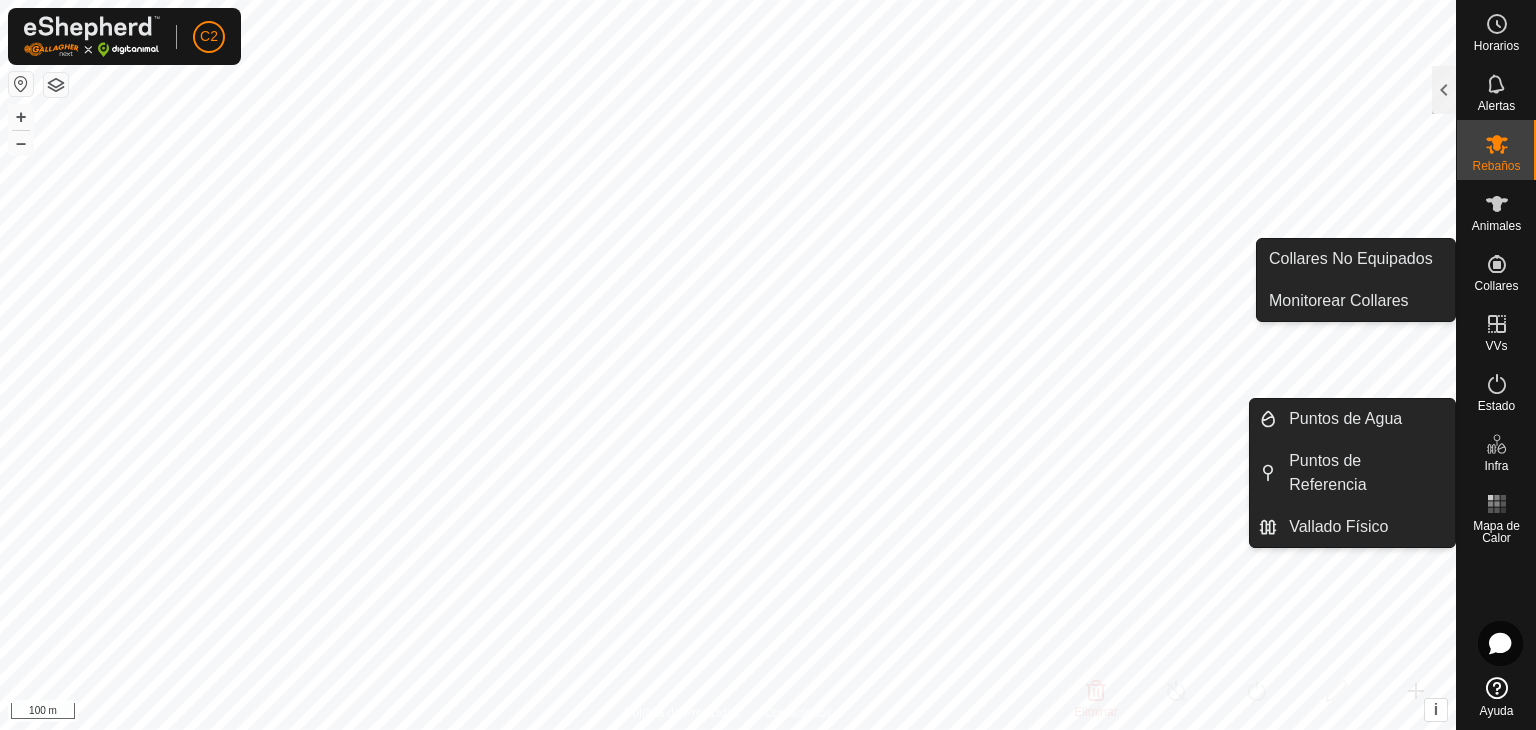 click on "Infra" at bounding box center (1496, 466) 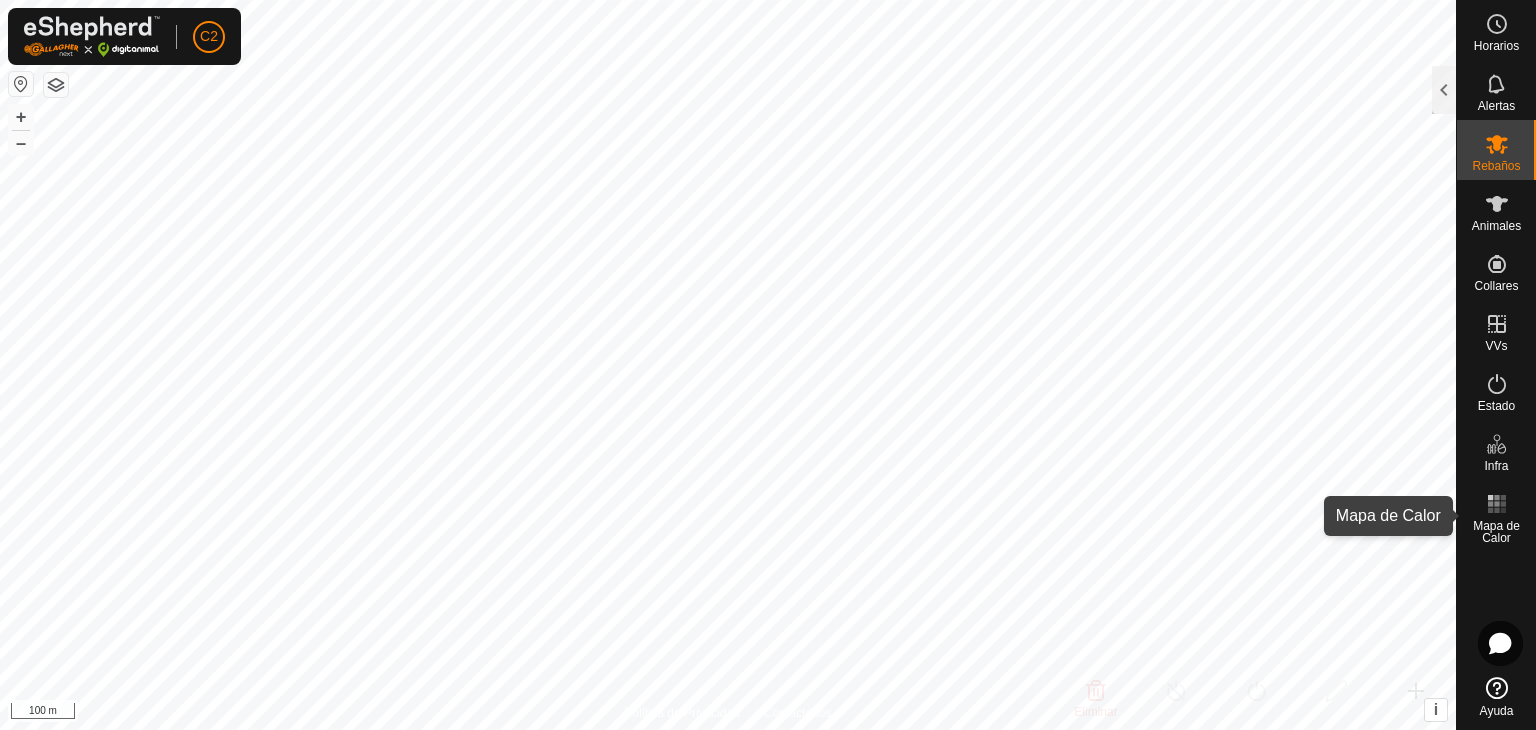click 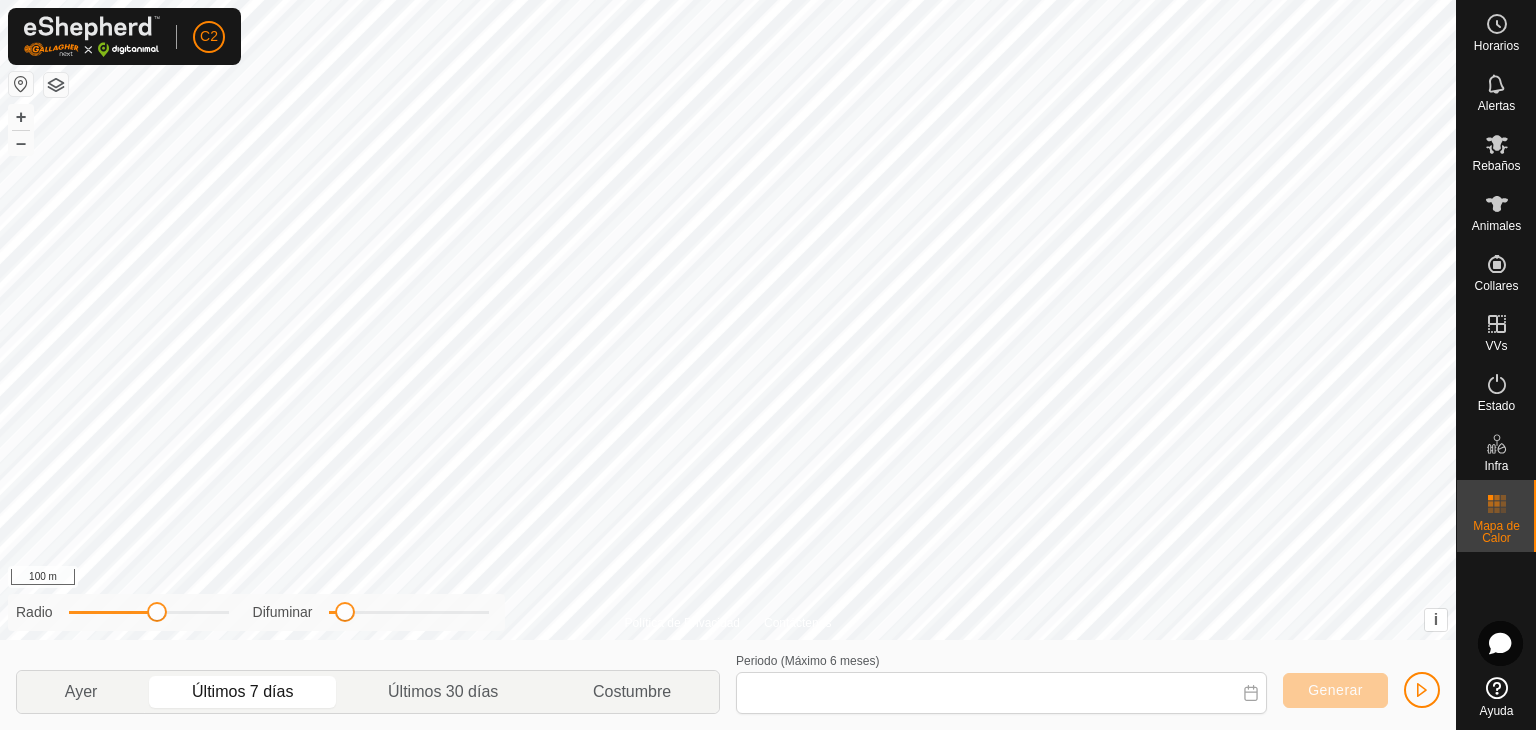 type on "[DATE] - [DATE]" 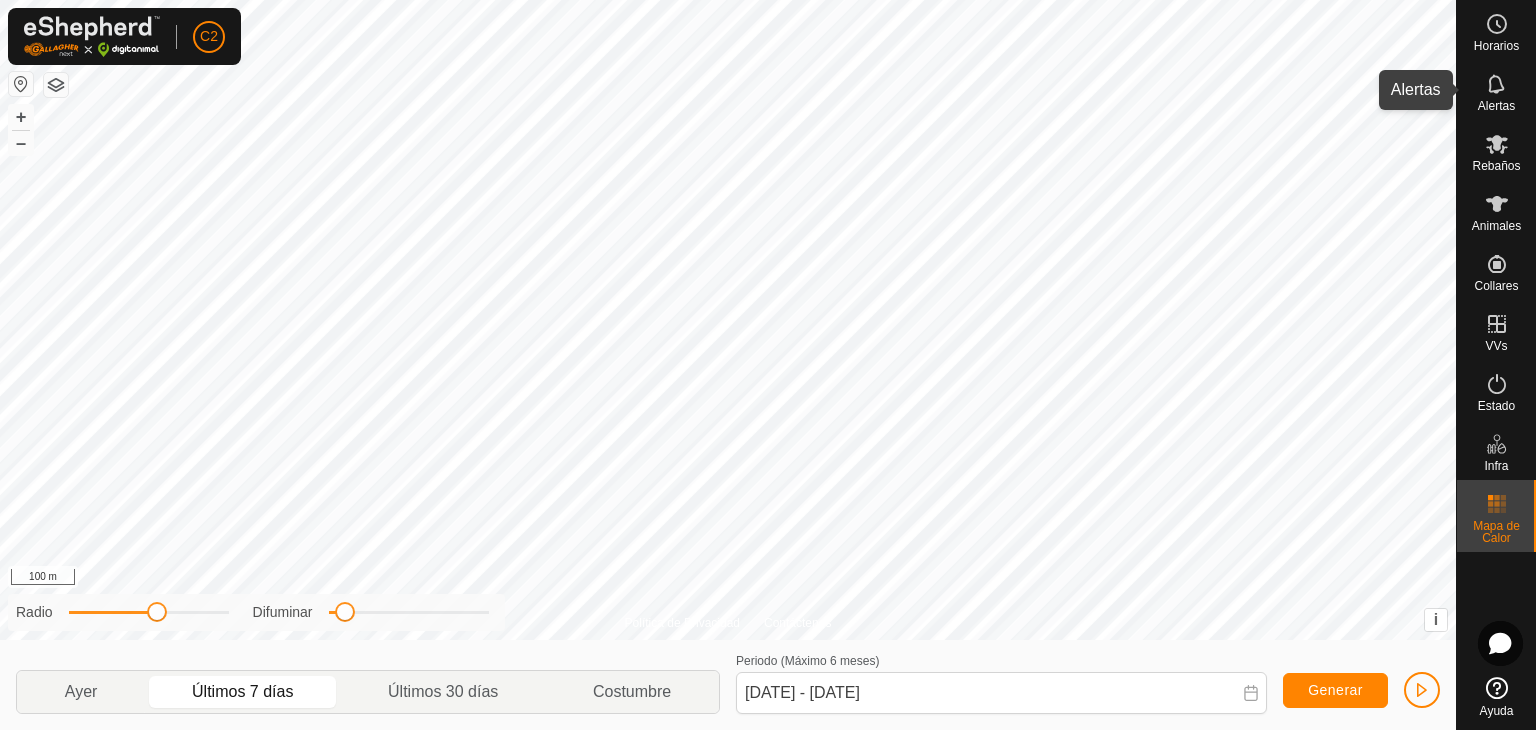 click 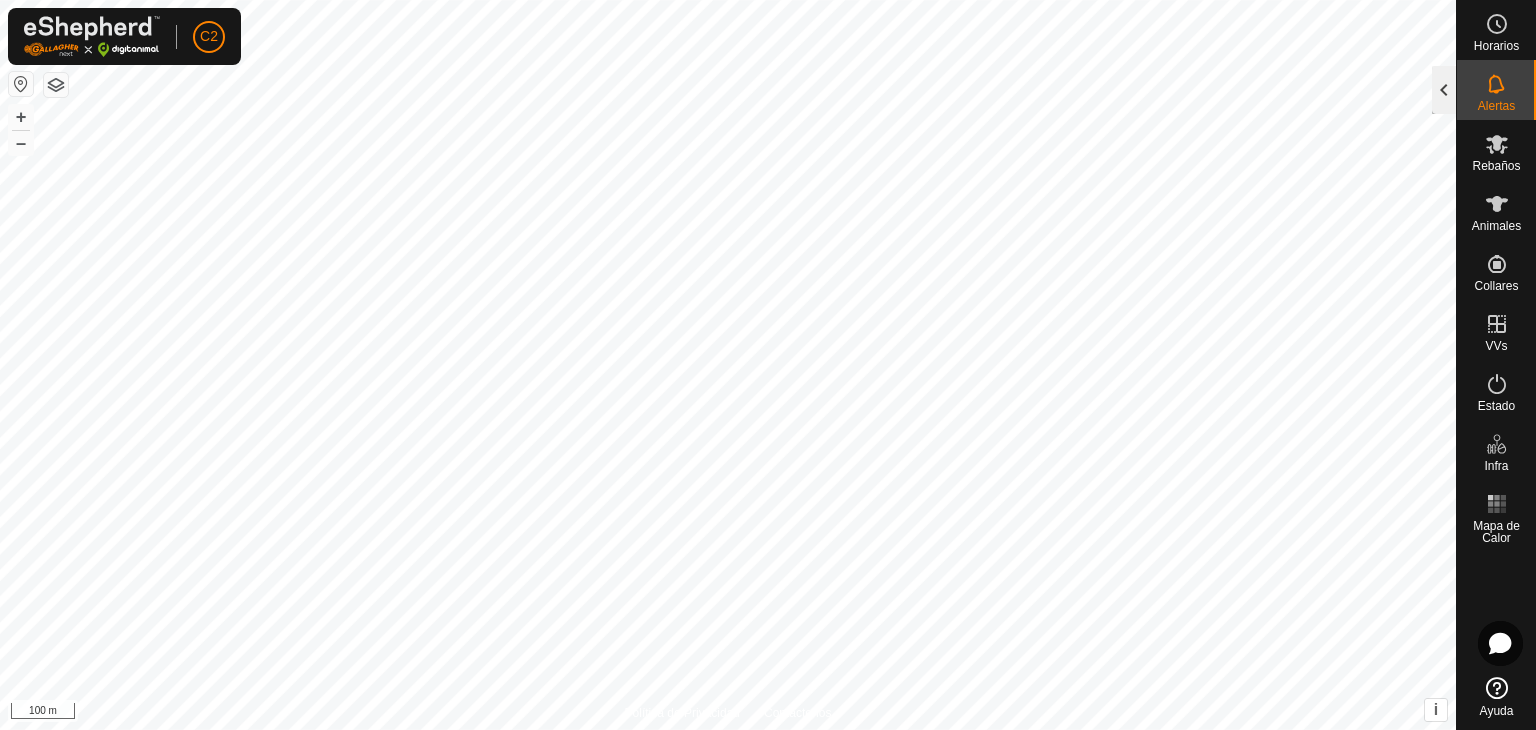 click 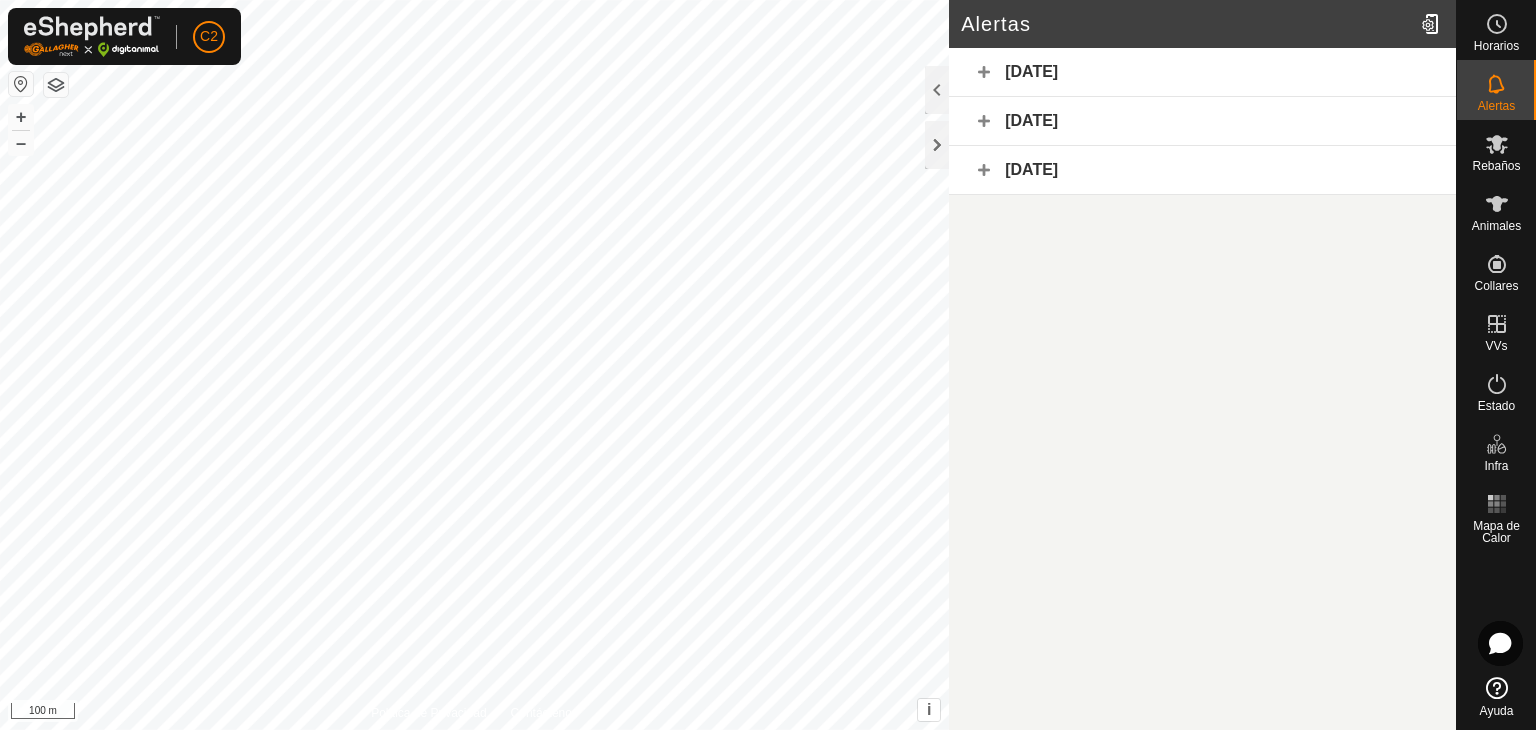 click on "[DATE]" 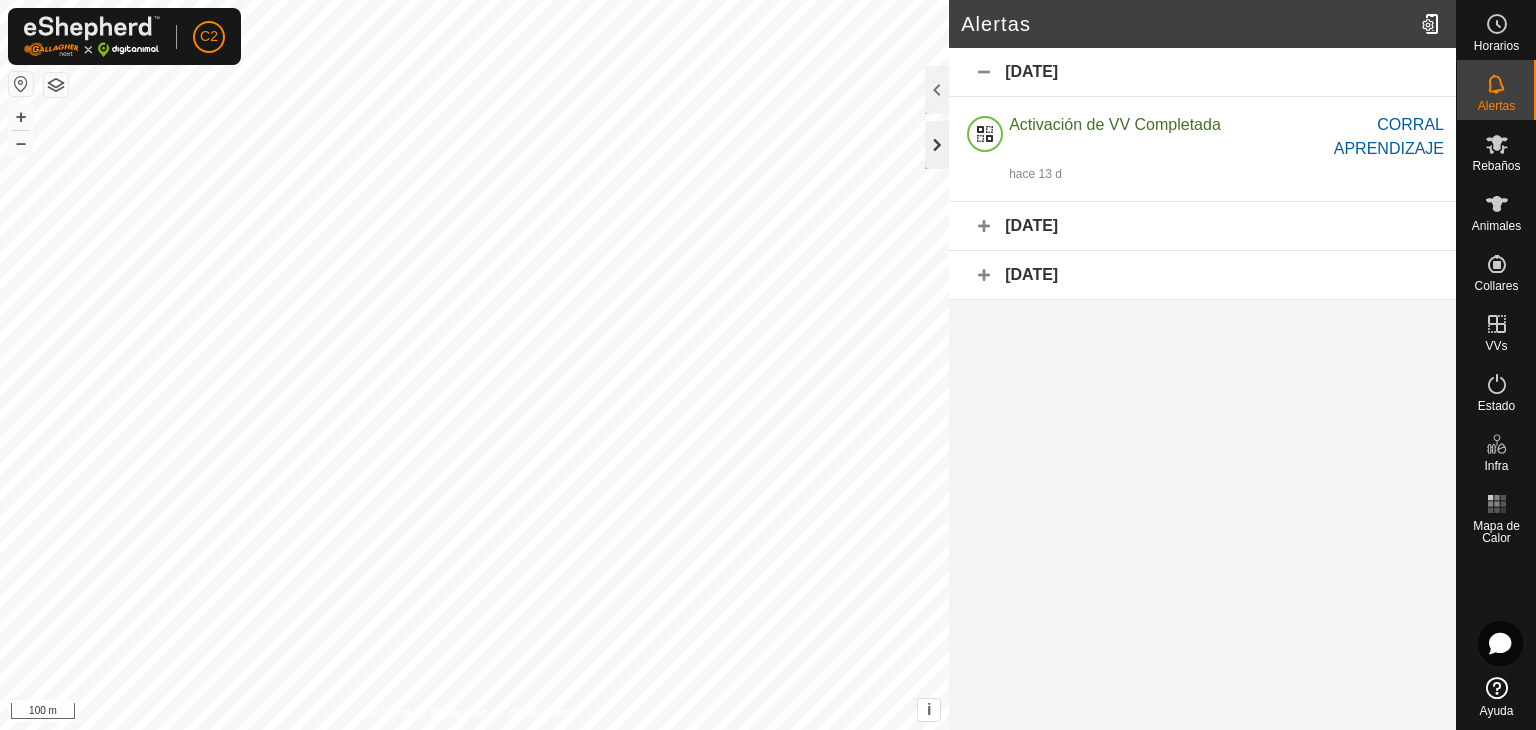 click 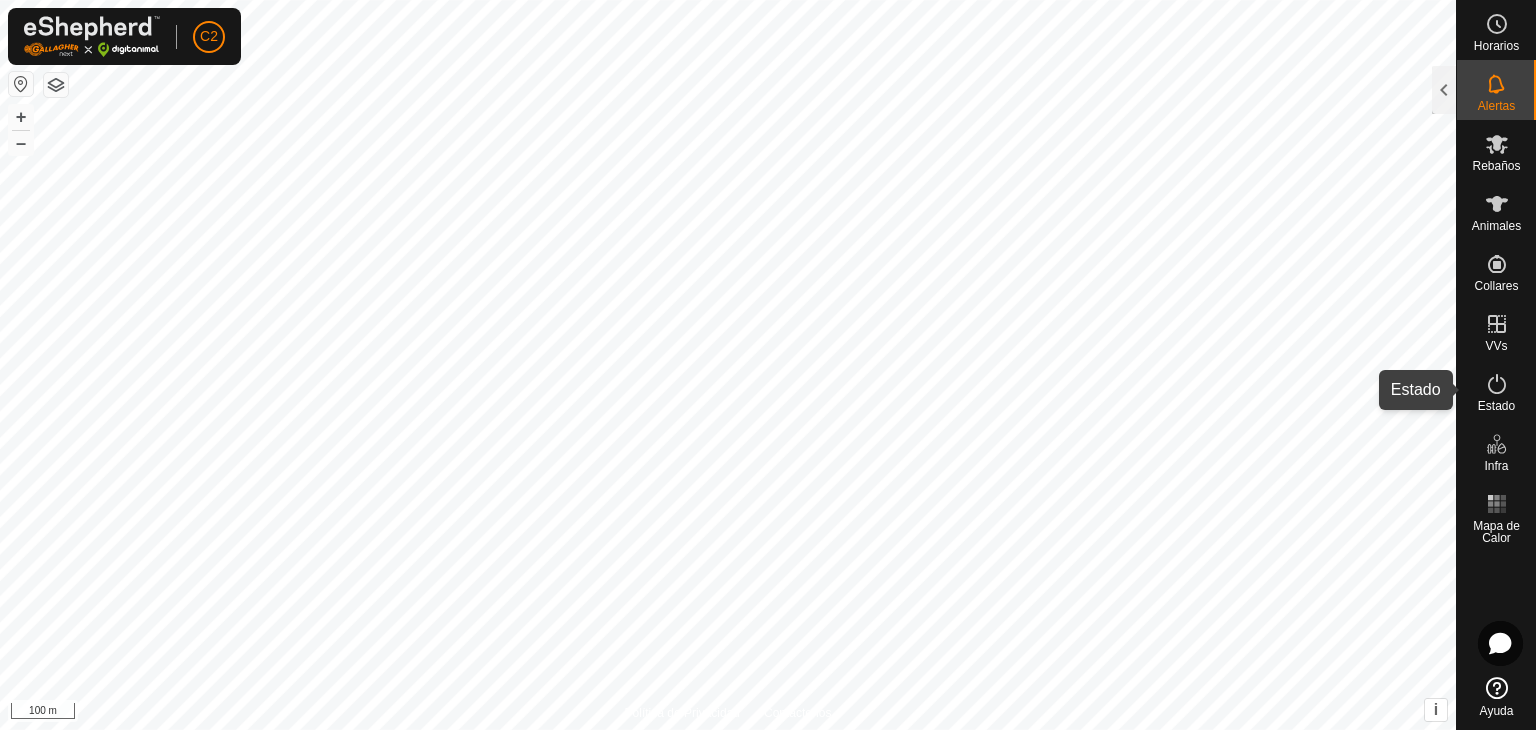 click 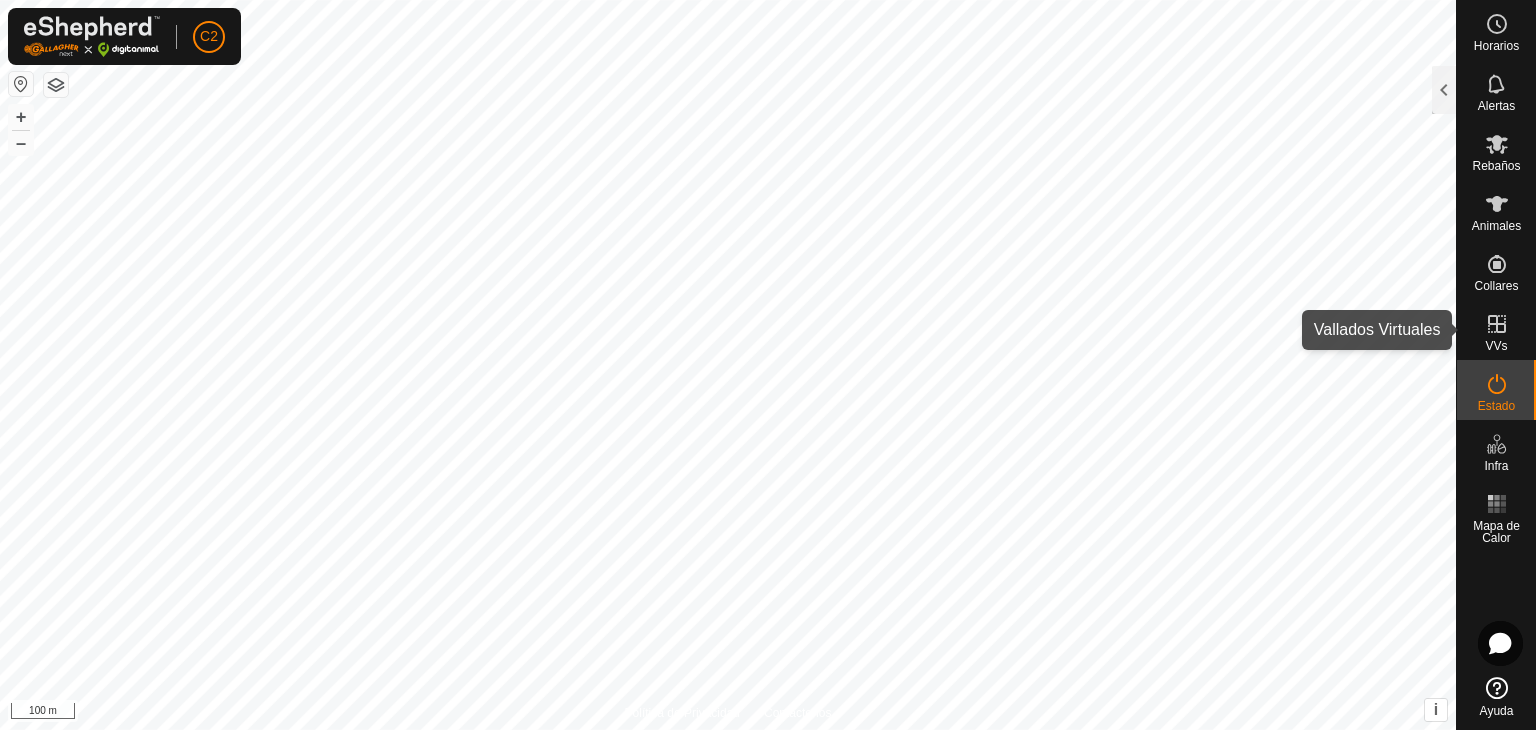 click 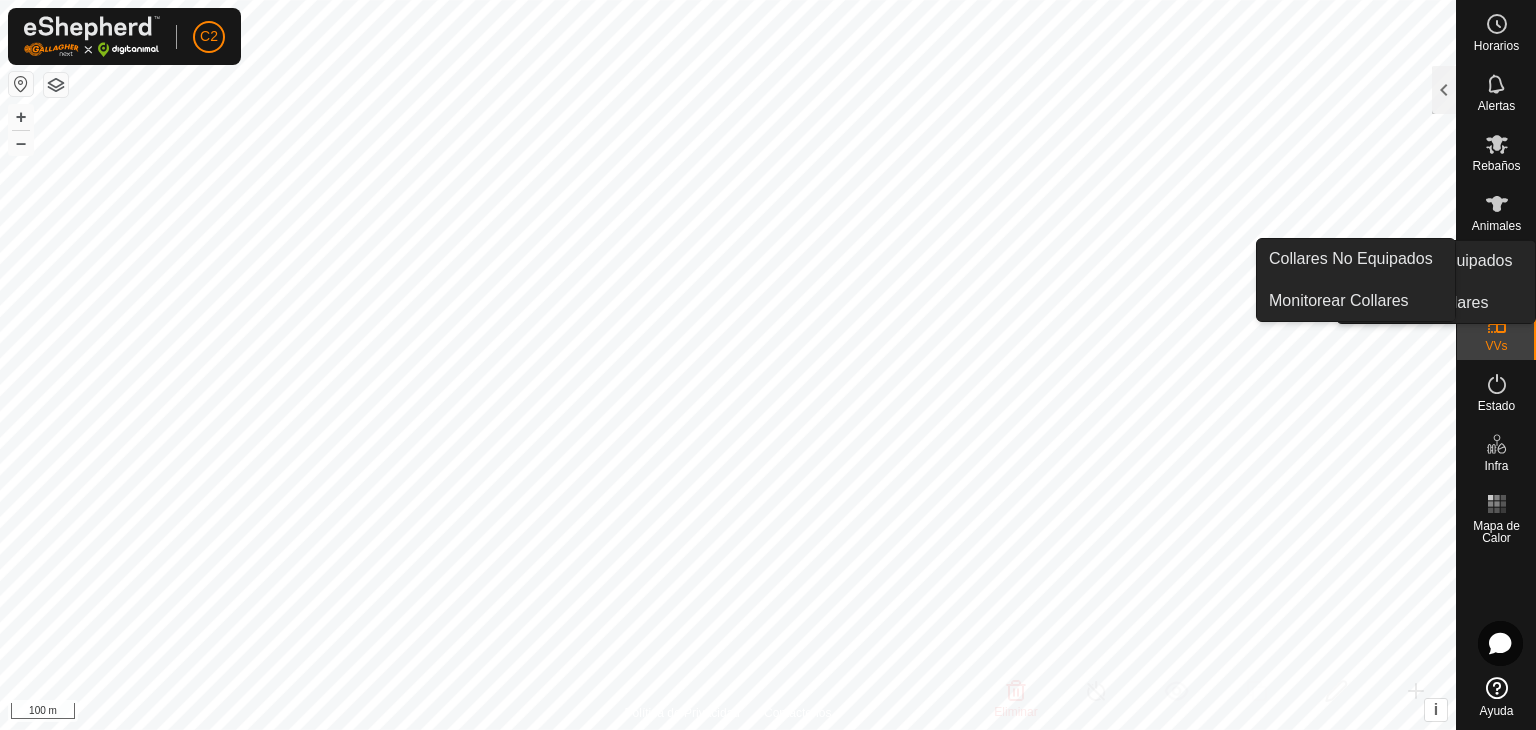 drag, startPoint x: 1499, startPoint y: 292, endPoint x: 1496, endPoint y: 281, distance: 11.401754 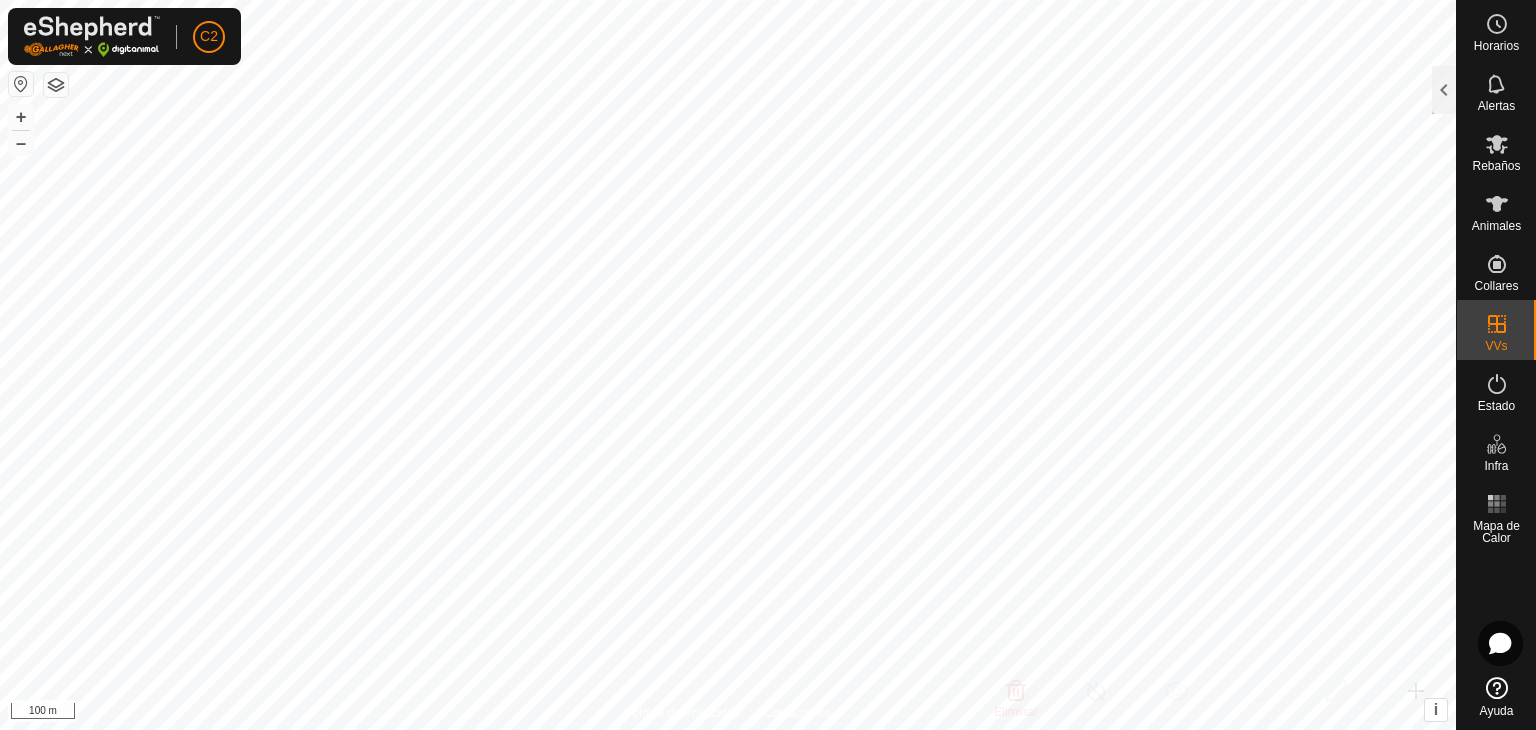 checkbox on "true" 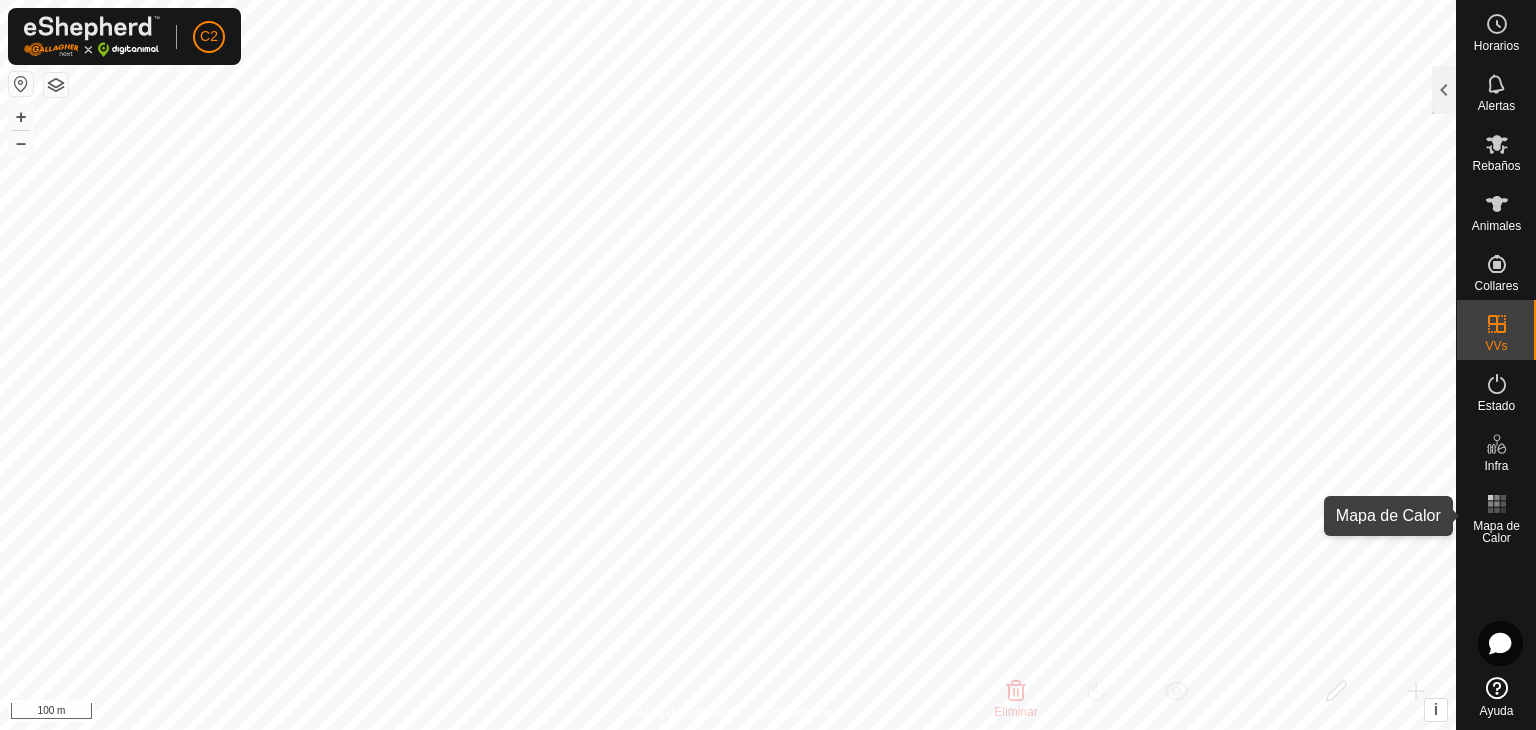 click 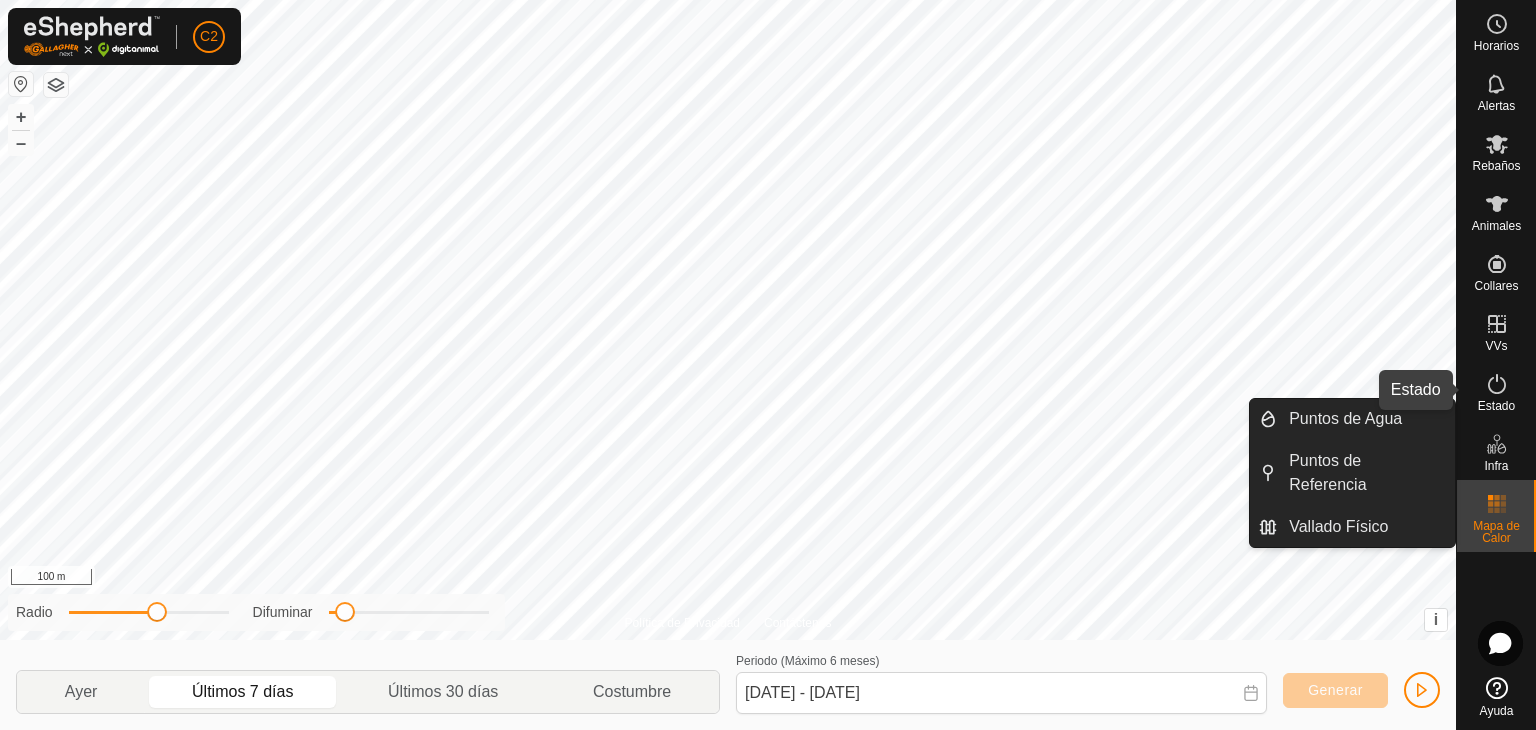 click 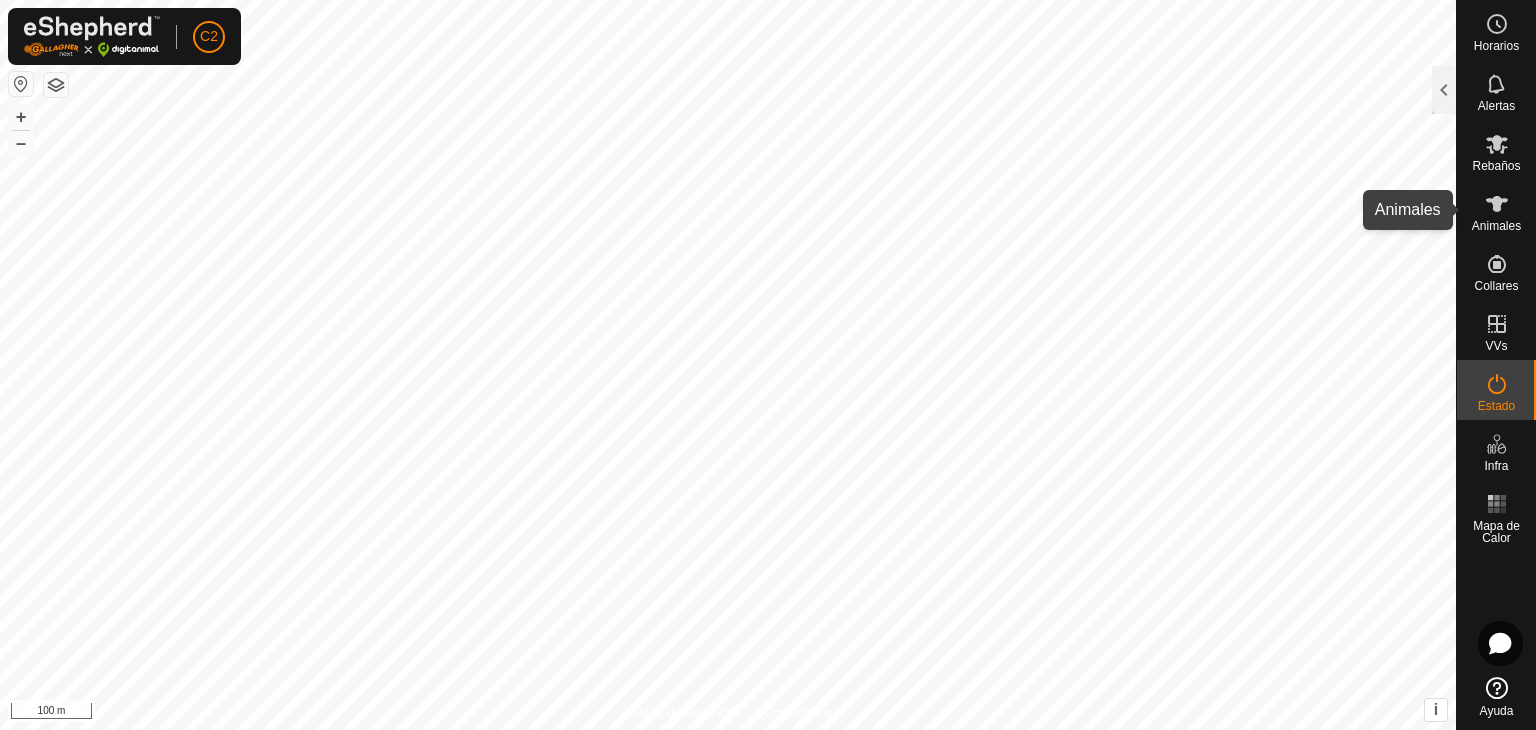 click on "Animales" at bounding box center [1496, 226] 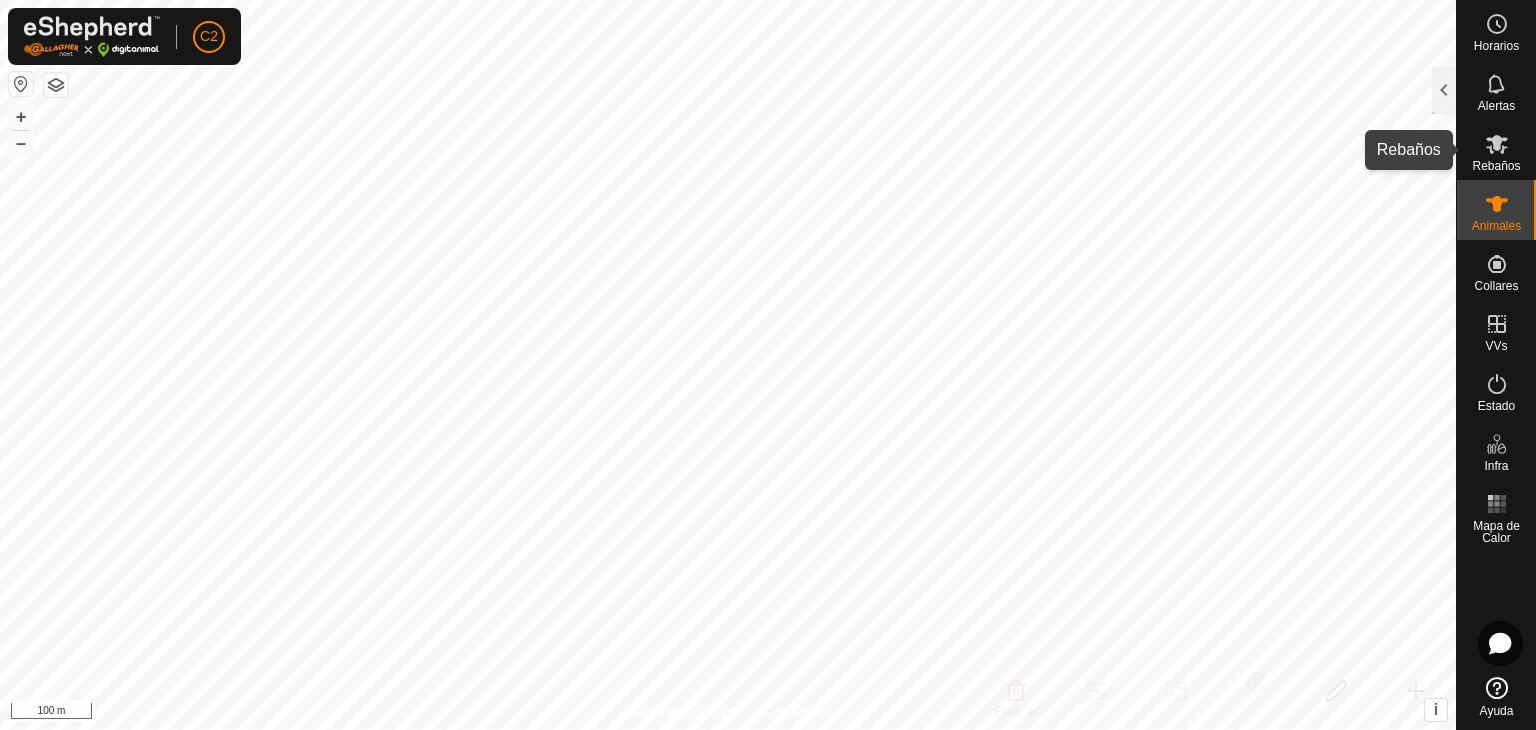 click 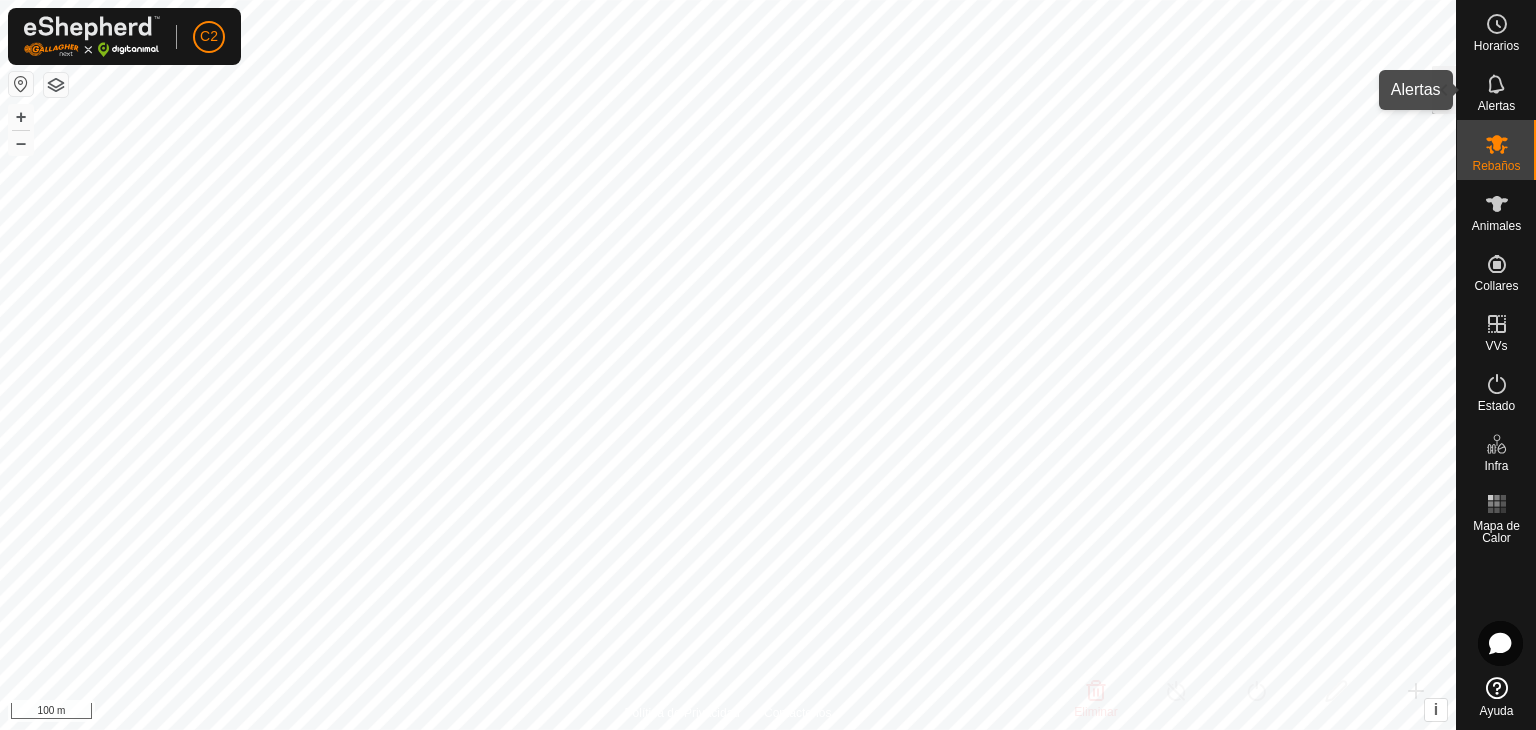click on "Alertas" at bounding box center [1496, 106] 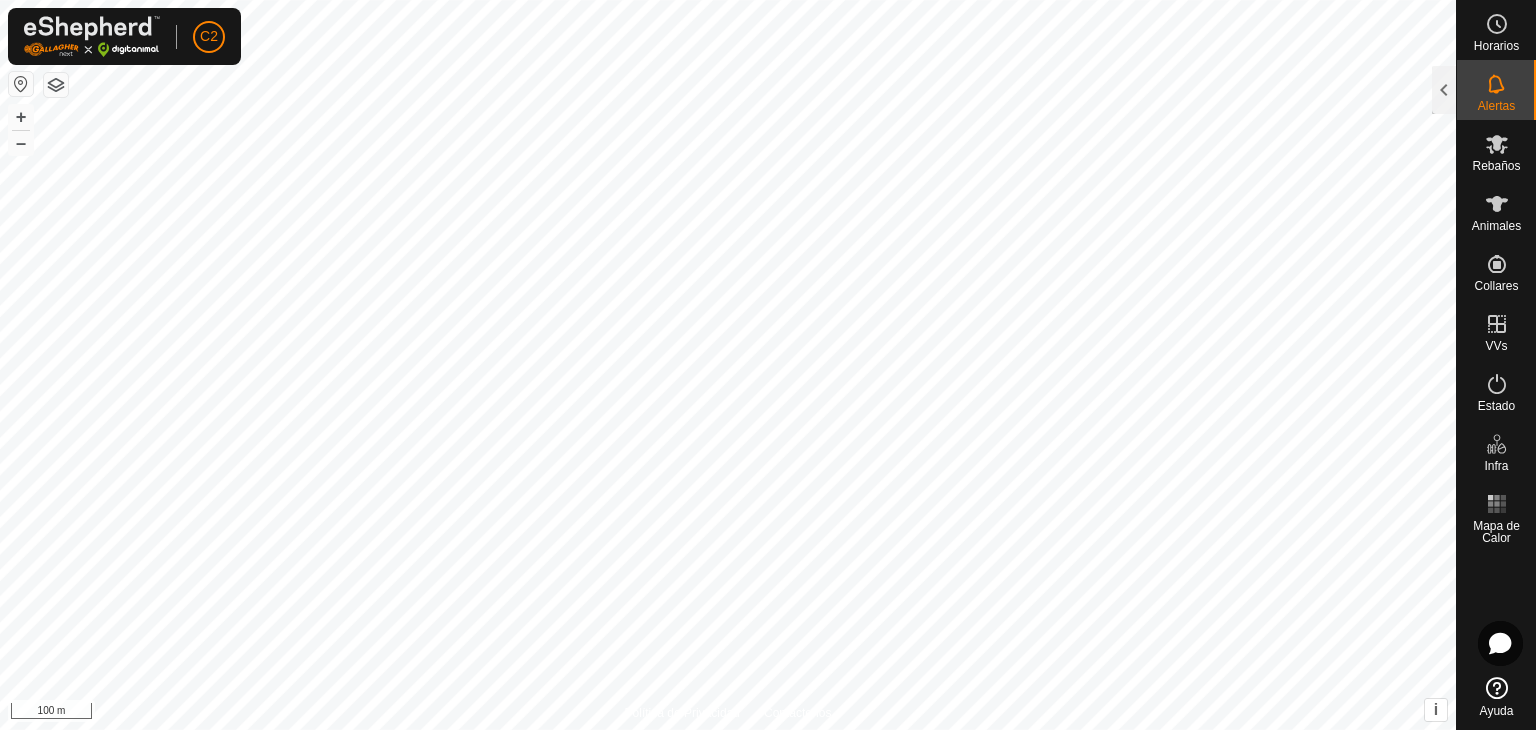 click 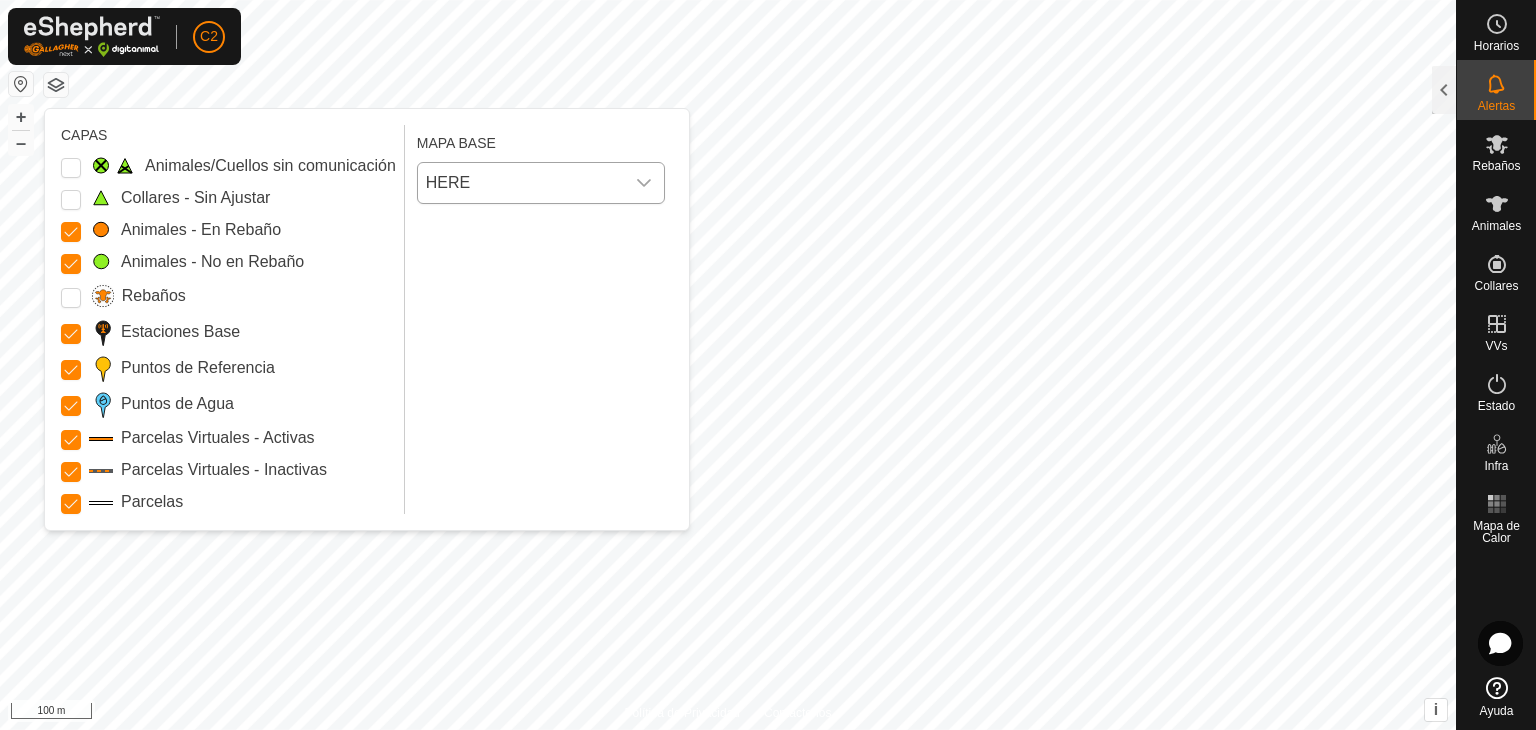 click on "HERE" at bounding box center (521, 183) 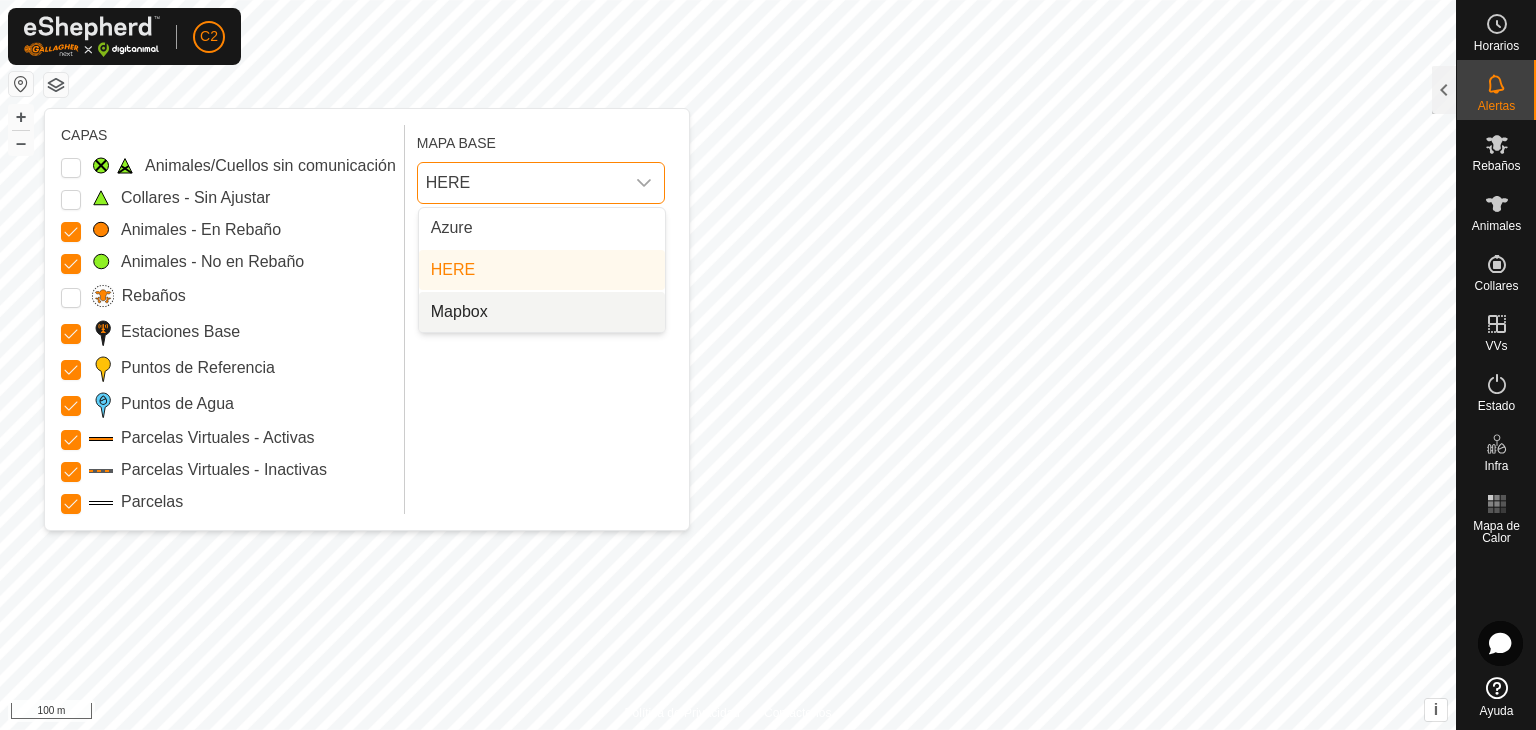 click on "Mapbox" at bounding box center (542, 312) 